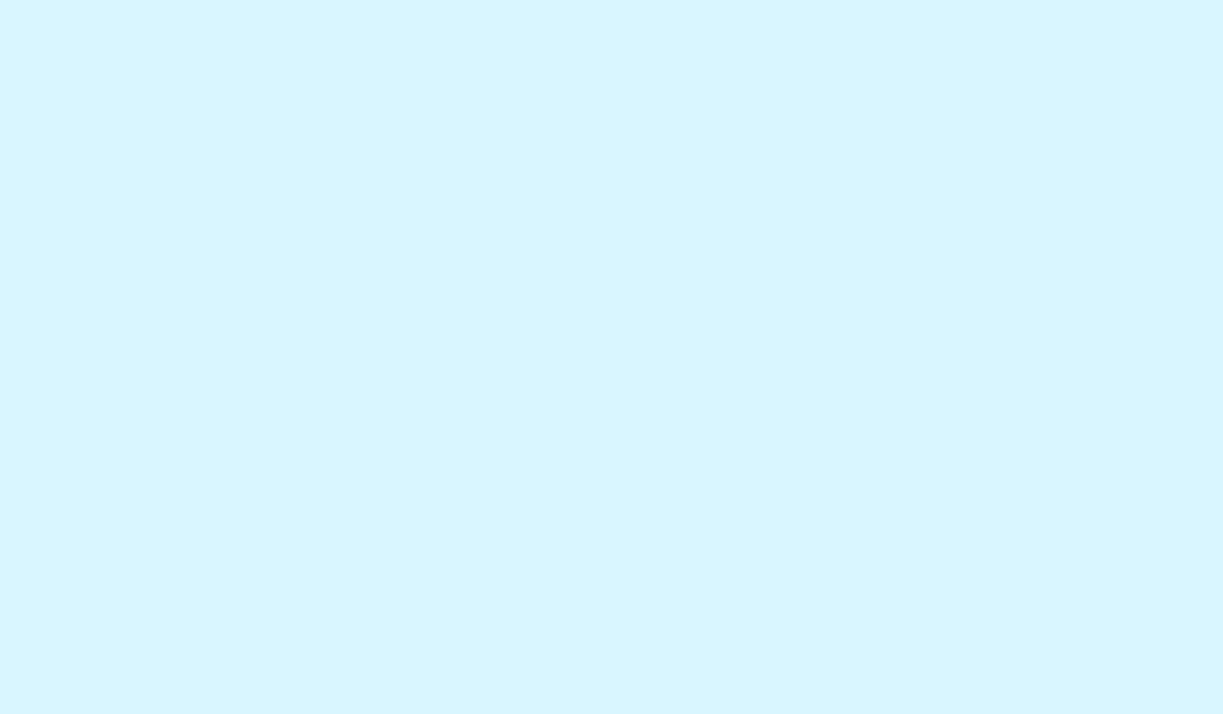 scroll, scrollTop: 0, scrollLeft: 0, axis: both 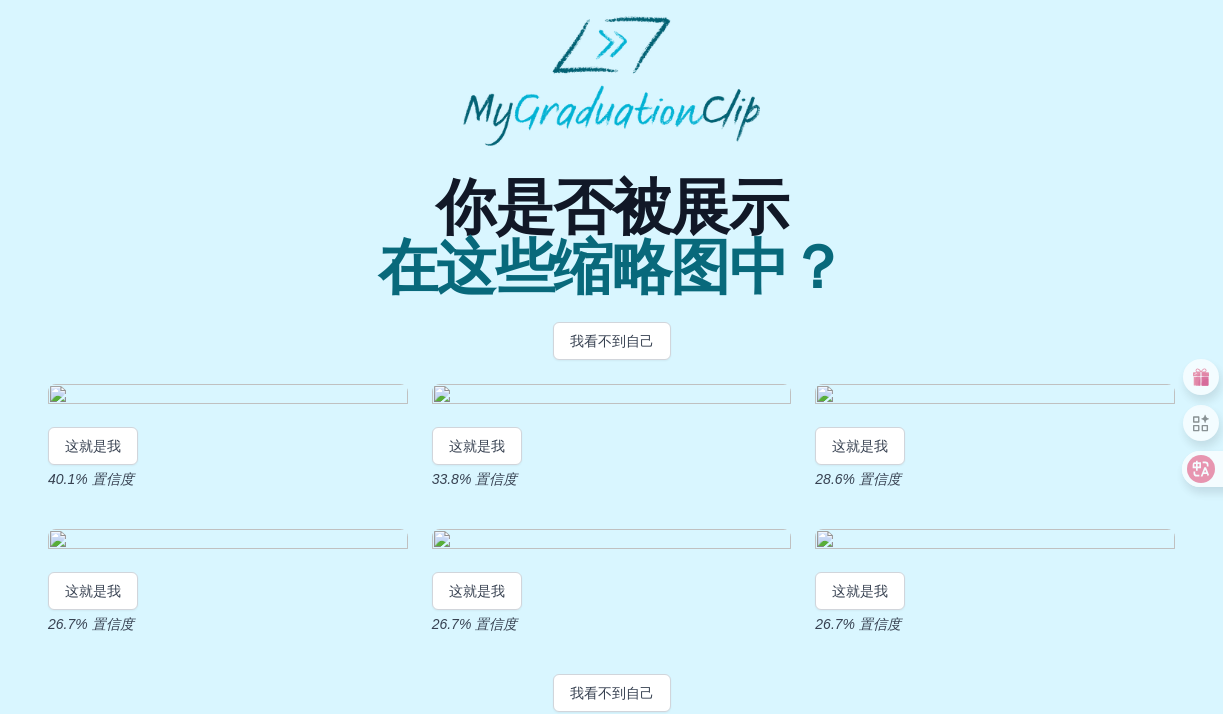 click on "你是否被展示" at bounding box center (612, 208) 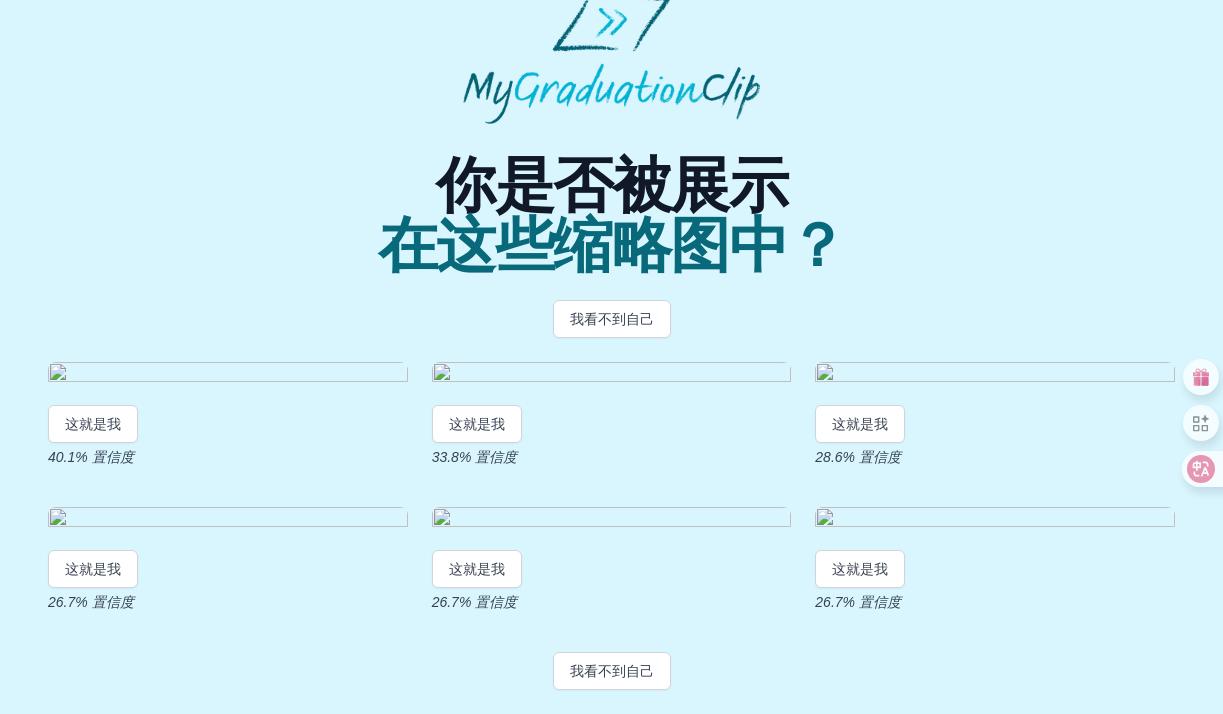 scroll, scrollTop: 179, scrollLeft: 0, axis: vertical 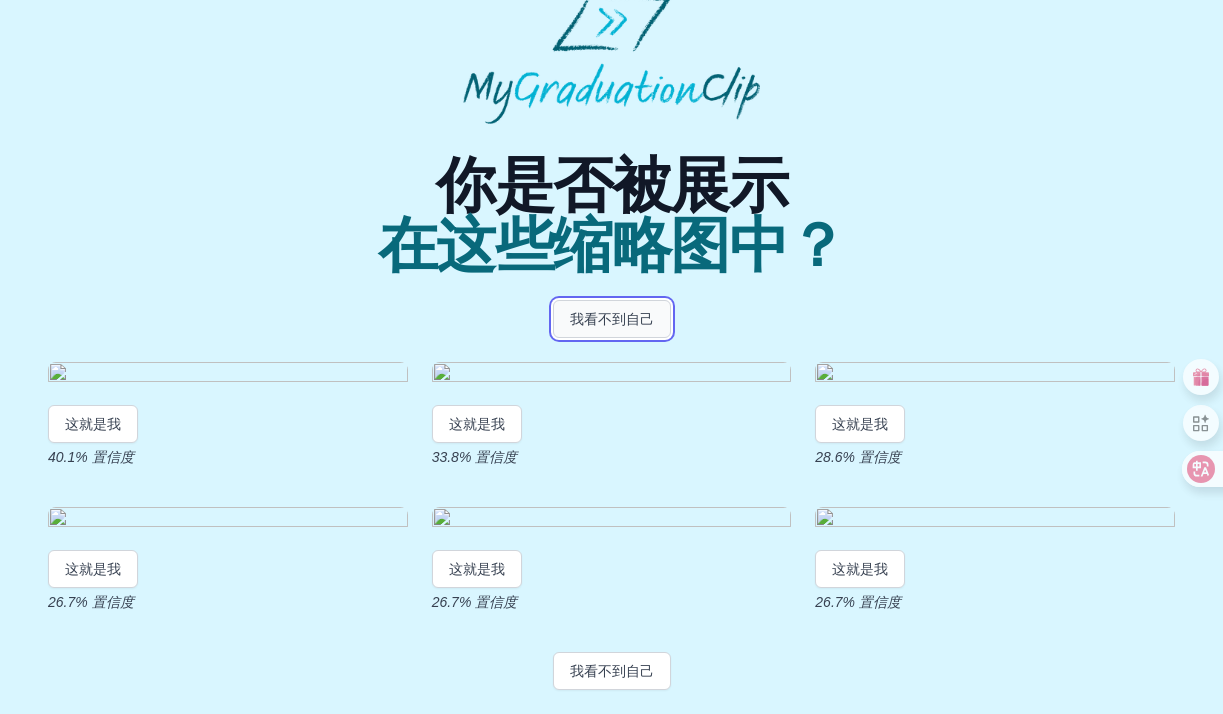 click on "我看不到自己" at bounding box center [612, 319] 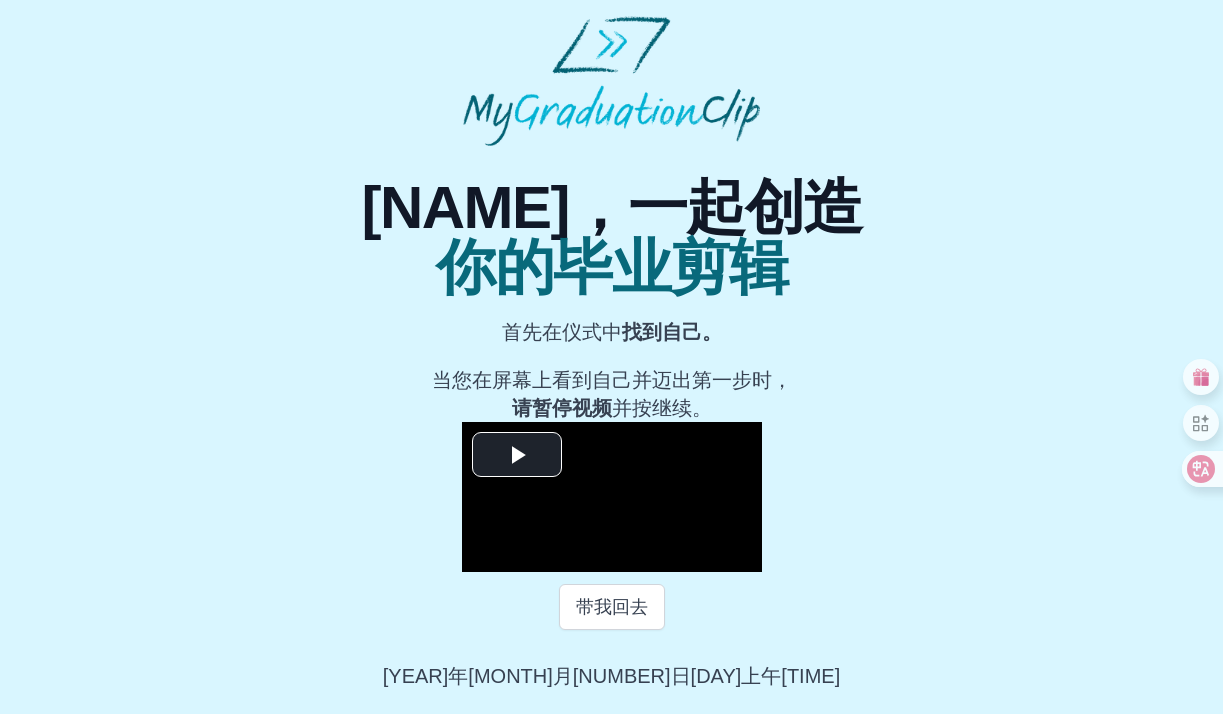 scroll, scrollTop: 186, scrollLeft: 0, axis: vertical 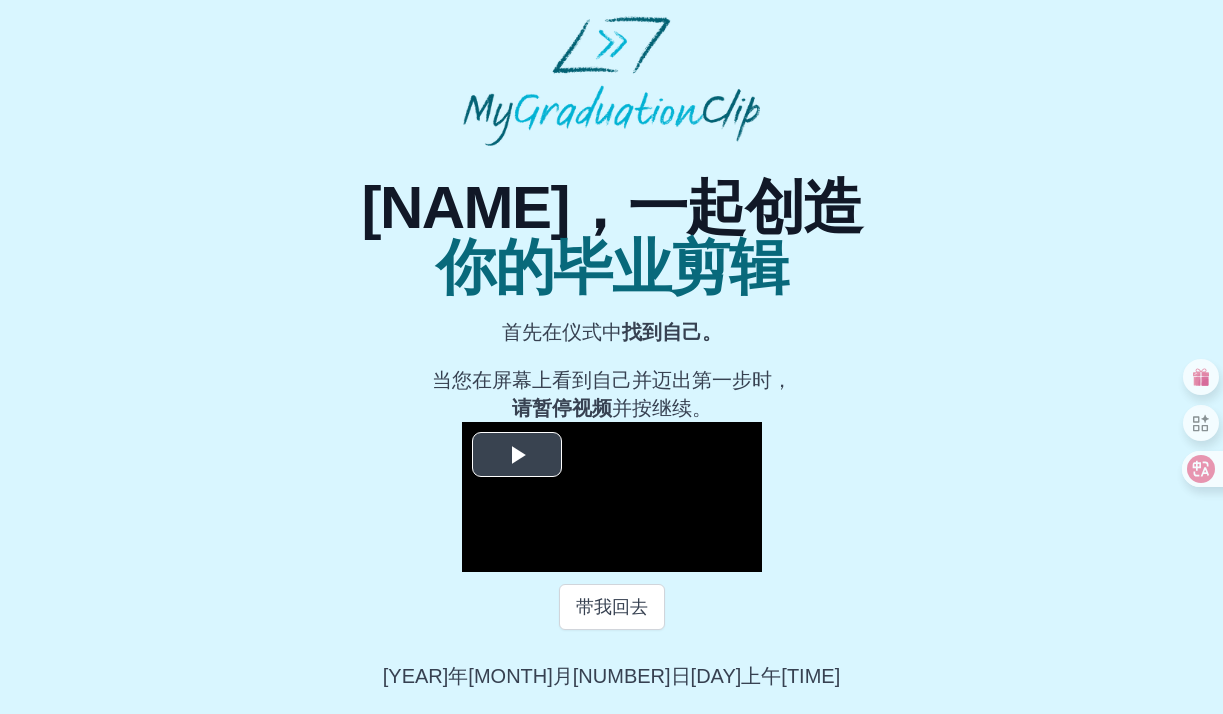 click at bounding box center [517, 454] 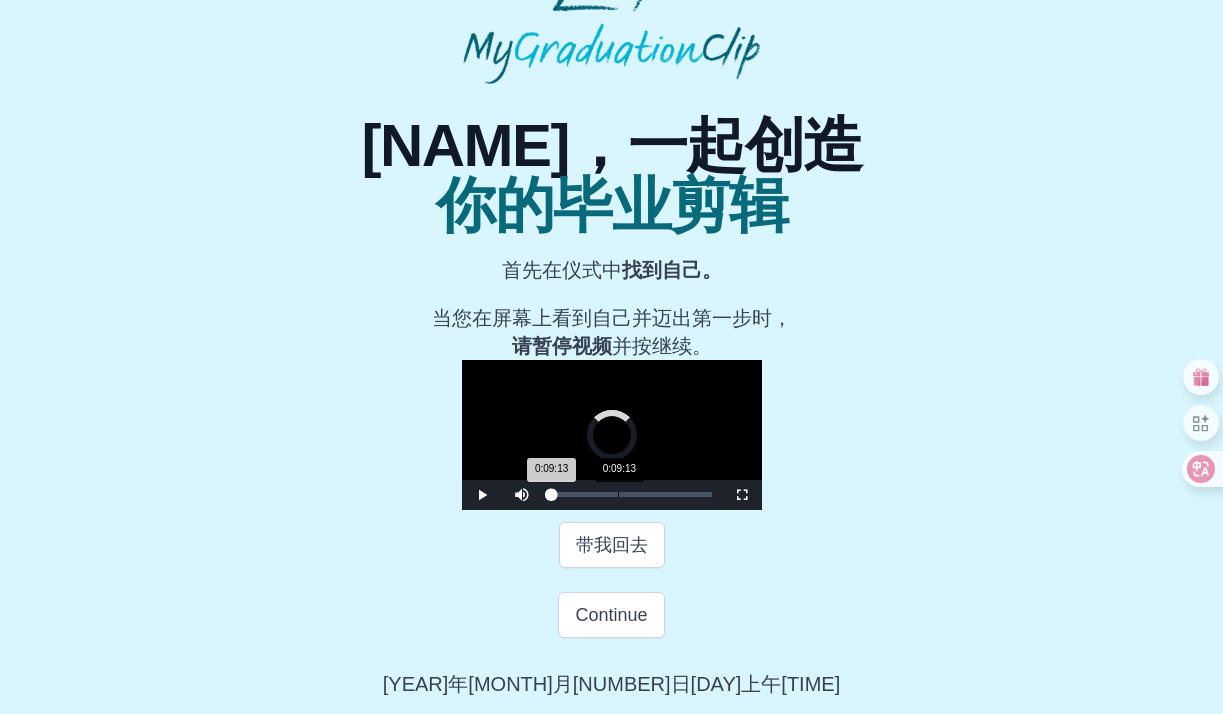 click on "已加载 ：0% 0:09:13 0:09:13 进度 ：0%" at bounding box center (632, 494) 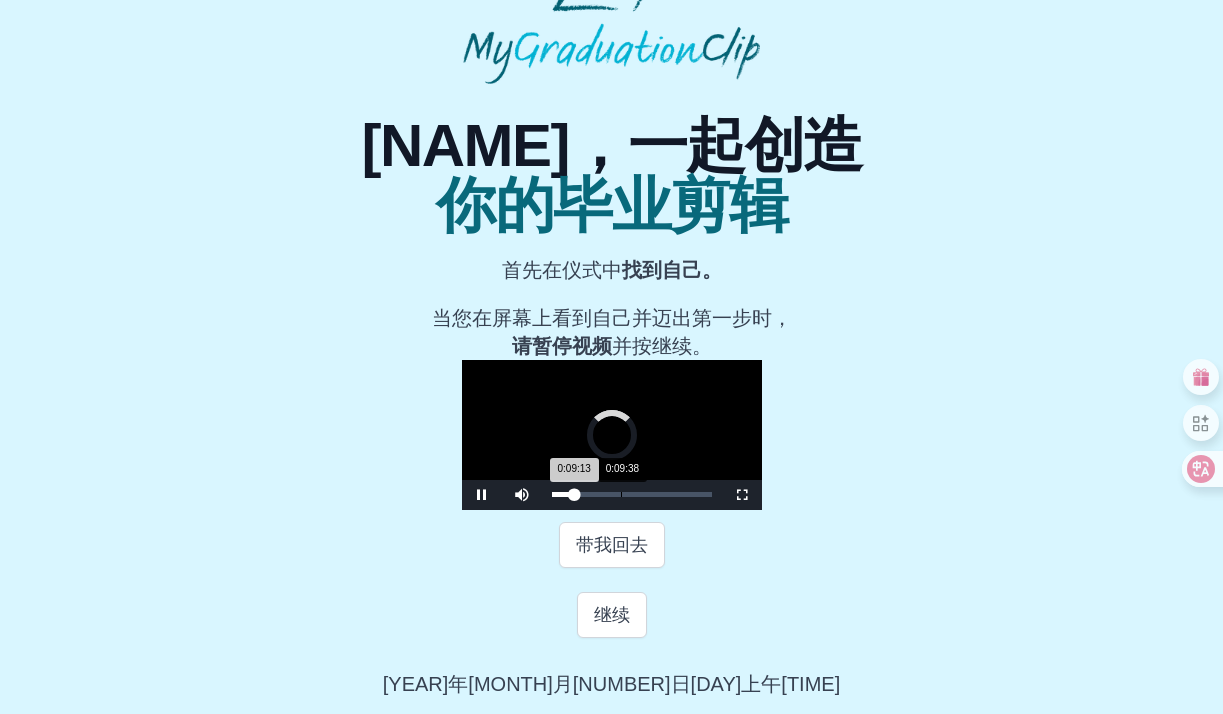 scroll, scrollTop: 256, scrollLeft: 0, axis: vertical 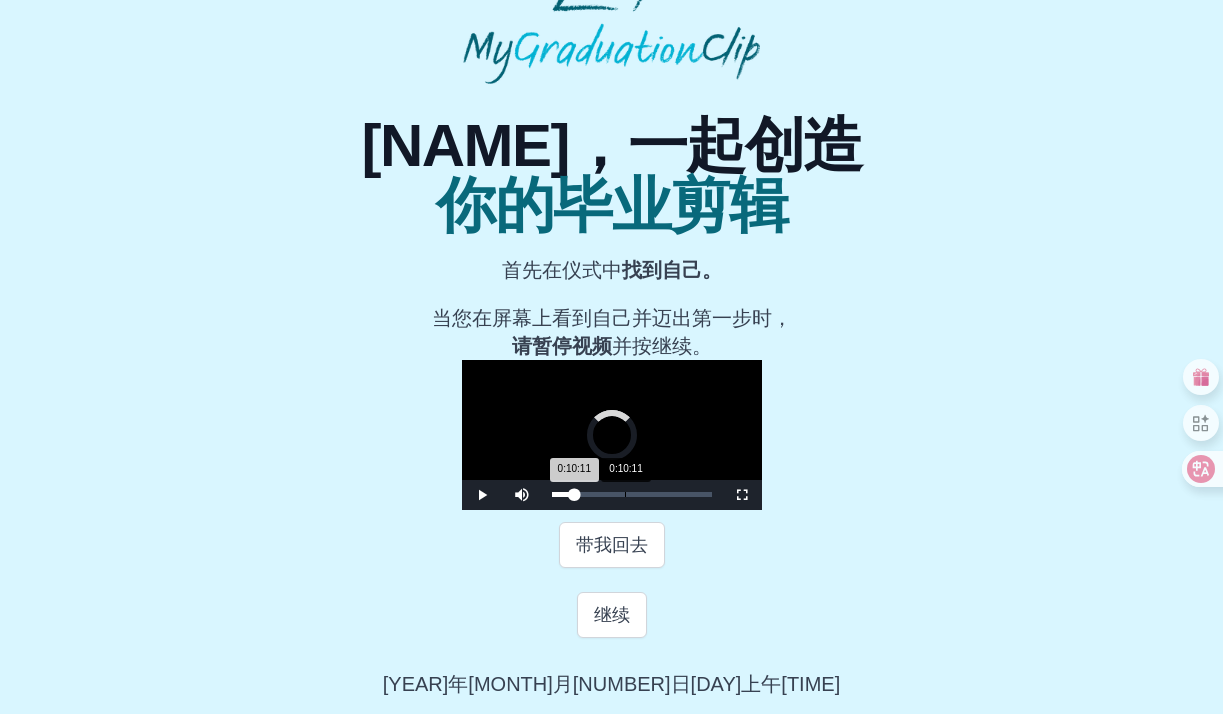 click on "0:10:11" at bounding box center [625, 494] 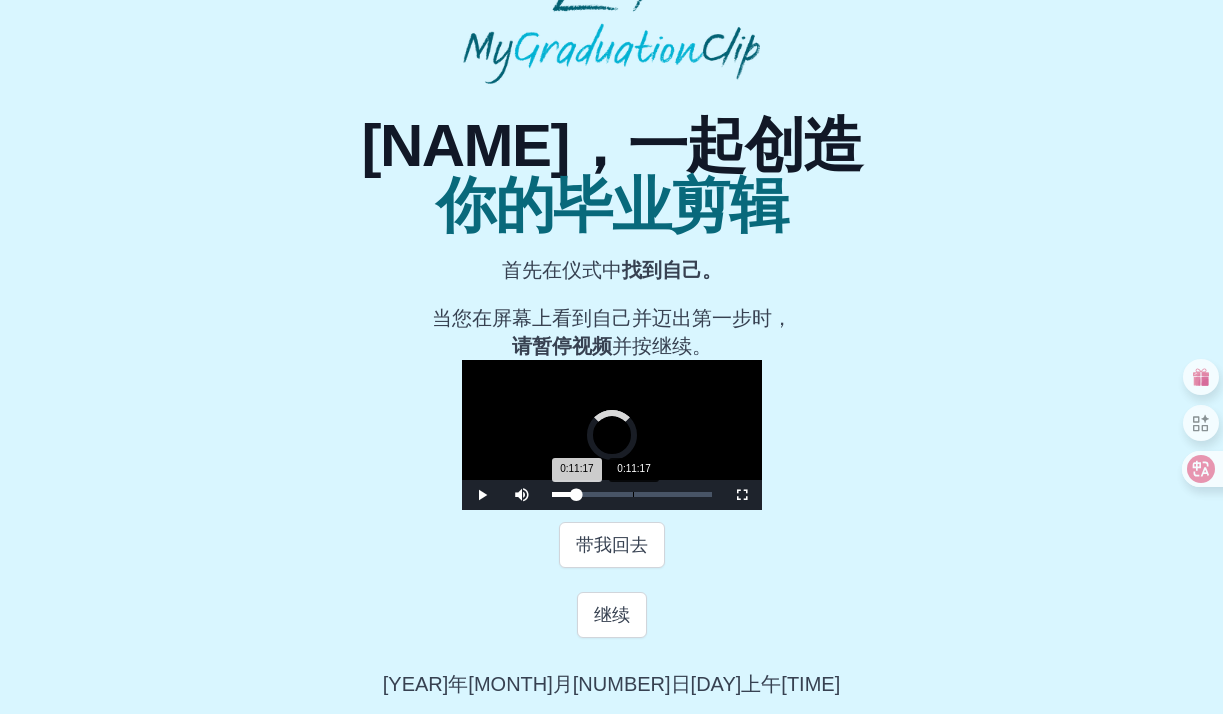 click on "0:11:17" at bounding box center [633, 494] 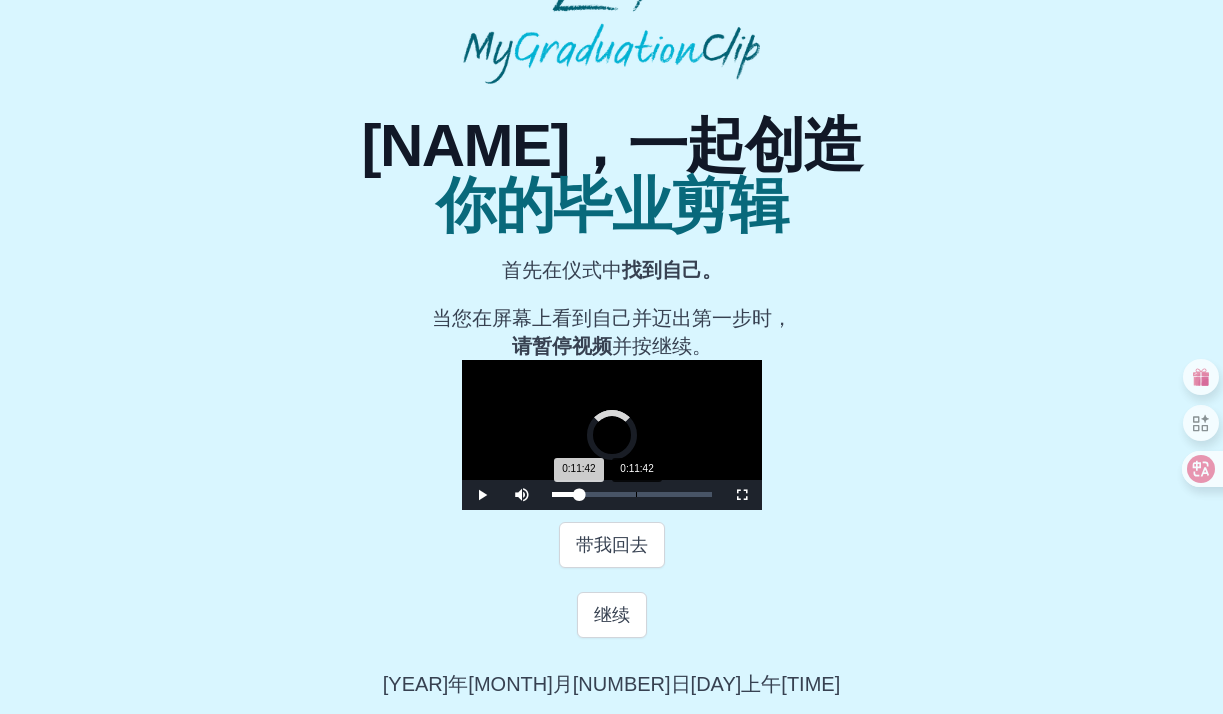 click on "0:11:42 进度 ：0%" at bounding box center [566, 494] 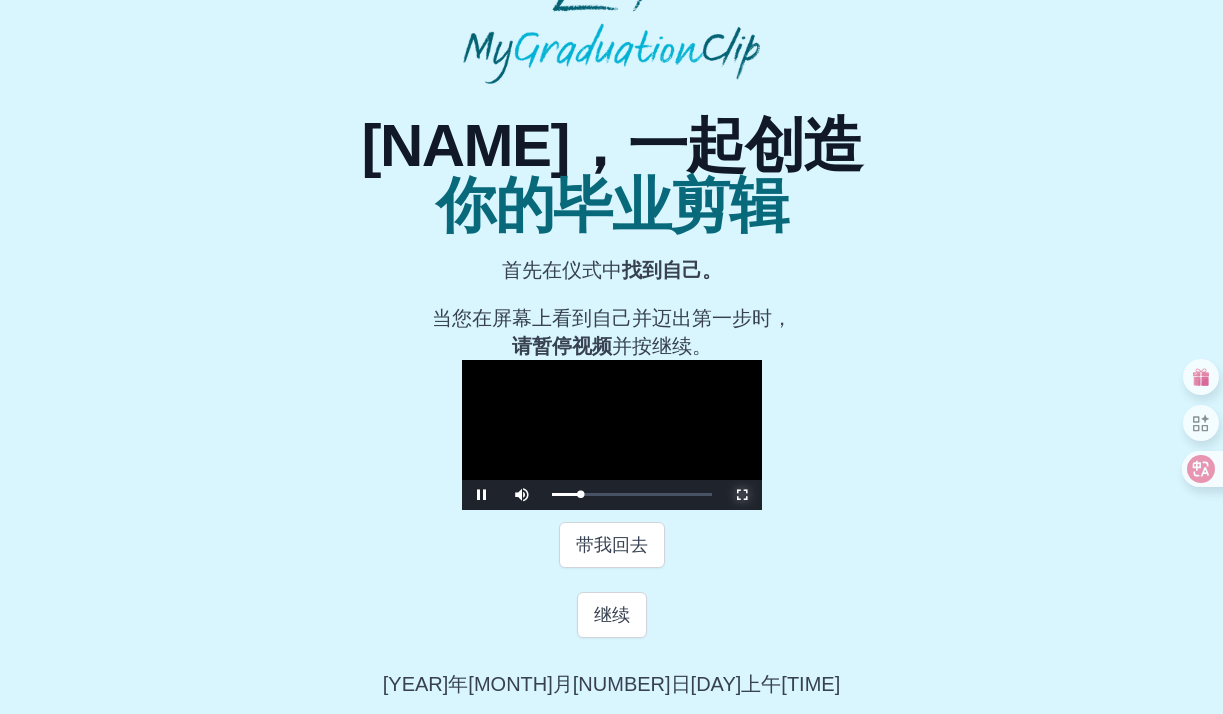 click at bounding box center (742, 495) 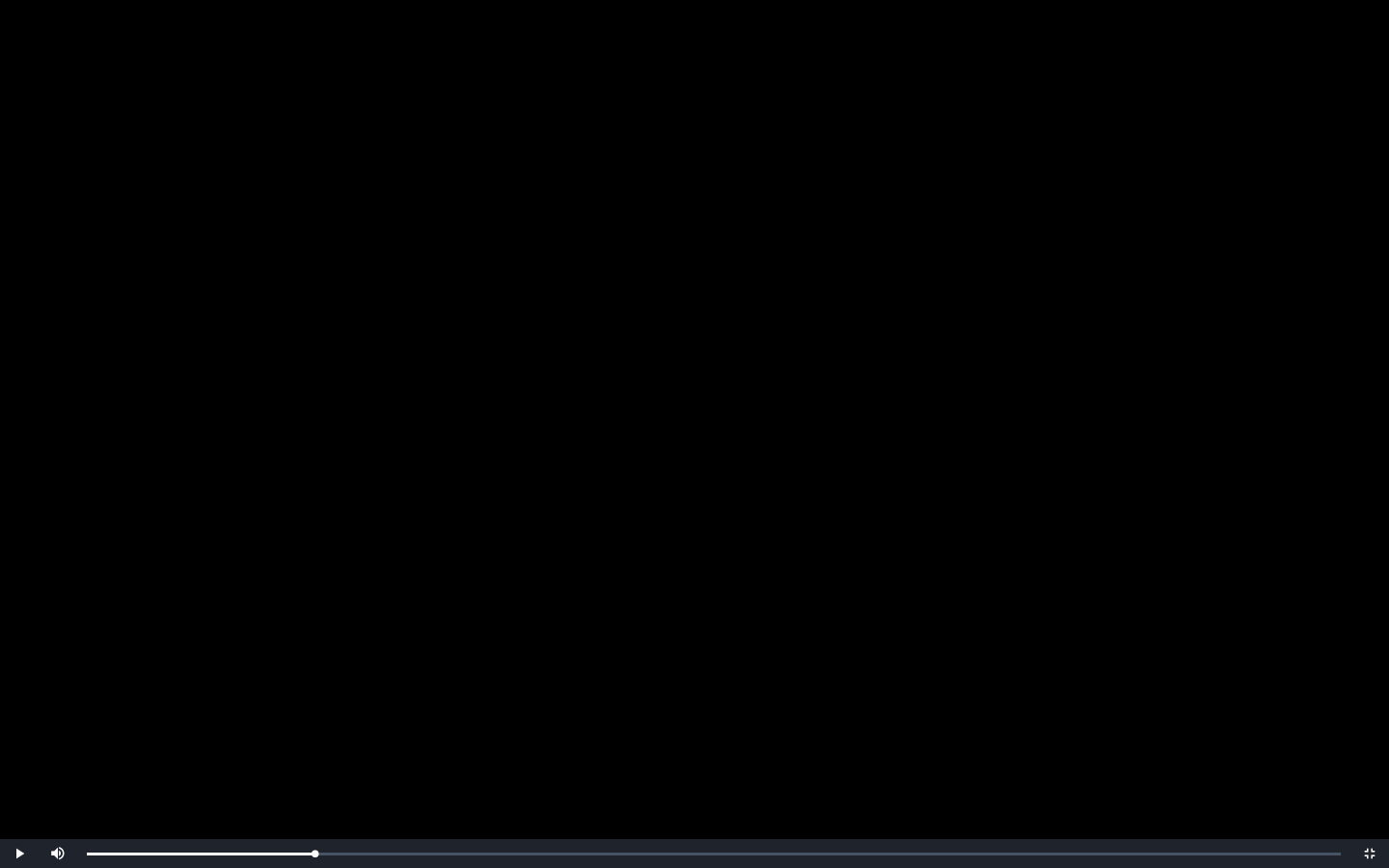 click at bounding box center (694, 434) 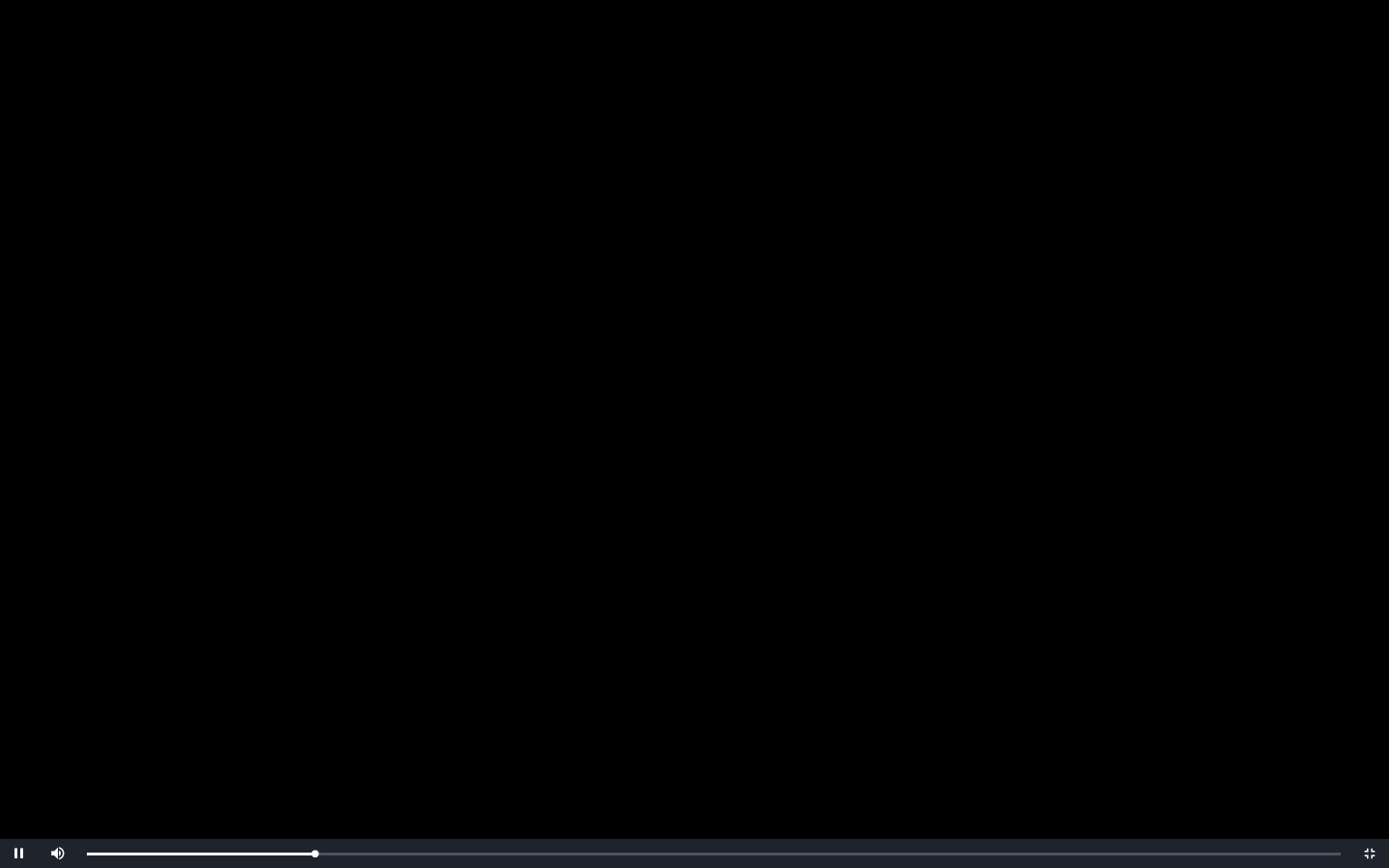click at bounding box center [694, 434] 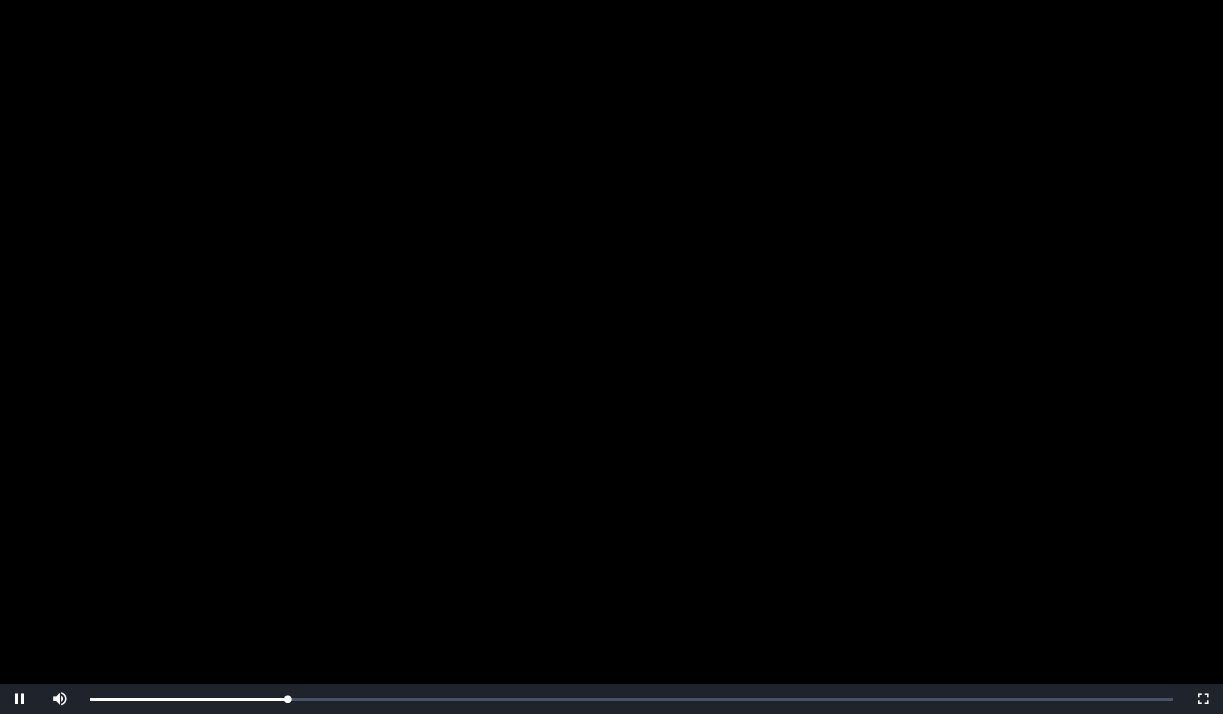 scroll, scrollTop: 212, scrollLeft: 0, axis: vertical 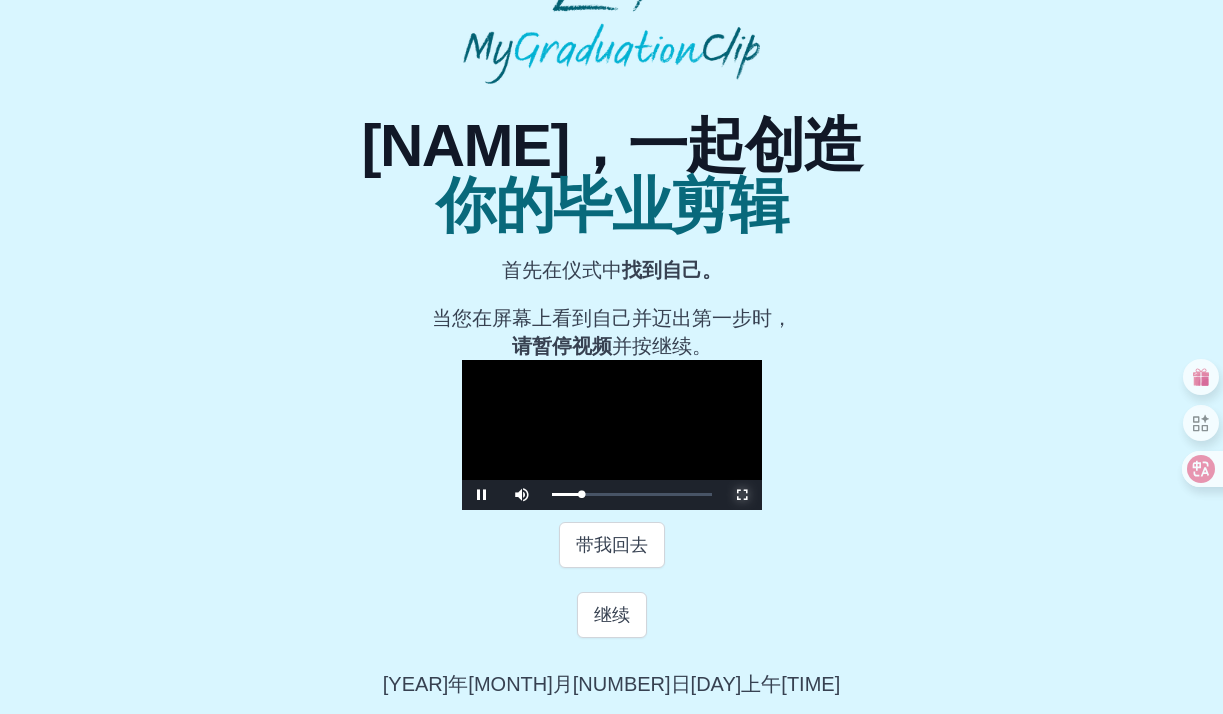 click at bounding box center (742, 495) 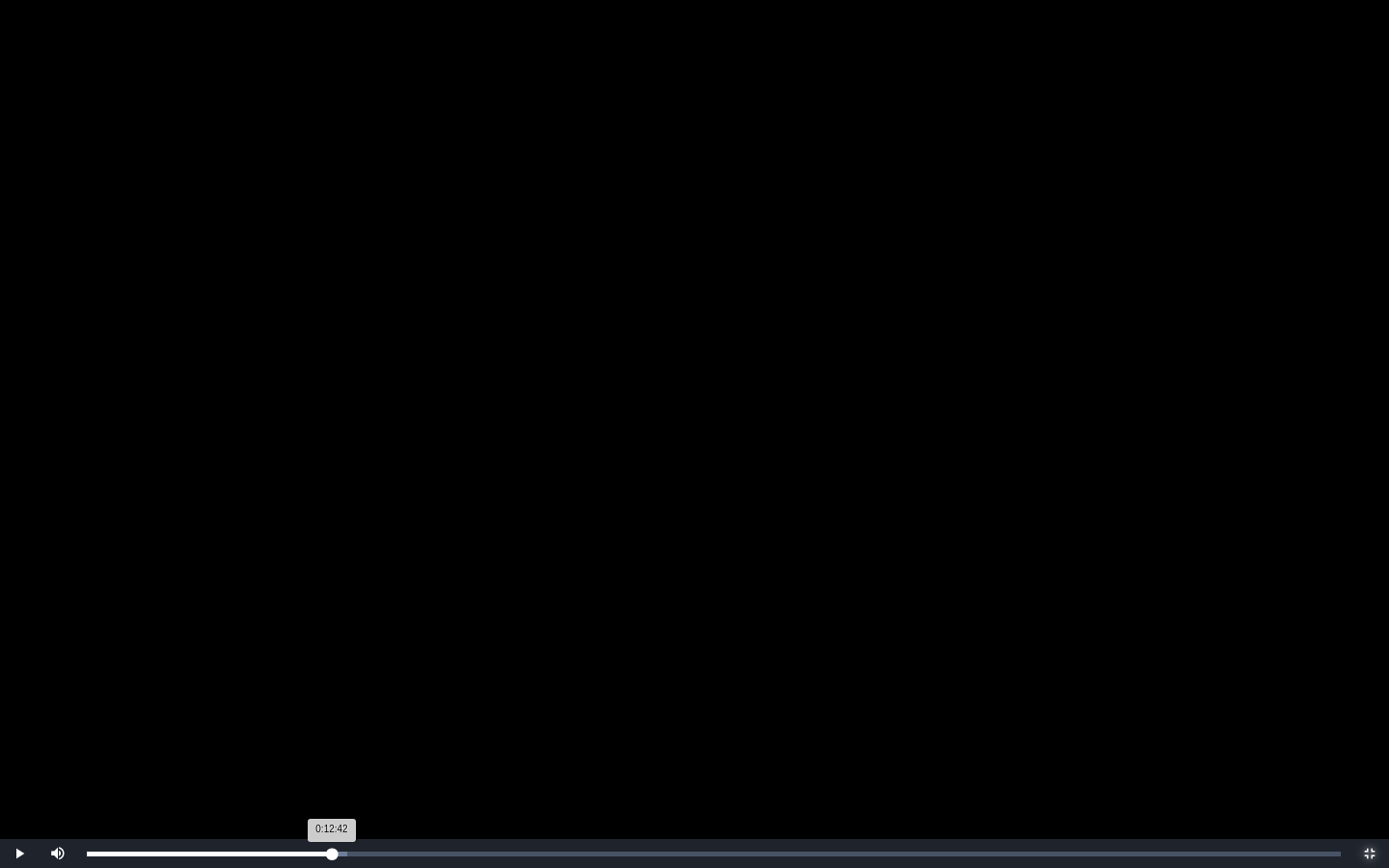 click on "0:12:42 进度 ：0%" at bounding box center [209, 854] 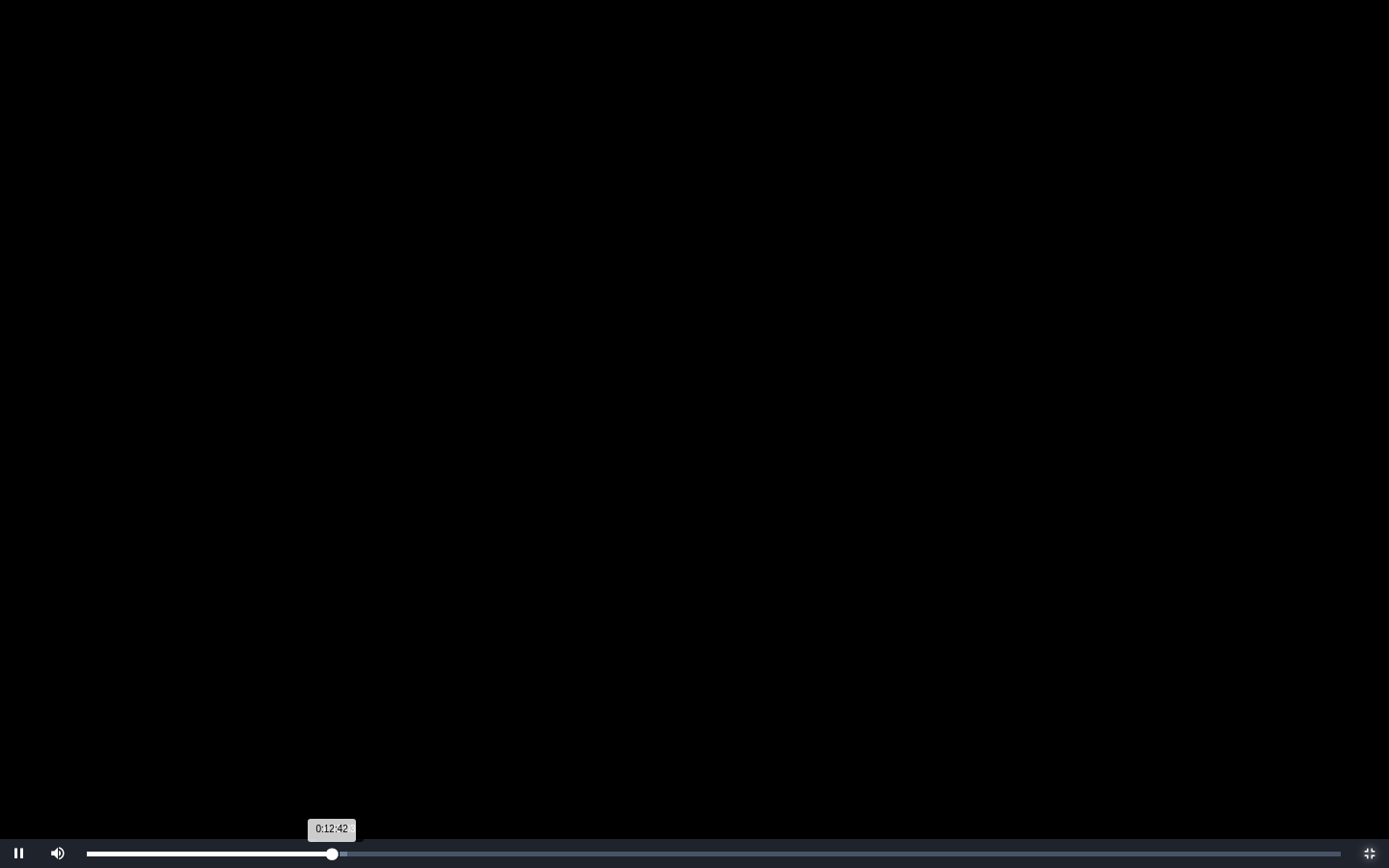 click on "已加载 ：0% 0:13:03 0:12:42 进度 ：0%" at bounding box center [714, 854] 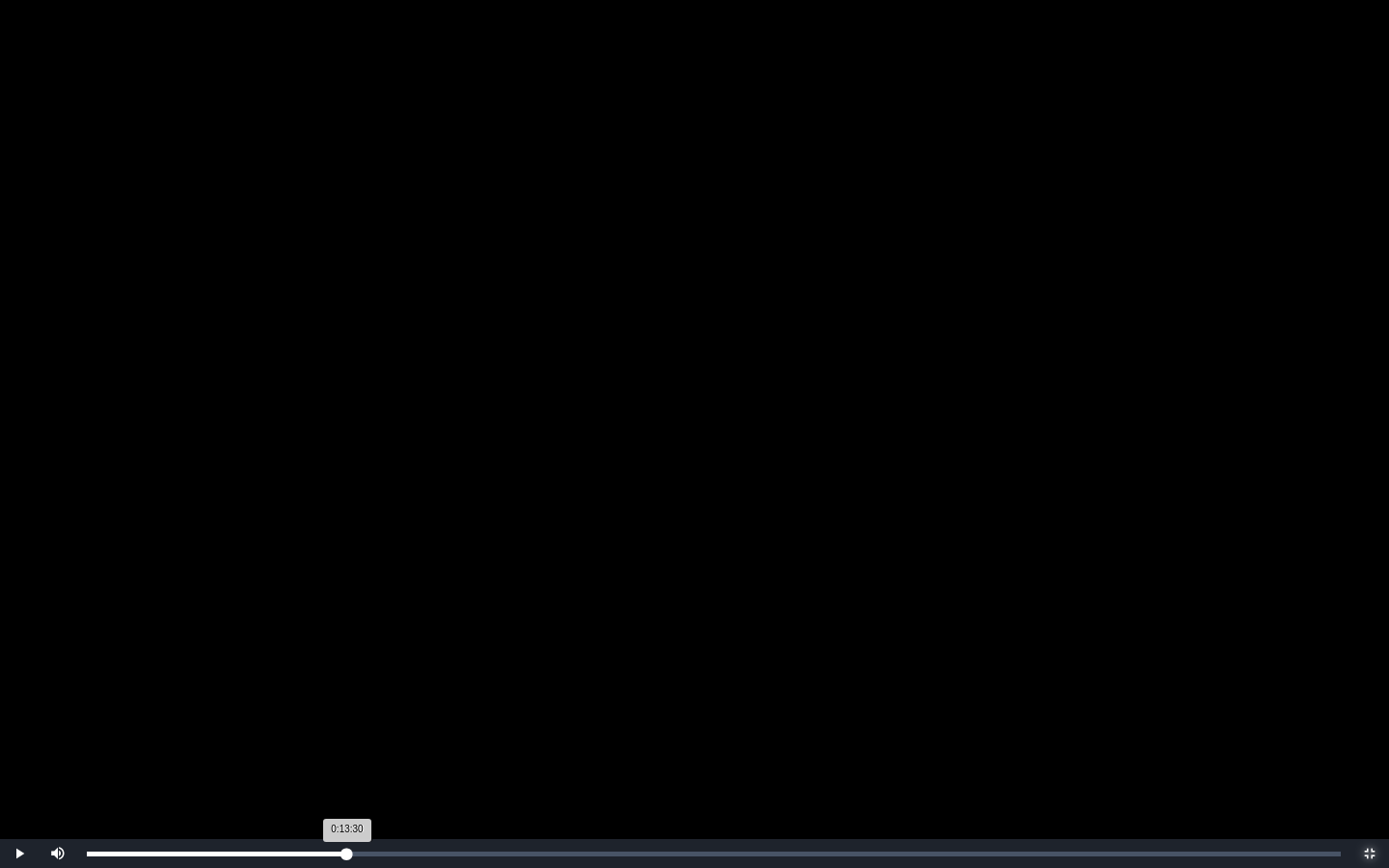 click on "已加载 ：0% 0:13:30 0:13:30 进度 ：0%" at bounding box center [714, 854] 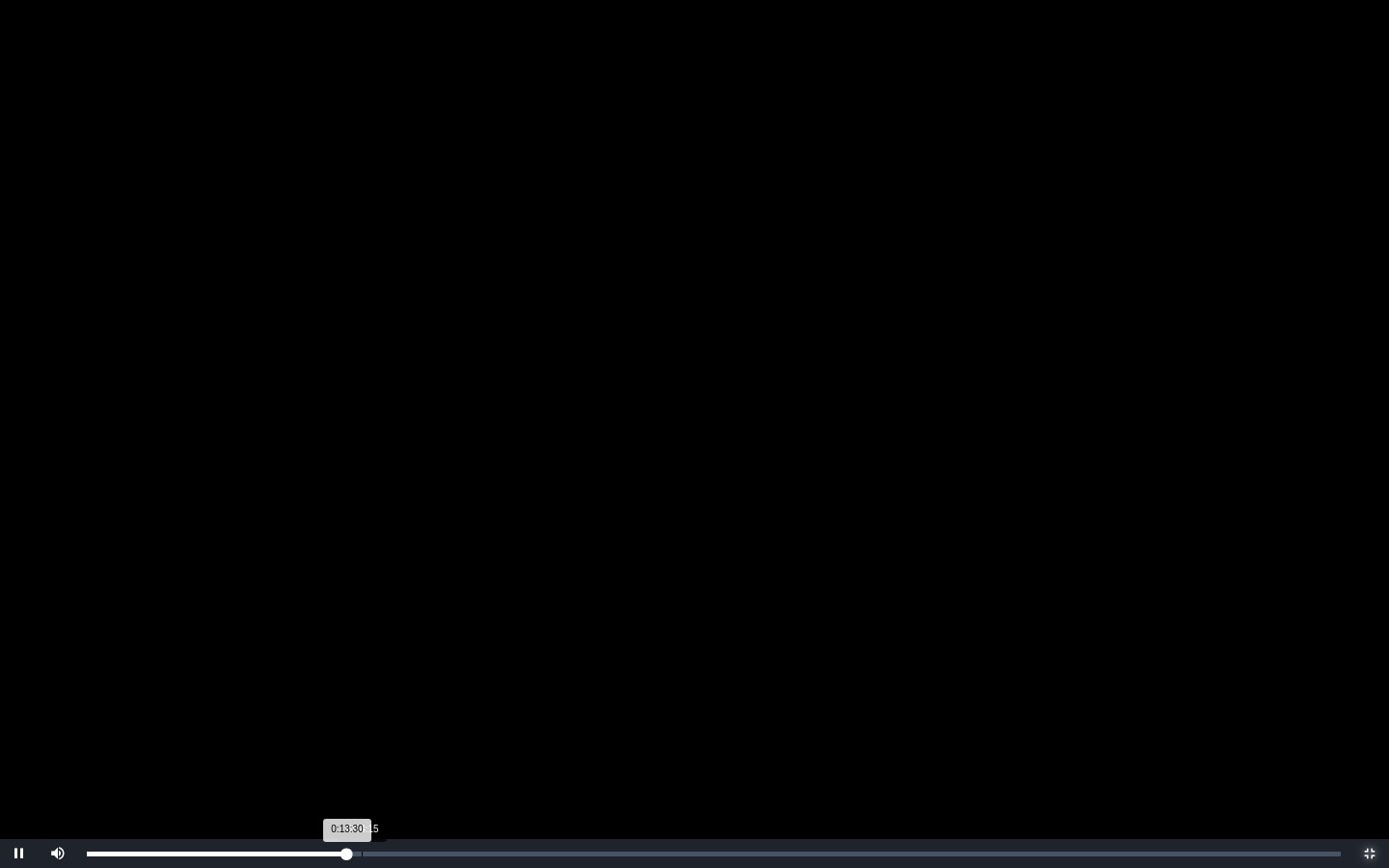 click on "0:14:15" at bounding box center (362, 854) 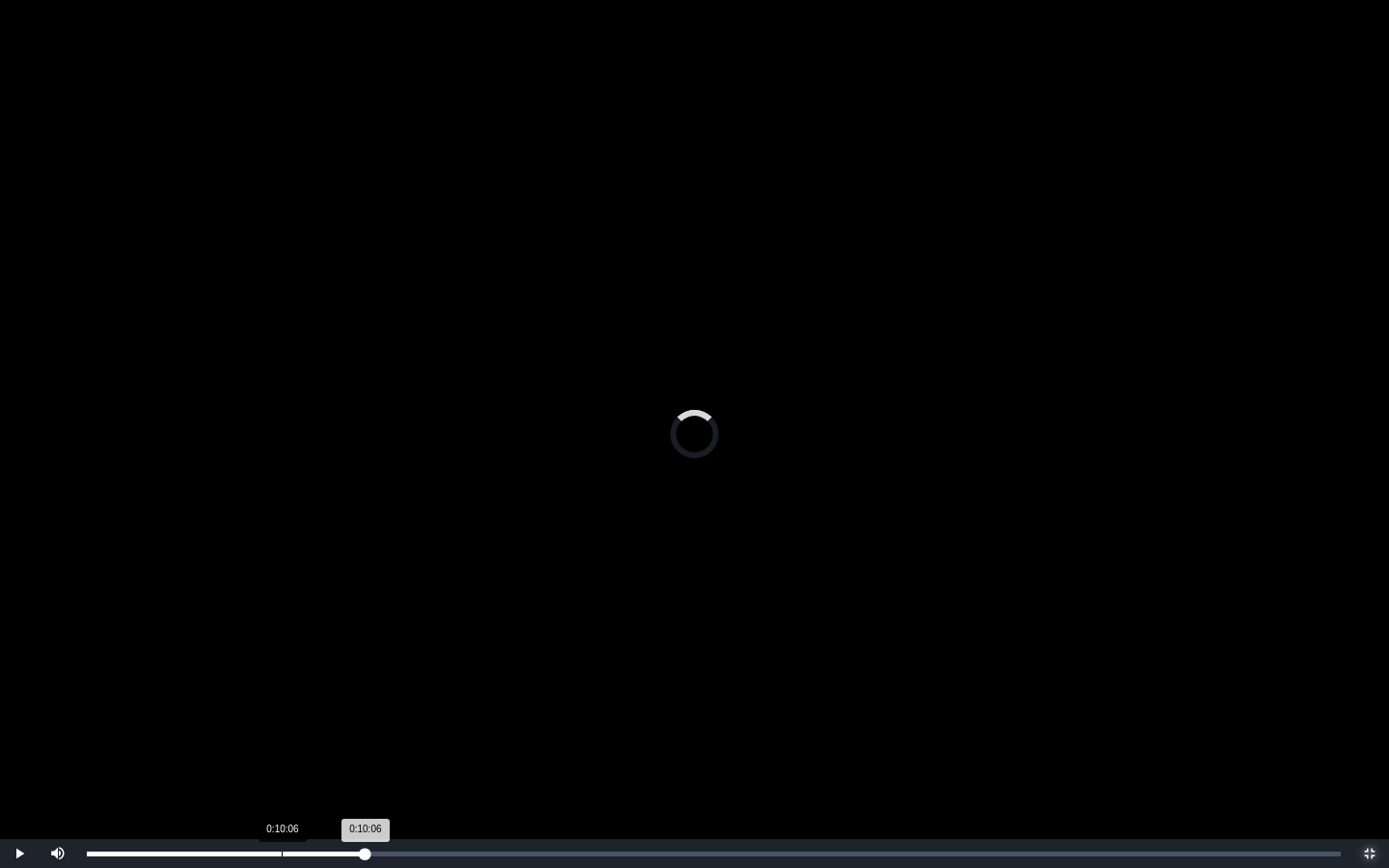 click on "已加载 ：0% 0:10:06 0:10:06 进度 ：0%" at bounding box center (714, 854) 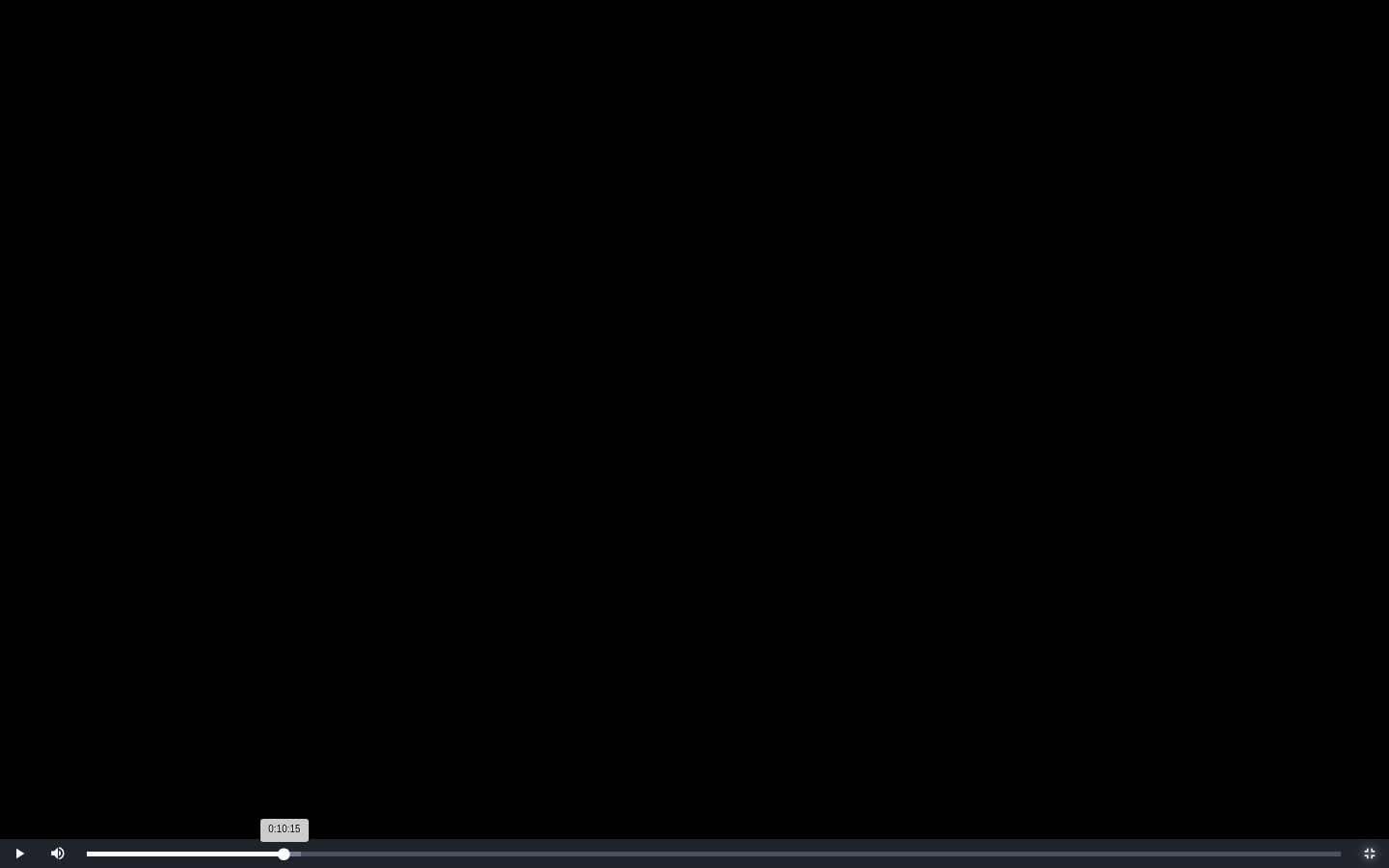 click on "0:10:15 进度 ：0%" at bounding box center [185, 854] 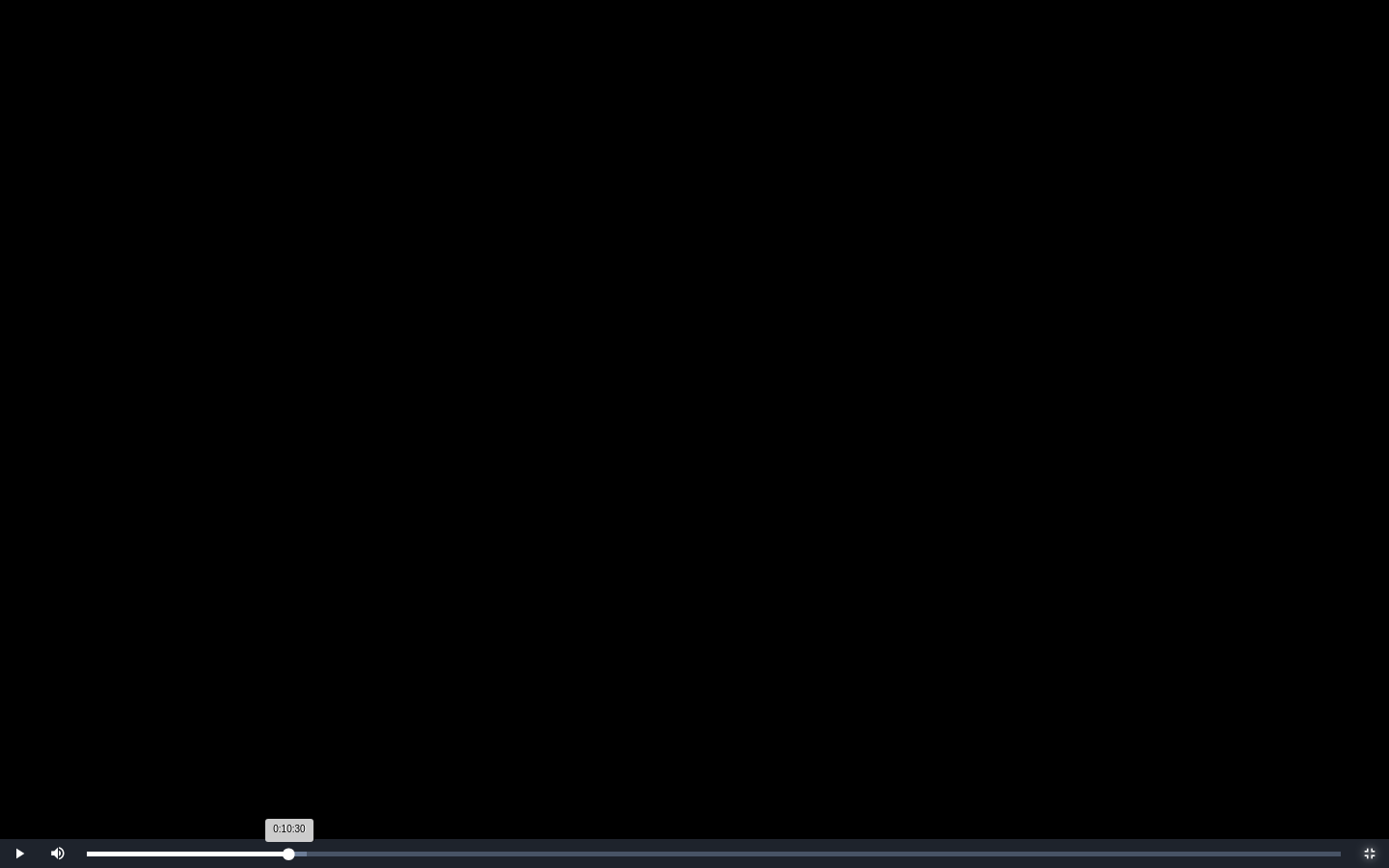 click on "0:10:30 进度 ：0%" at bounding box center (188, 854) 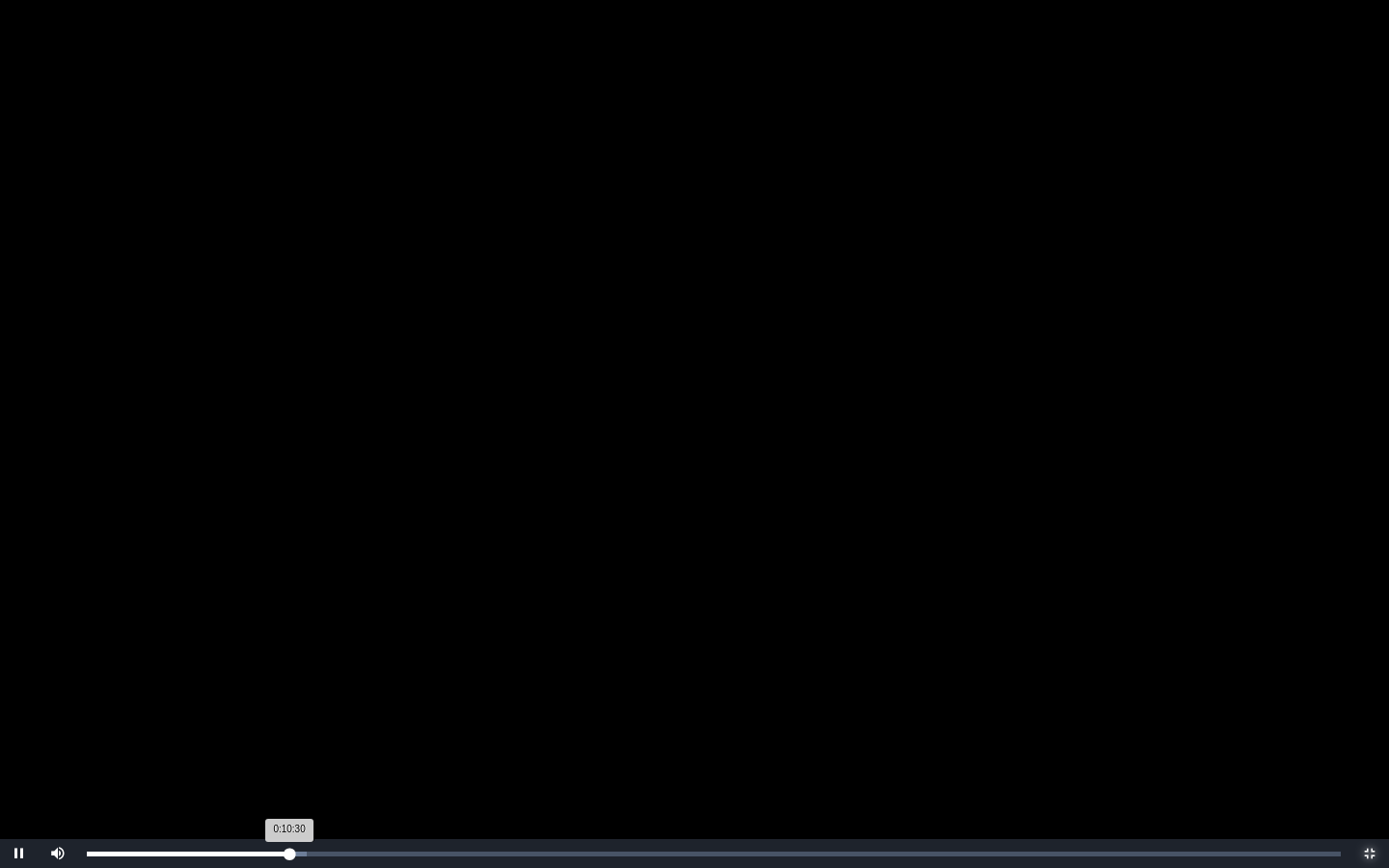 click on "0:10:30 进度 ：0%" at bounding box center (188, 854) 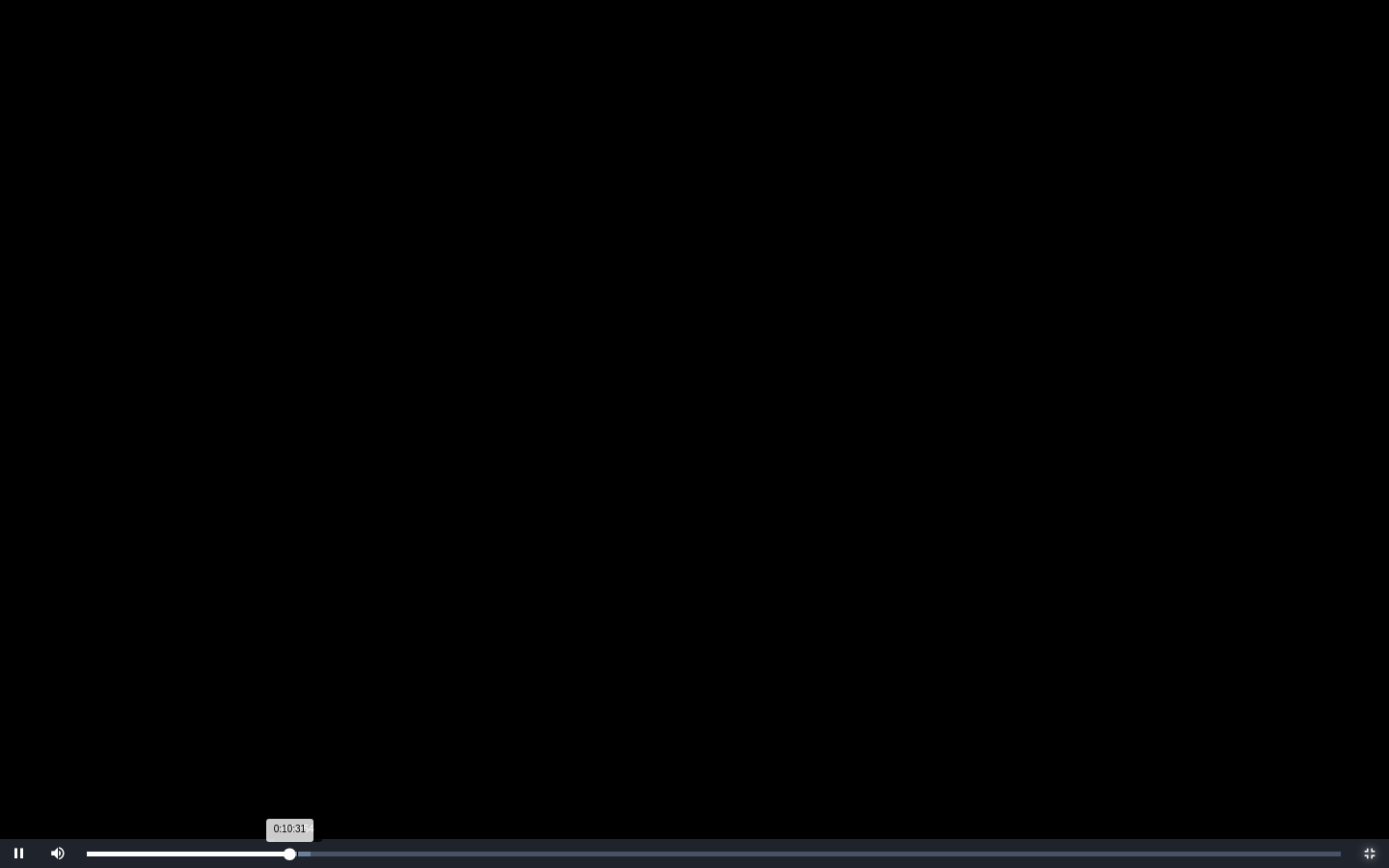 click on "已加载 ：0% 0:10:54 0:10:31 进度 ：0%" at bounding box center (714, 854) 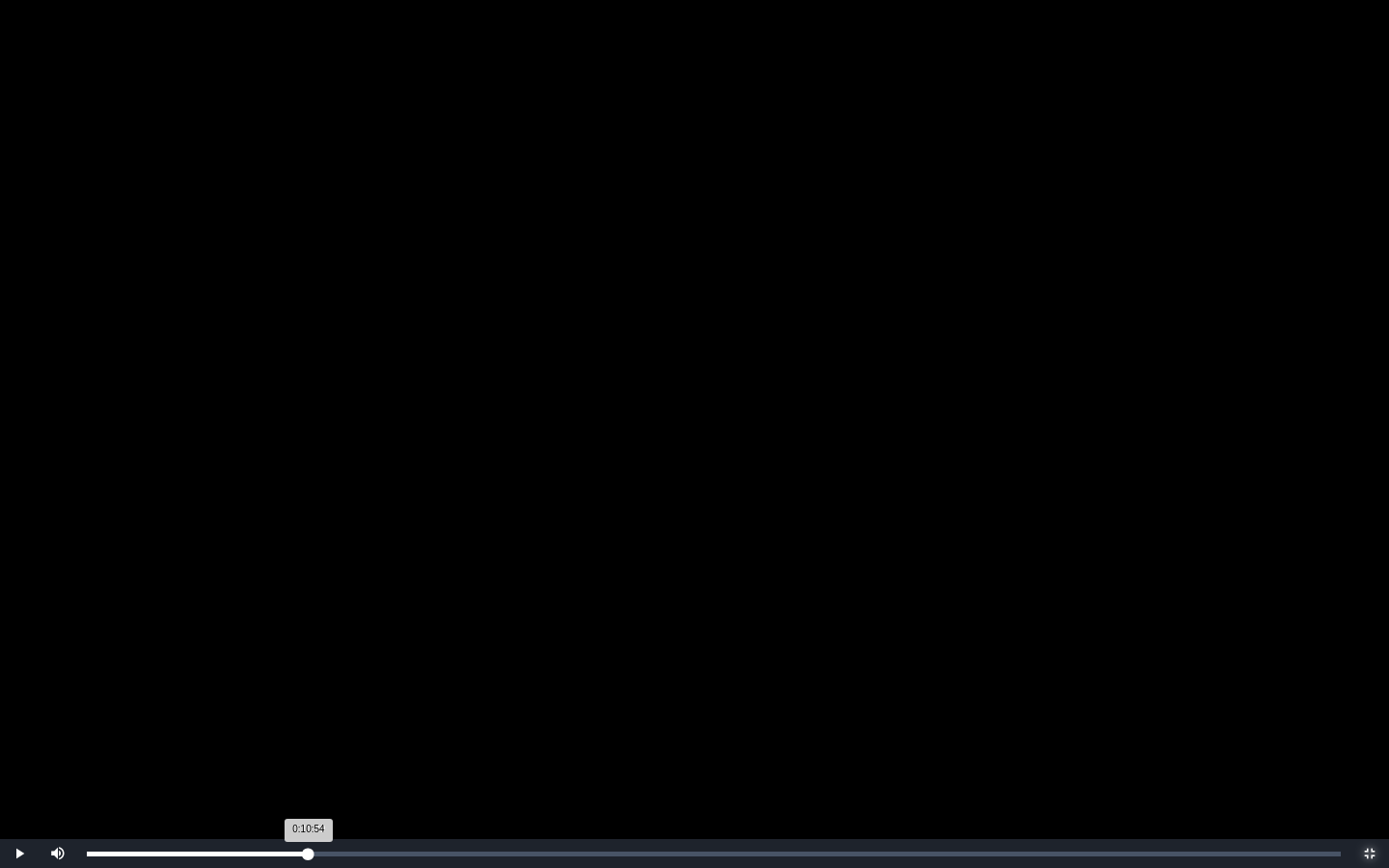 click on "已加载 ：0% 0:11:30 0:10:54 进度 ：0%" at bounding box center (714, 854) 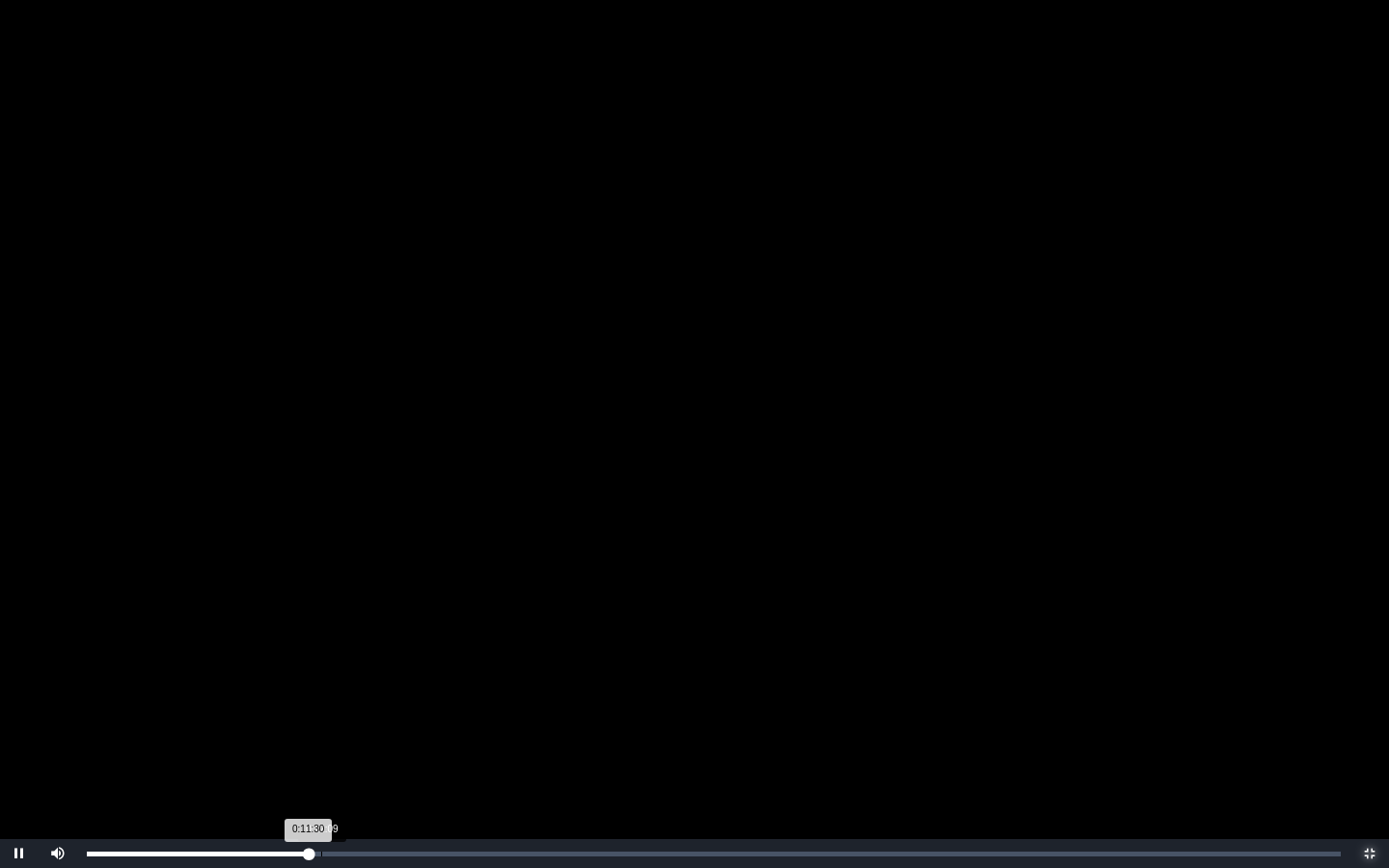 click on "已加载 ：0% 0:12:09 0:11:30 进度 ：0%" at bounding box center [714, 854] 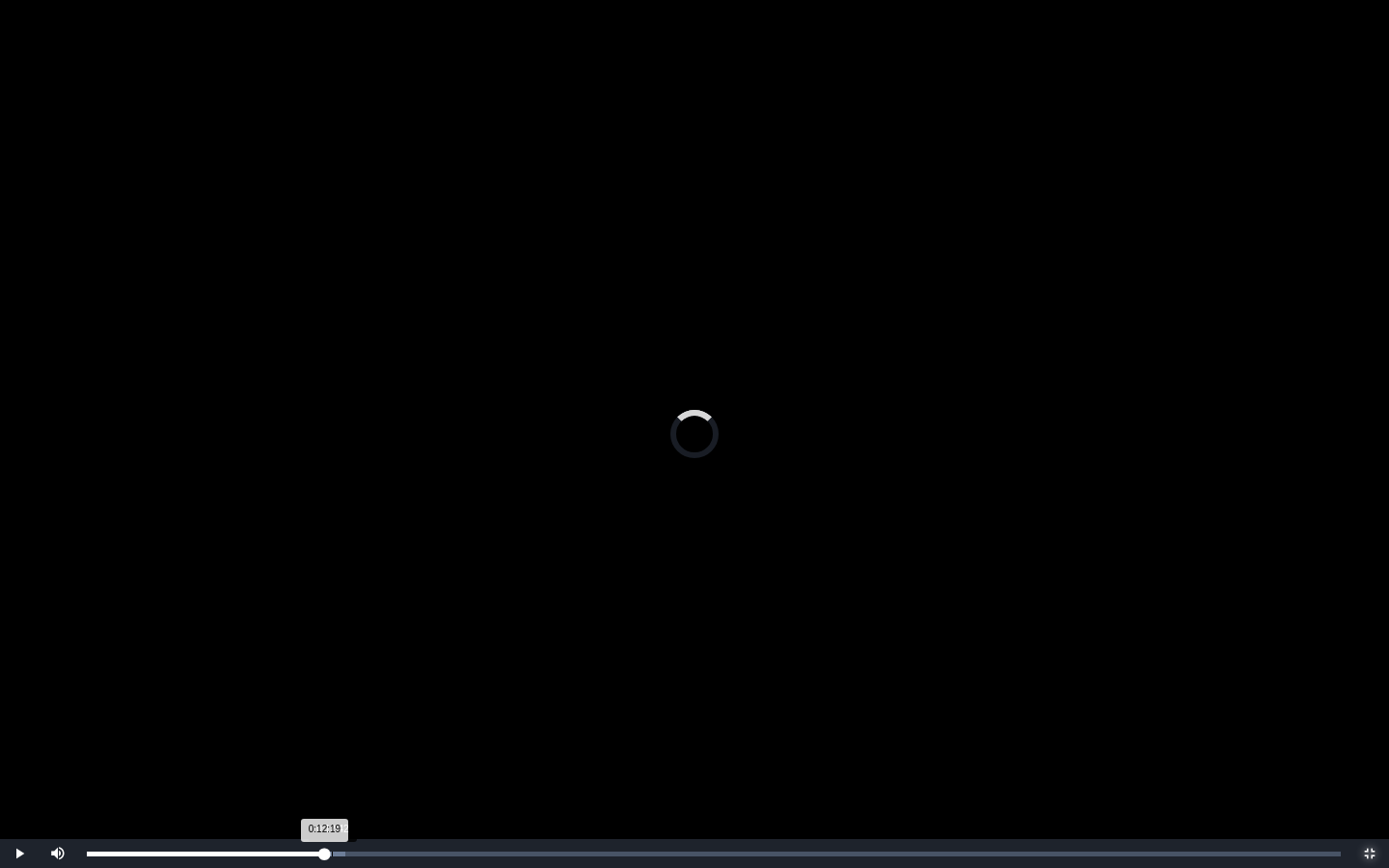 click on "已加载 ：0% 0:12:42 0:12:19 进度 ：0%" at bounding box center (714, 854) 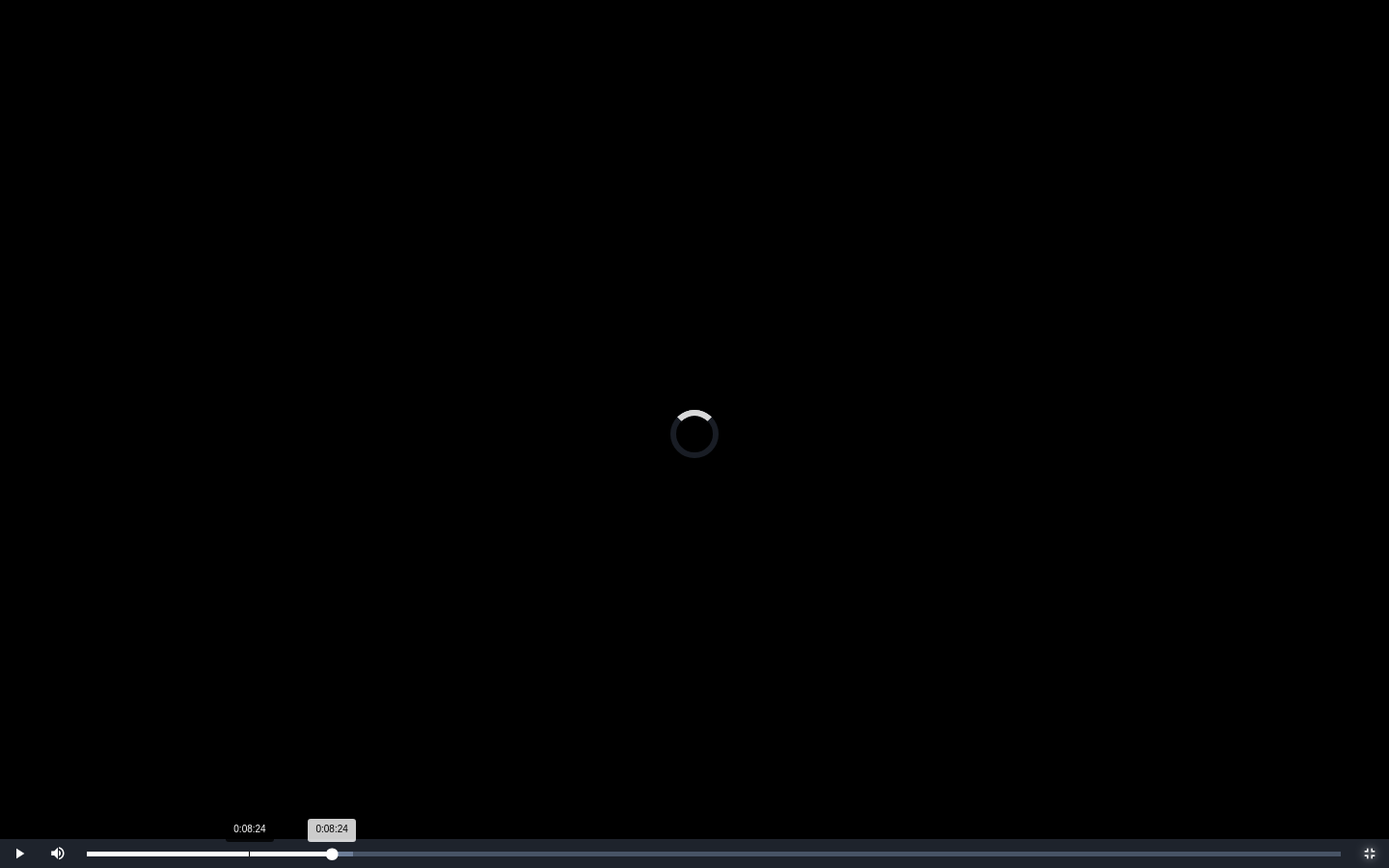 click on "已加载 ：0% 0:08:24 0:08:24 进度 ：0%" at bounding box center (714, 854) 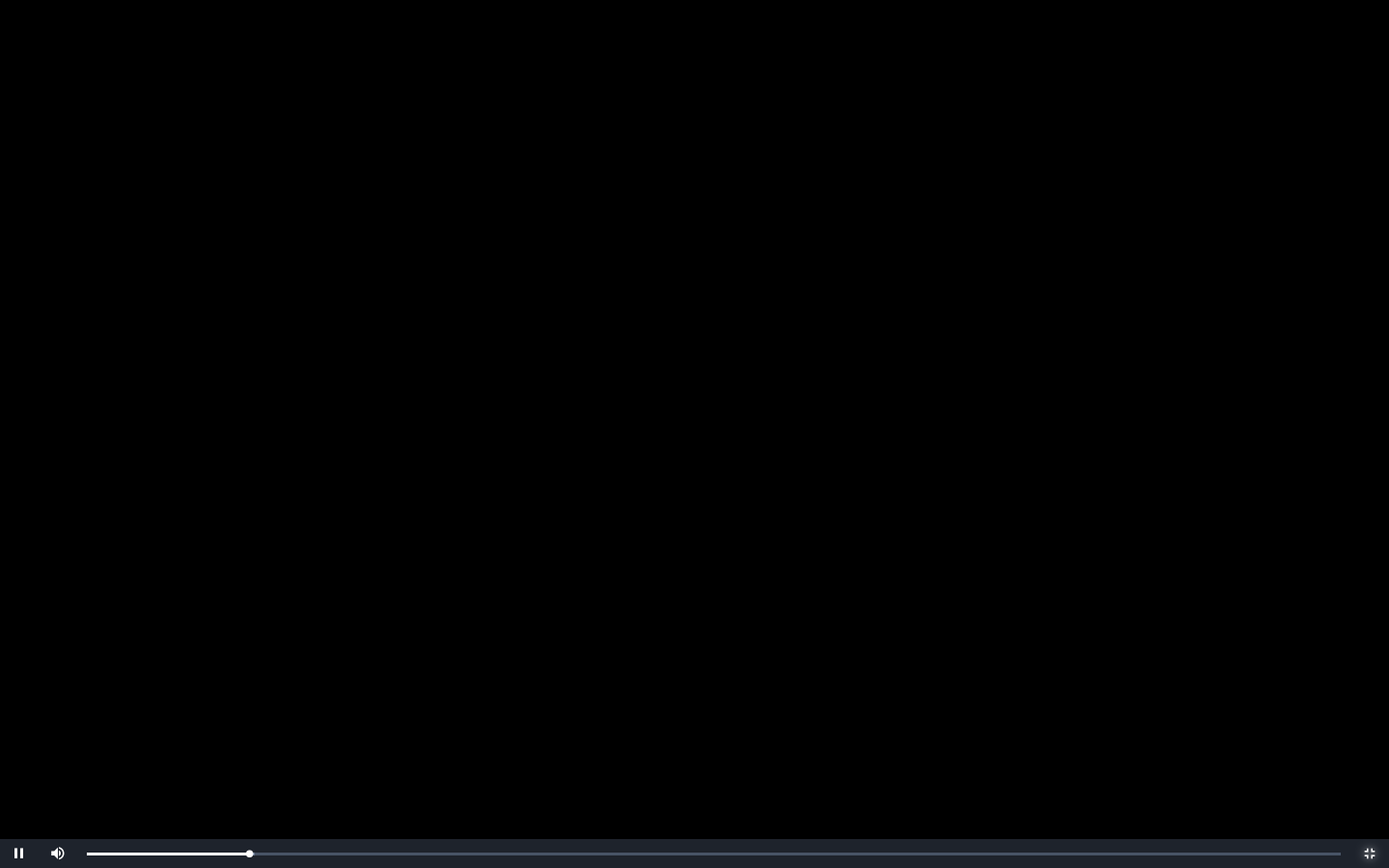 type 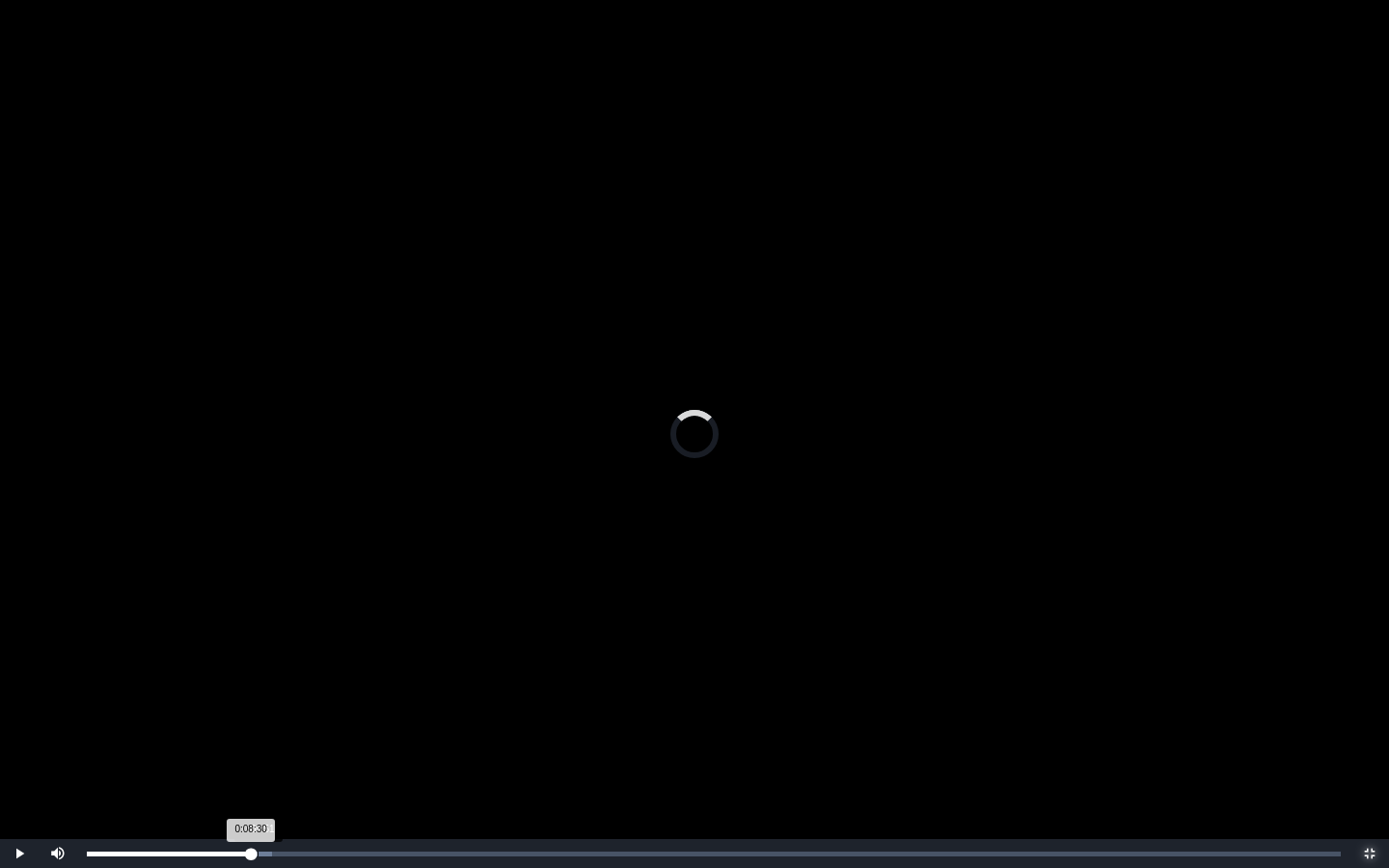 click on "0:08:30 进度 ：0%" at bounding box center (169, 854) 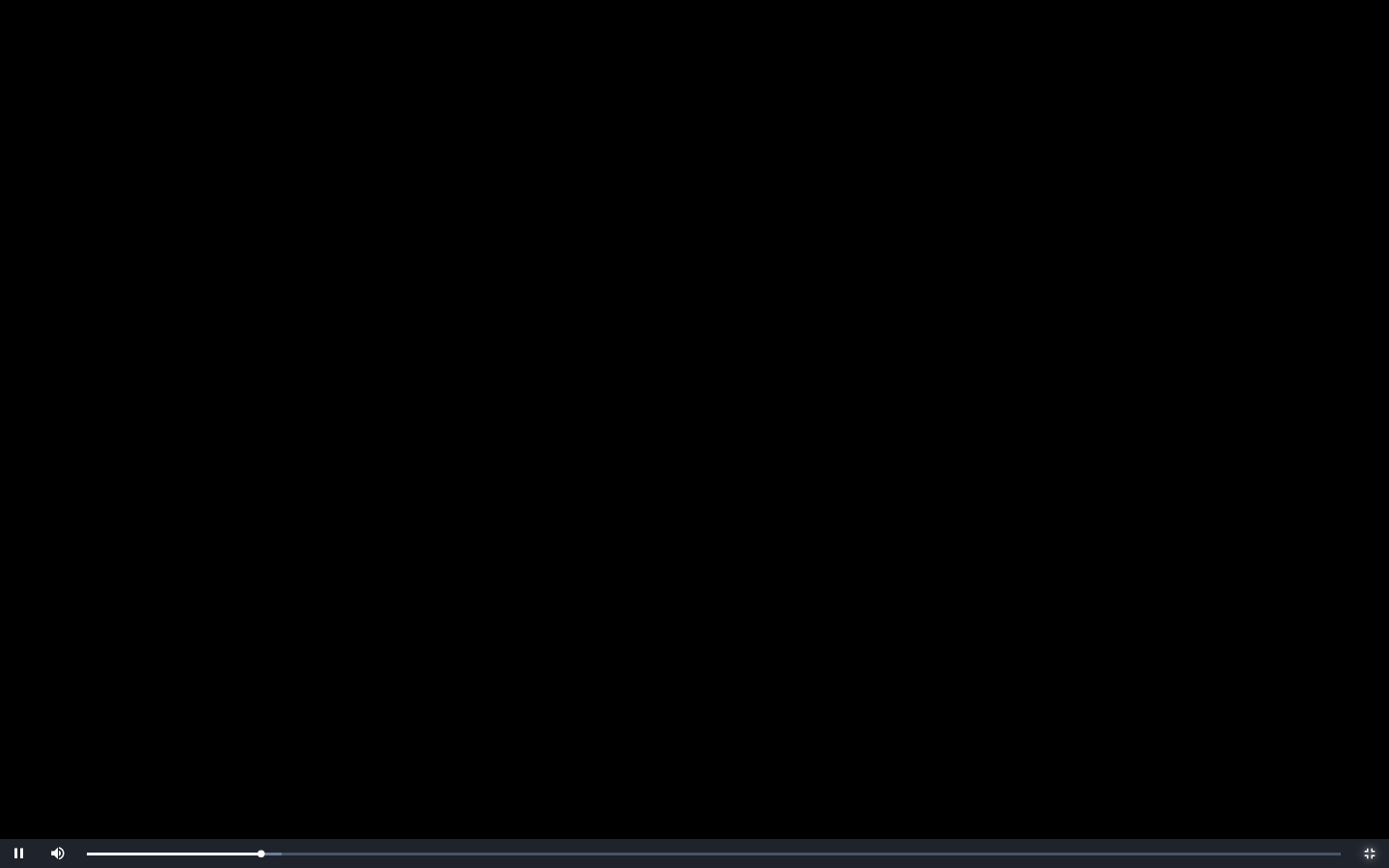 click on "Non-Fullscreen" at bounding box center [1370, 854] 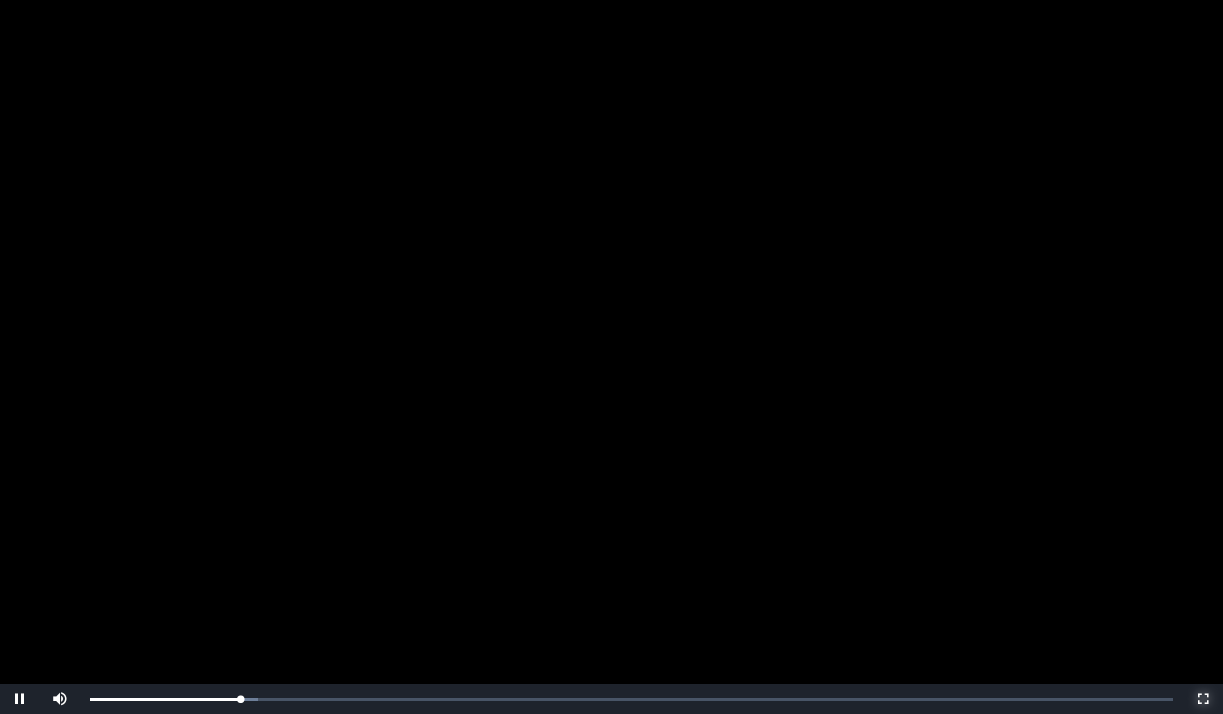 scroll, scrollTop: 225, scrollLeft: 0, axis: vertical 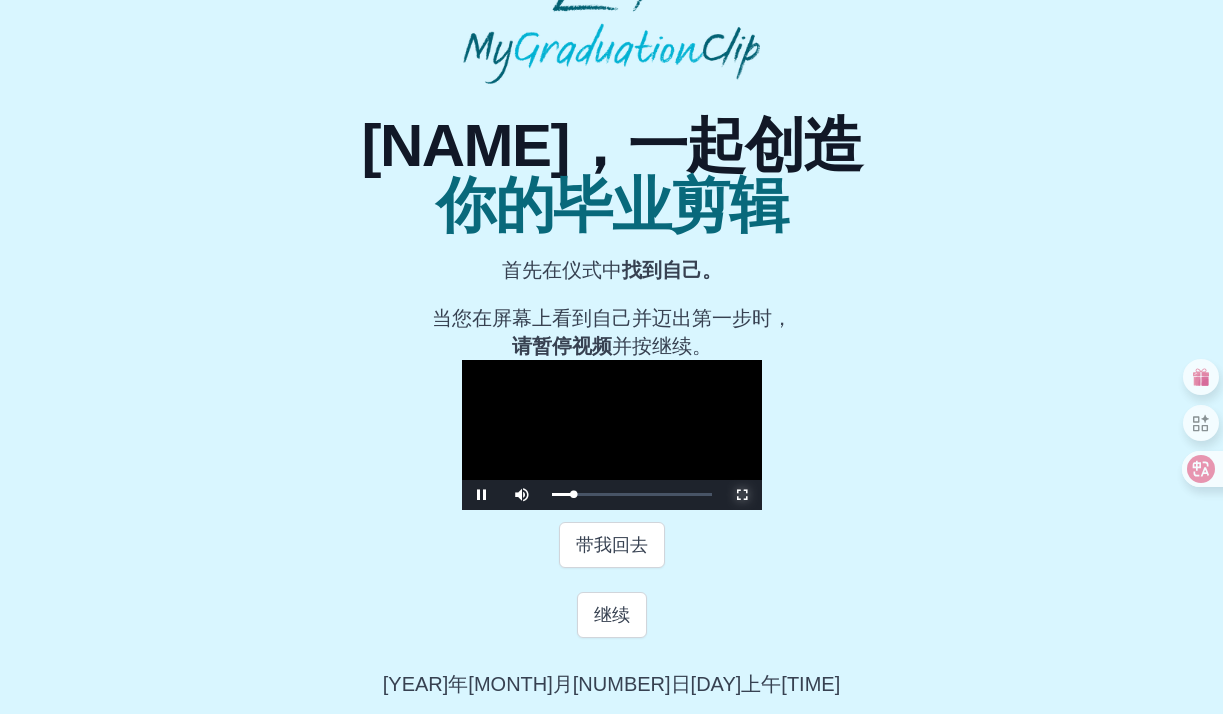 click on "Fullscreen" at bounding box center [742, 495] 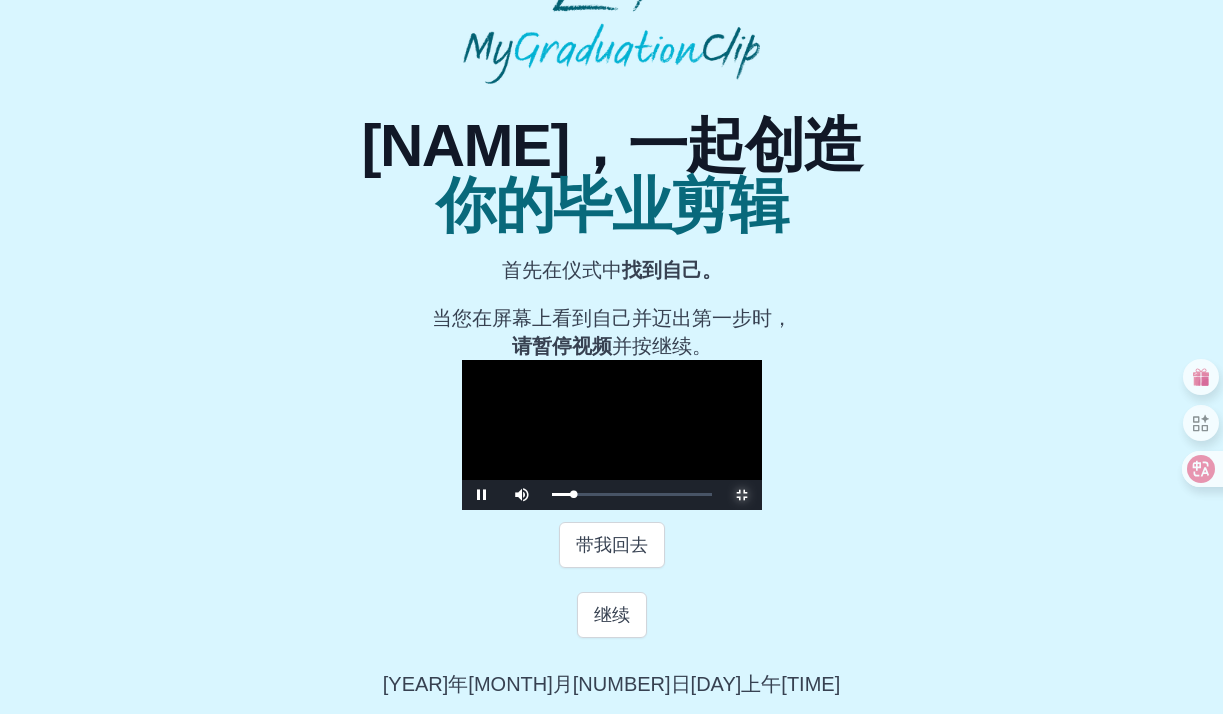 scroll, scrollTop: 0, scrollLeft: 0, axis: both 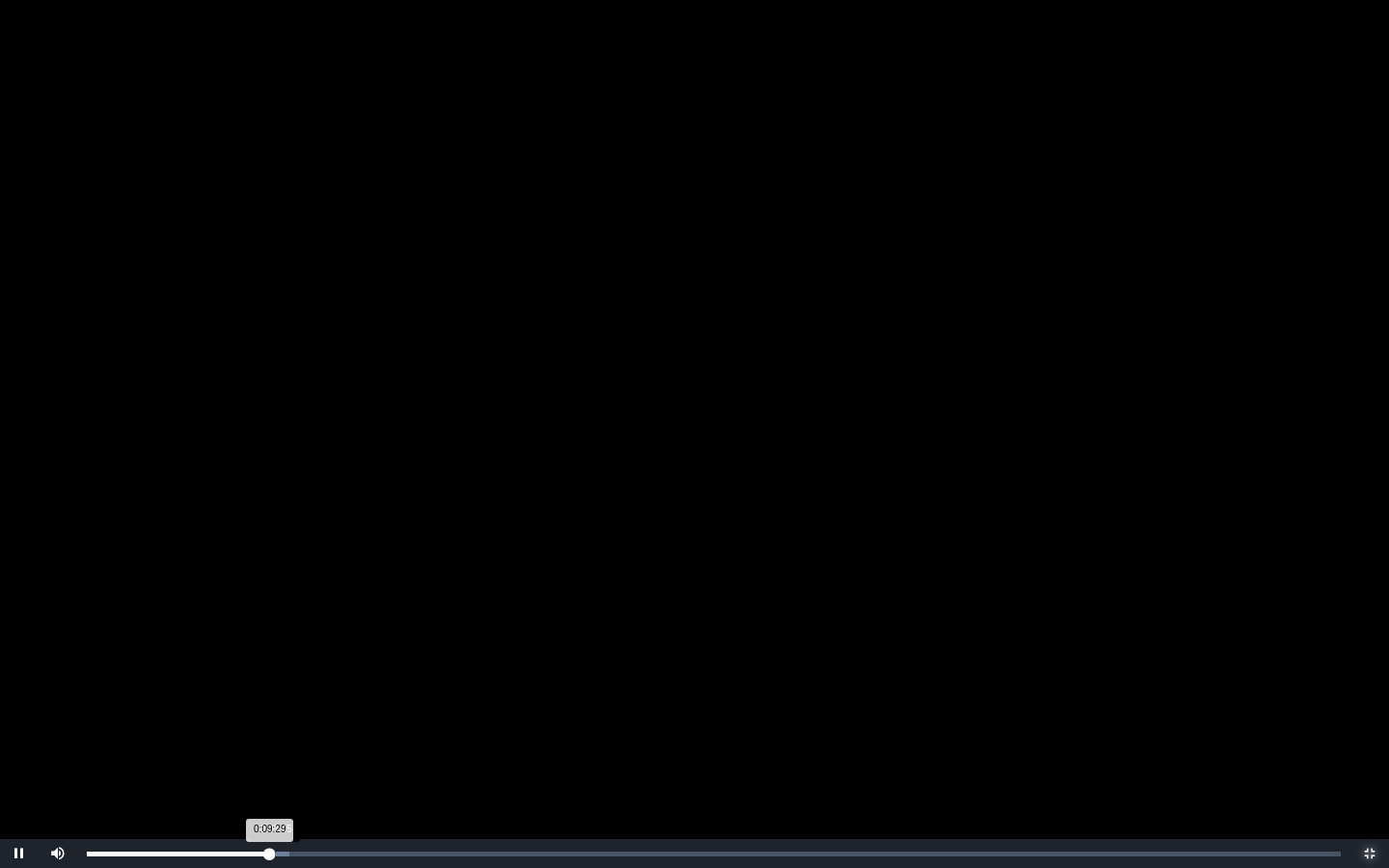 click on "0:09:29 进度 ：0%" at bounding box center [178, 854] 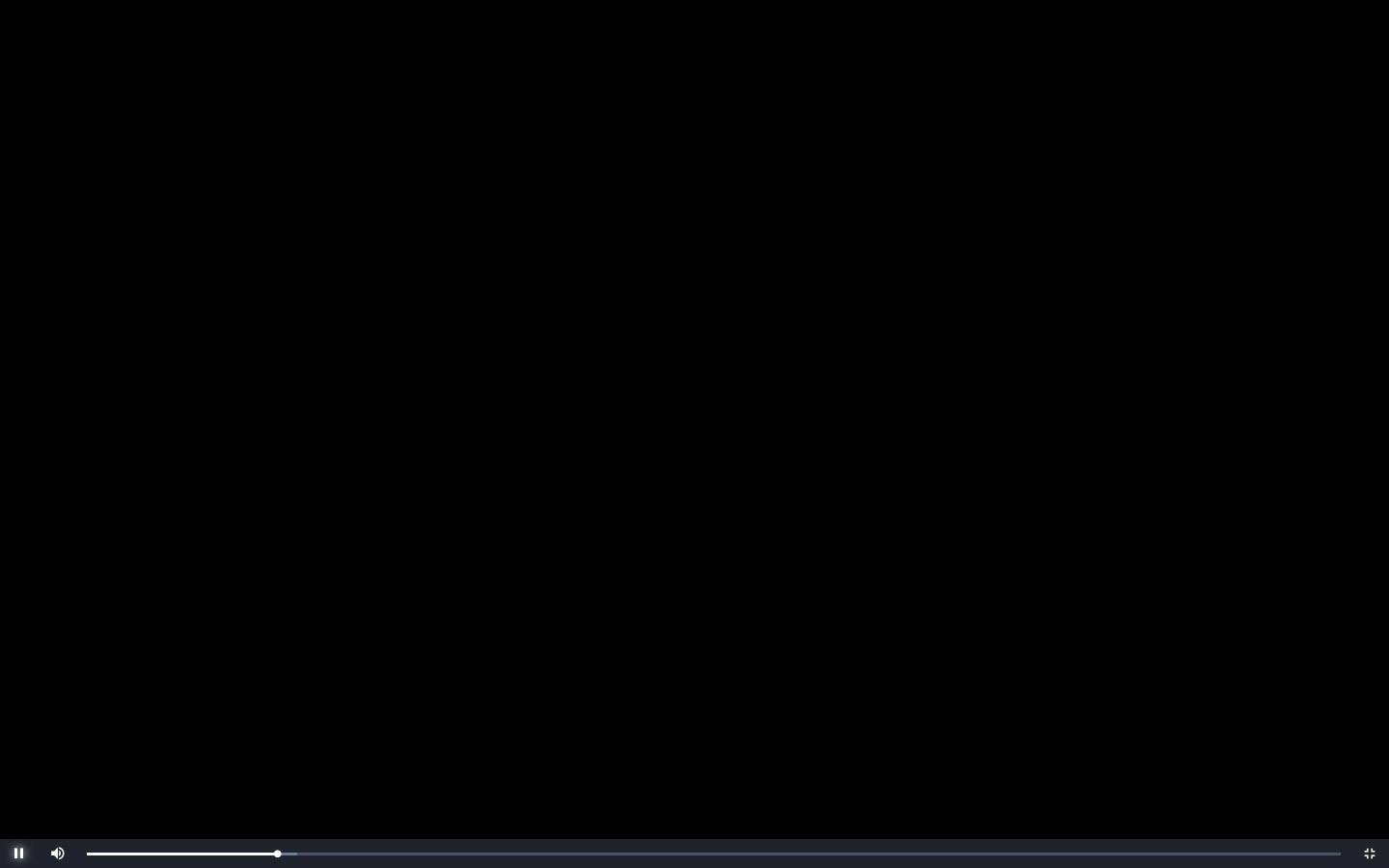click at bounding box center [19, 854] 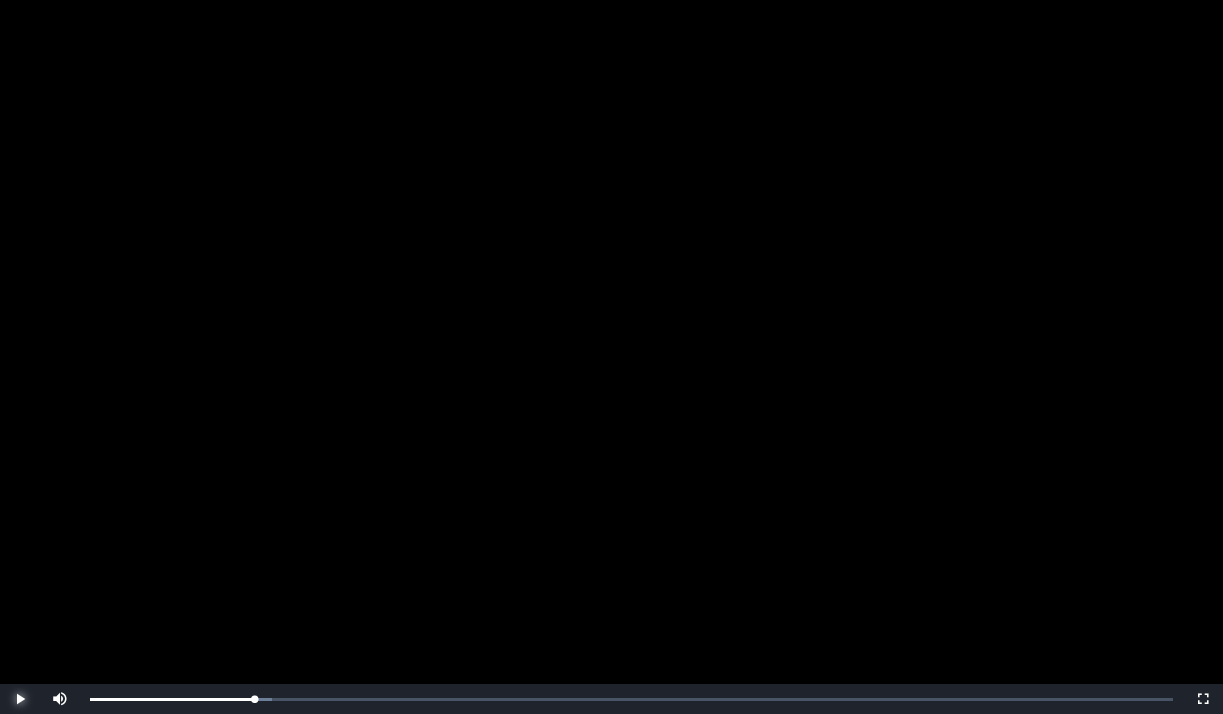scroll, scrollTop: 256, scrollLeft: 0, axis: vertical 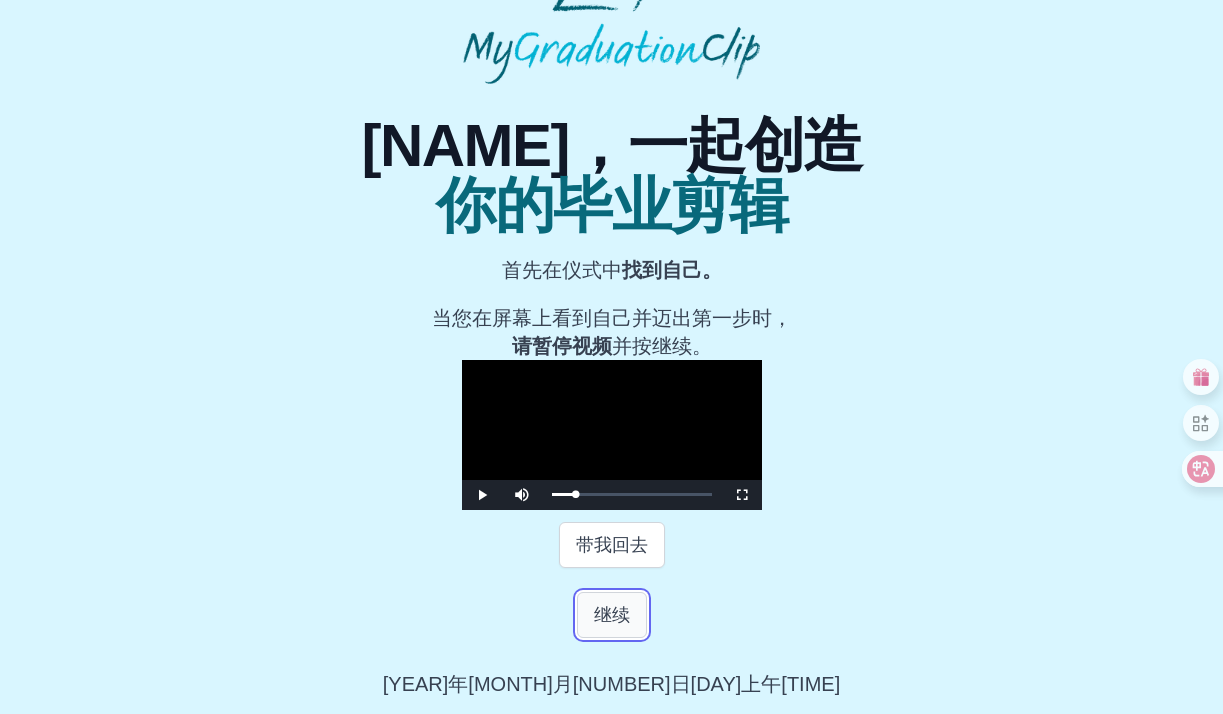 click on "继续" at bounding box center [612, 615] 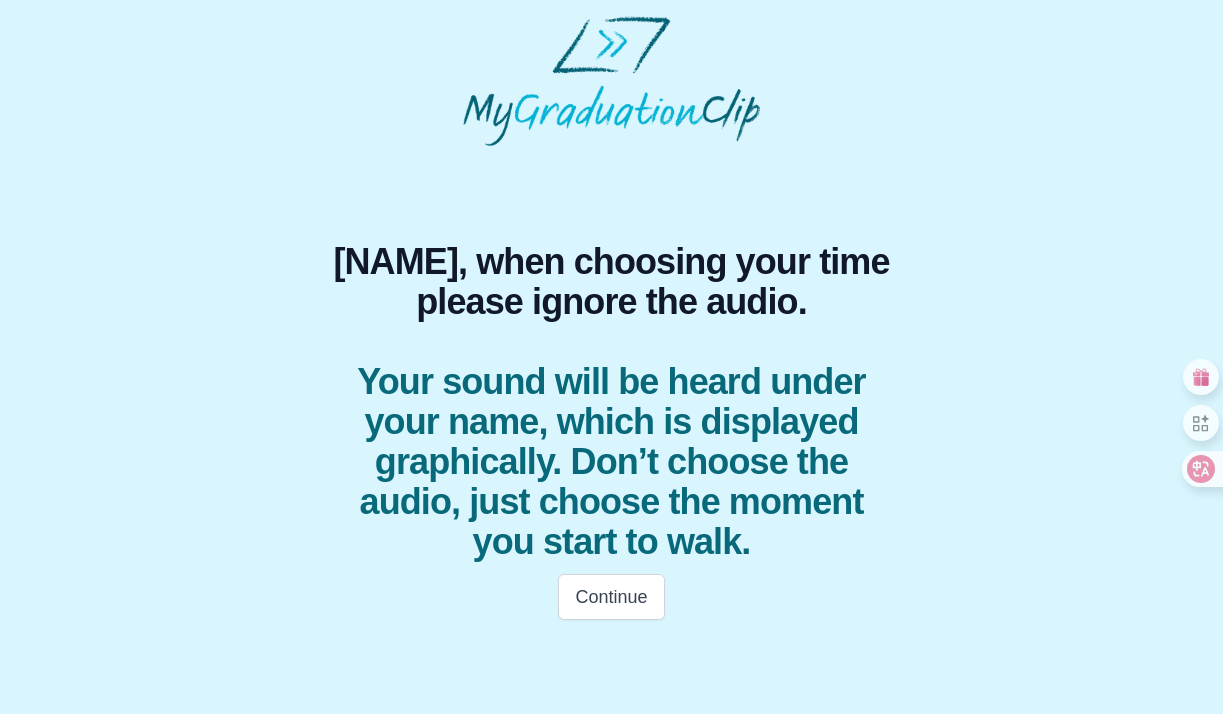 scroll, scrollTop: 0, scrollLeft: 0, axis: both 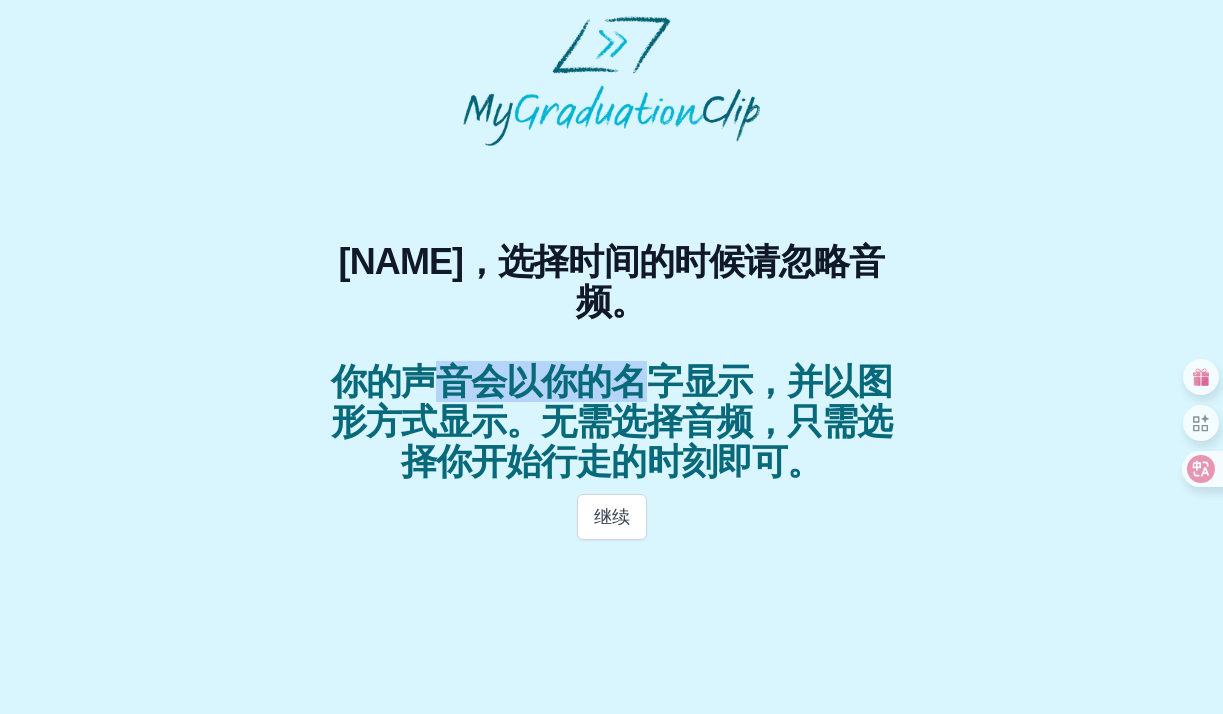 drag, startPoint x: 434, startPoint y: 379, endPoint x: 649, endPoint y: 381, distance: 215.00931 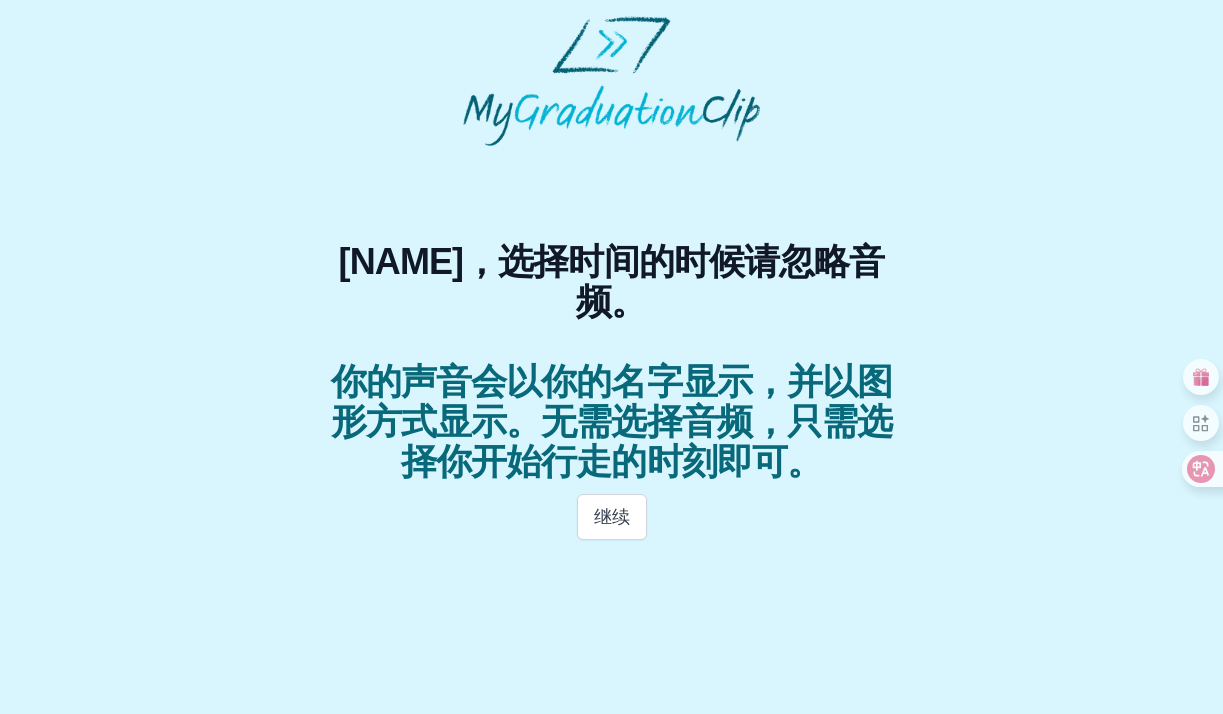 click on "你的声音会以你的名字显示，并以图形方式显示。无需选择音频，只需选择你开始行走的时刻即可。" at bounding box center (612, 421) 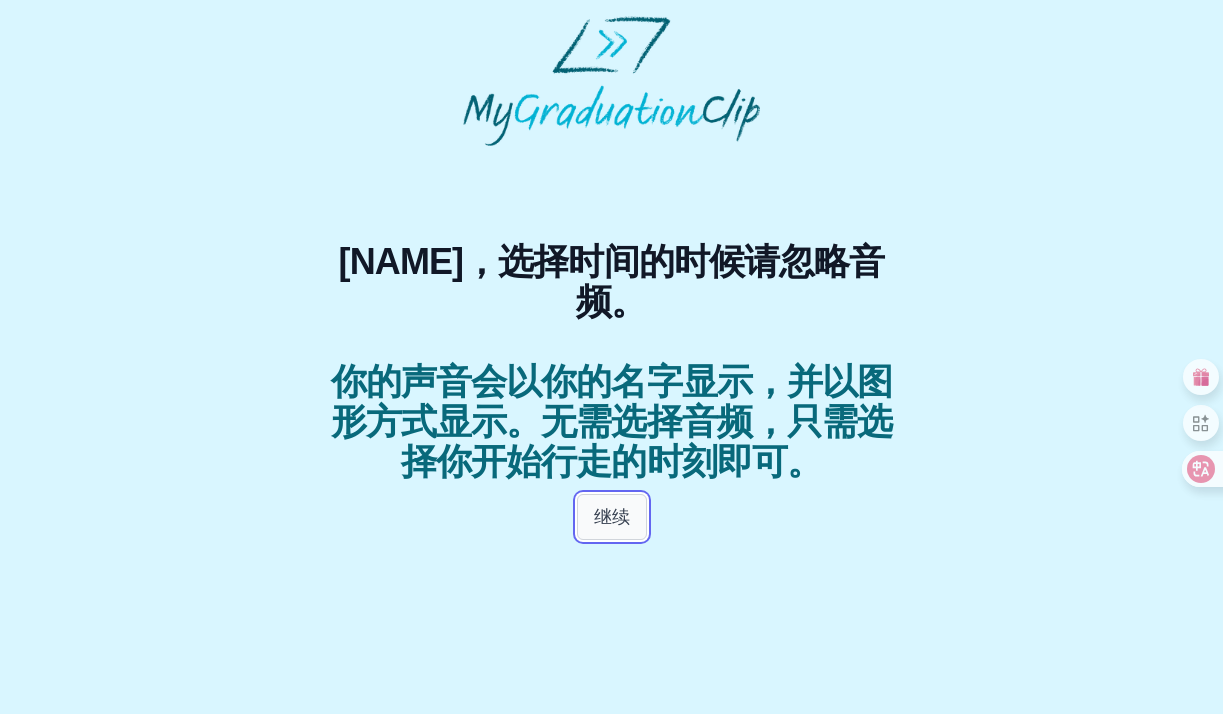 click on "继续" at bounding box center (612, 517) 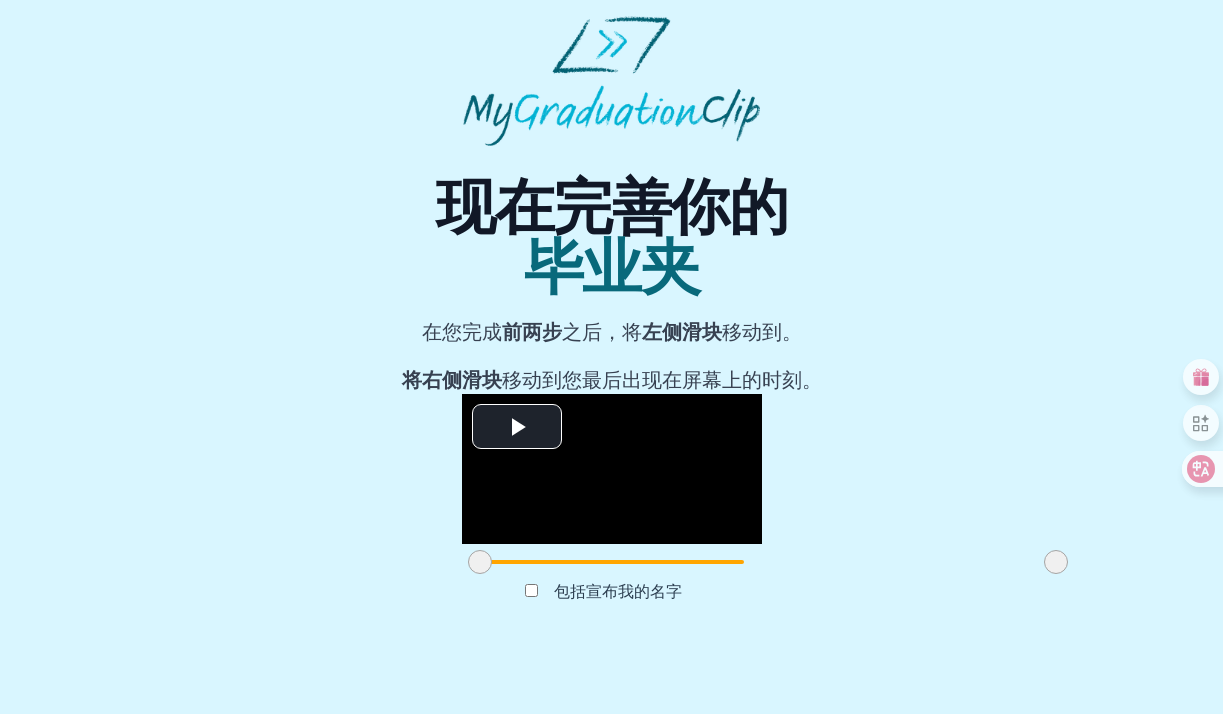 scroll, scrollTop: 138, scrollLeft: 0, axis: vertical 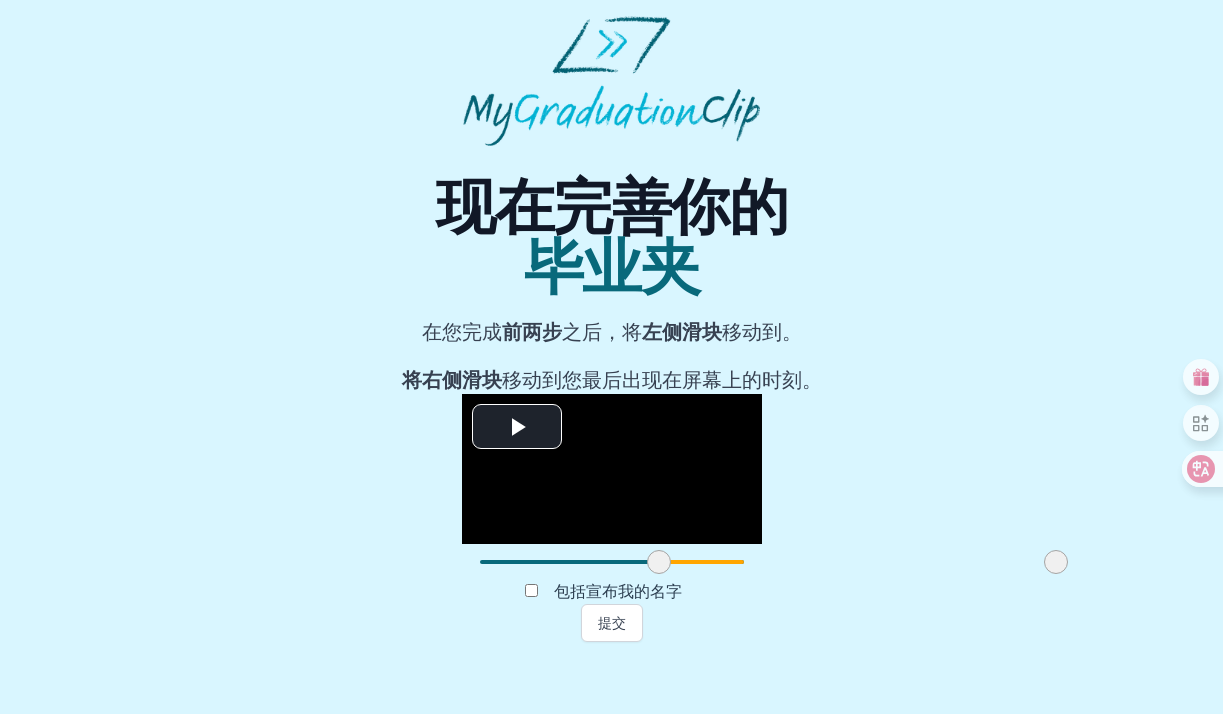 drag, startPoint x: 322, startPoint y: 609, endPoint x: 499, endPoint y: 609, distance: 177 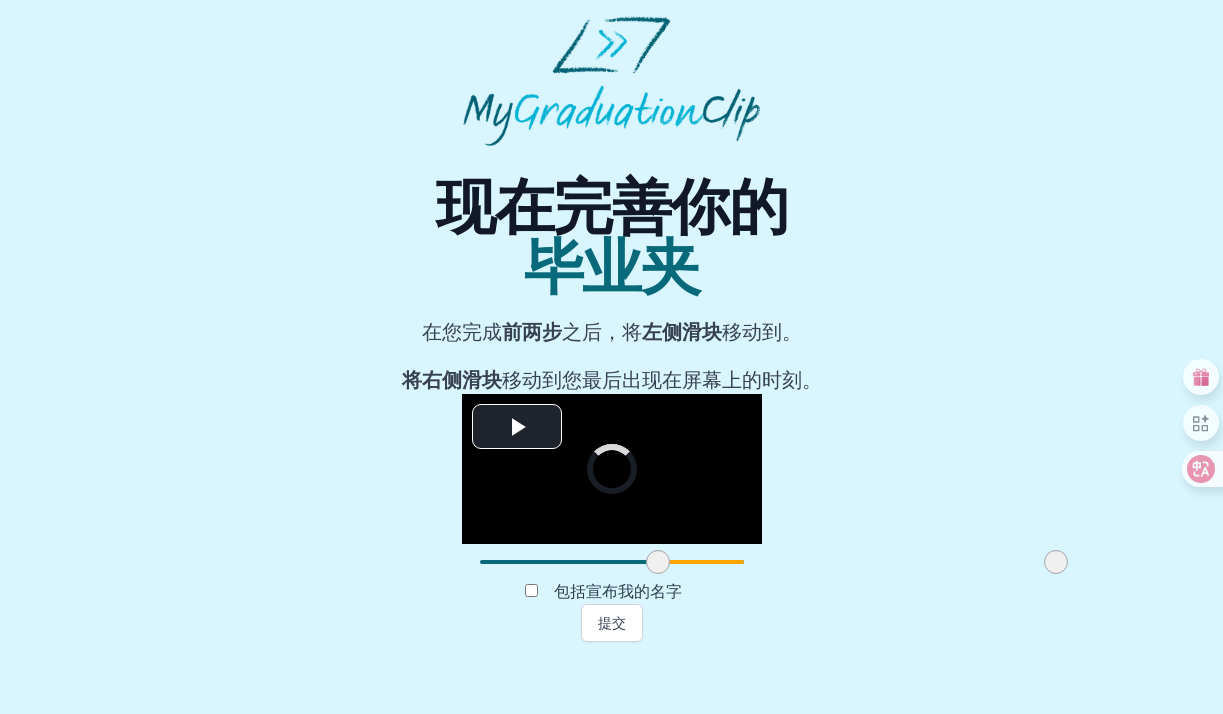 drag, startPoint x: 887, startPoint y: 613, endPoint x: 1076, endPoint y: 600, distance: 189.44656 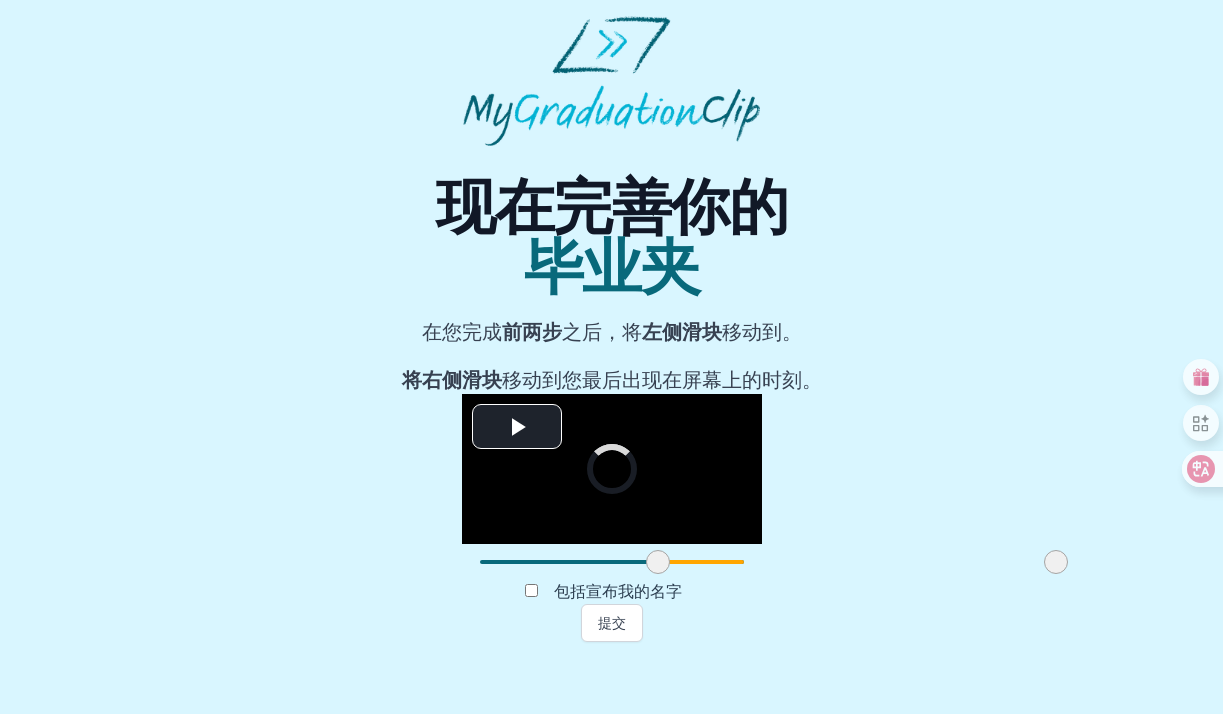 click on "现在完善你的 毕业夹 在您完成 前两步 之后，将 左侧滑块 移动到。 将右侧滑块 移动 到您最后出现在屏幕上的时刻。 视频播放器正在加载。 播放视频 沉默的 / 流类型  居住   章节 Chapters 描述 descriptions off , selected 字幕 subtitles settings , opens subtitles settings dialog subtitles off , selected 音轨 default , selected 这是一个模态窗口。 对话窗口的开始。按 Esc 键将取消并关闭该窗口。 文本 颜色 *** *** *** *** *** *** ** ** 透明度 *** *** 背景 颜色 *** *** *** *** *** *** ** ** 透明度 *** *** *** 窗户 颜色 *** *** *** *** *** *** ** ** 透明度 *** *** *** 字体大小 *** *** **** **** **** **** **** **** **** 文本边缘样式 **** *** ** ** ** 字体系列 ******* ******* **** ****** *** ** ****** 重置 将所有设置恢复为默认值 完毕 关闭模式对话框 对话窗口结束。 包括宣布我的名字 提交" at bounding box center (611, 394) 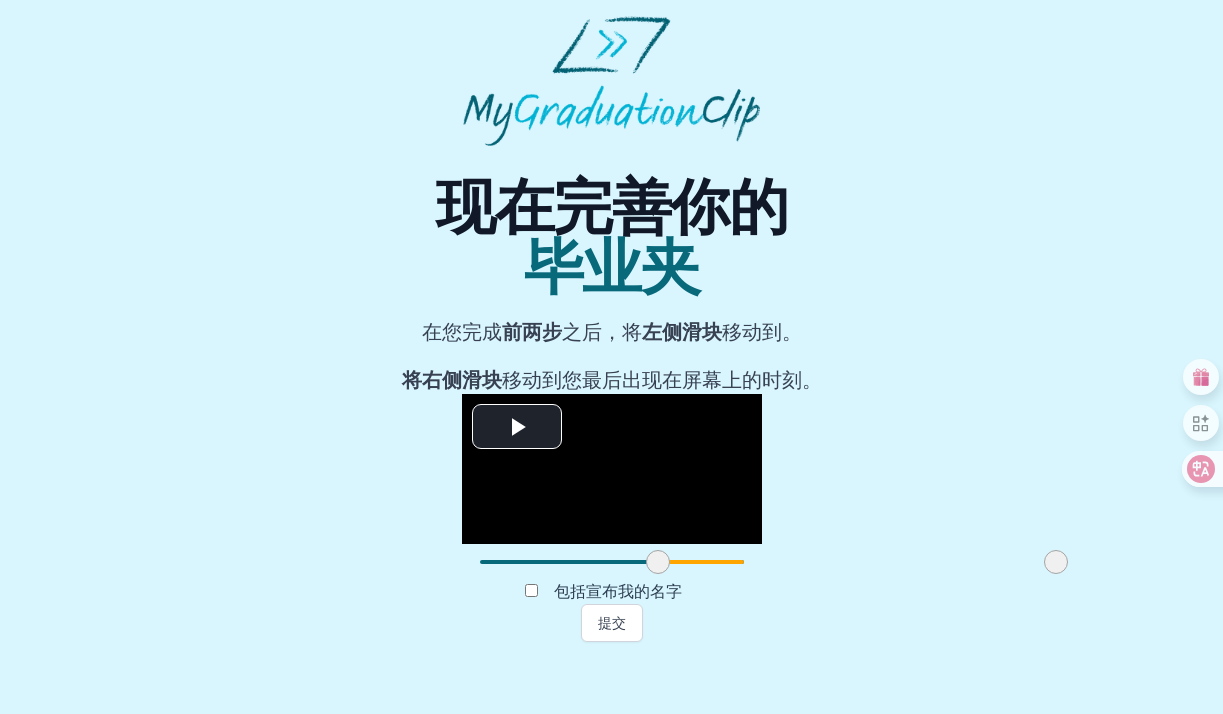 drag, startPoint x: 899, startPoint y: 614, endPoint x: 1003, endPoint y: 614, distance: 104 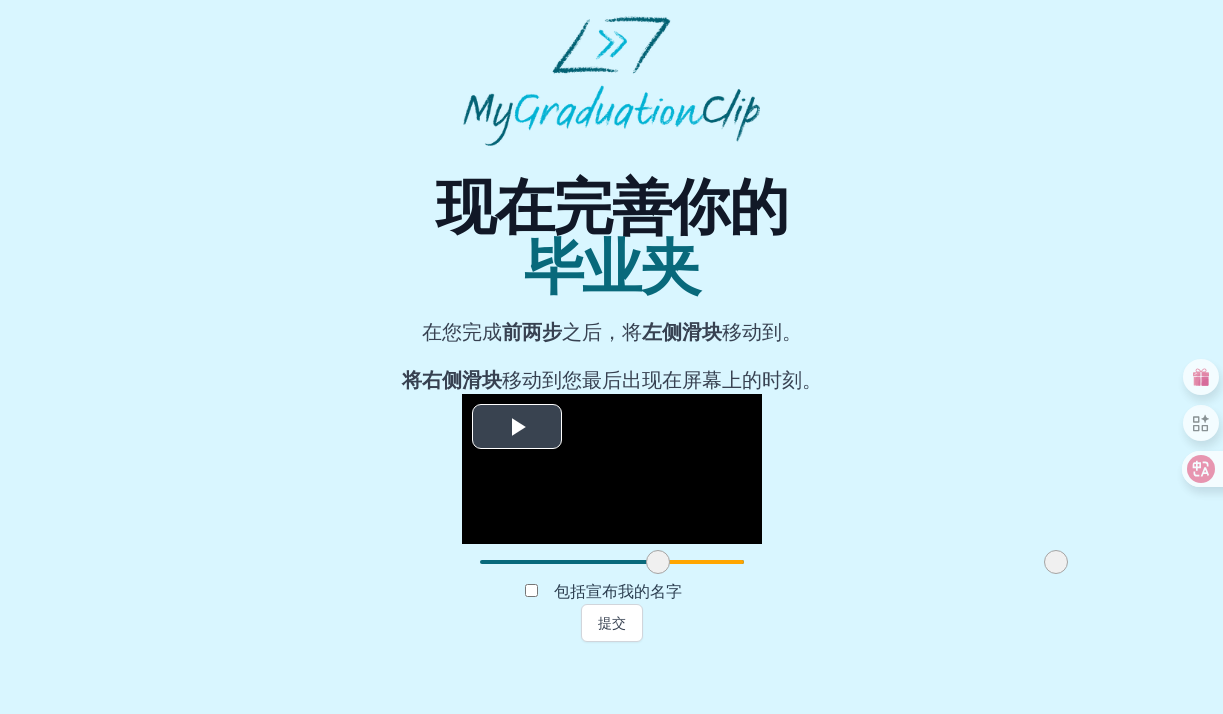 click at bounding box center (517, 426) 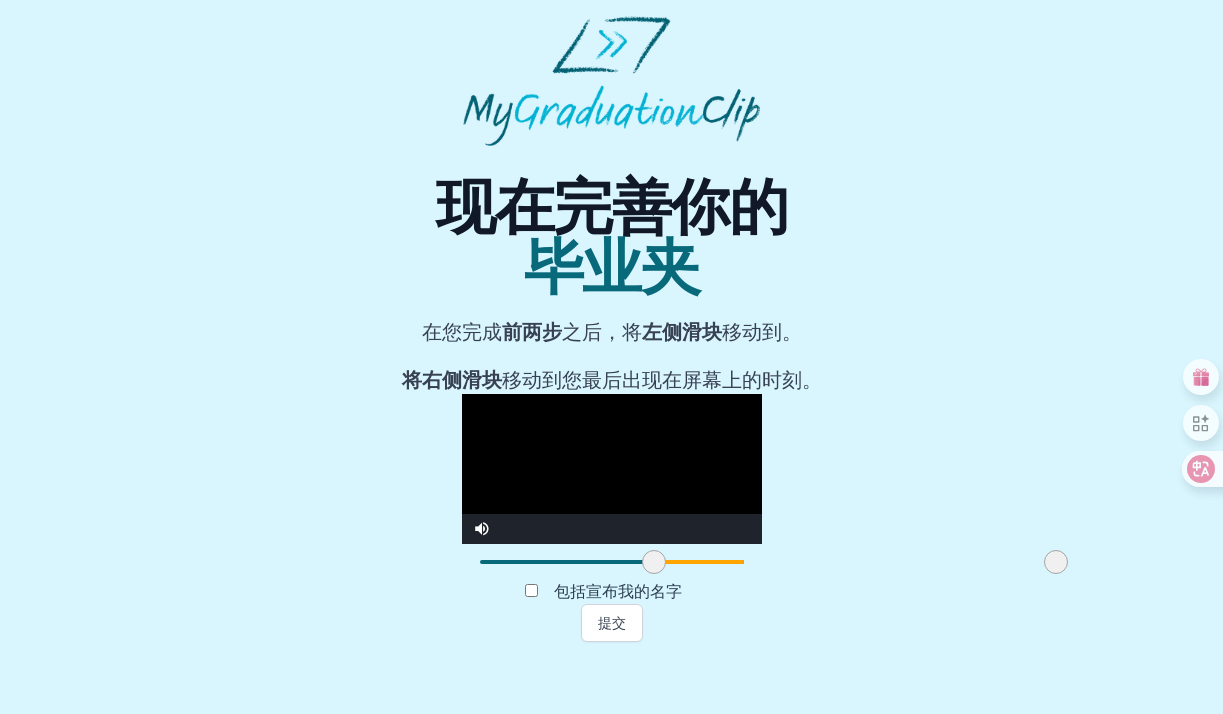 click at bounding box center [654, 562] 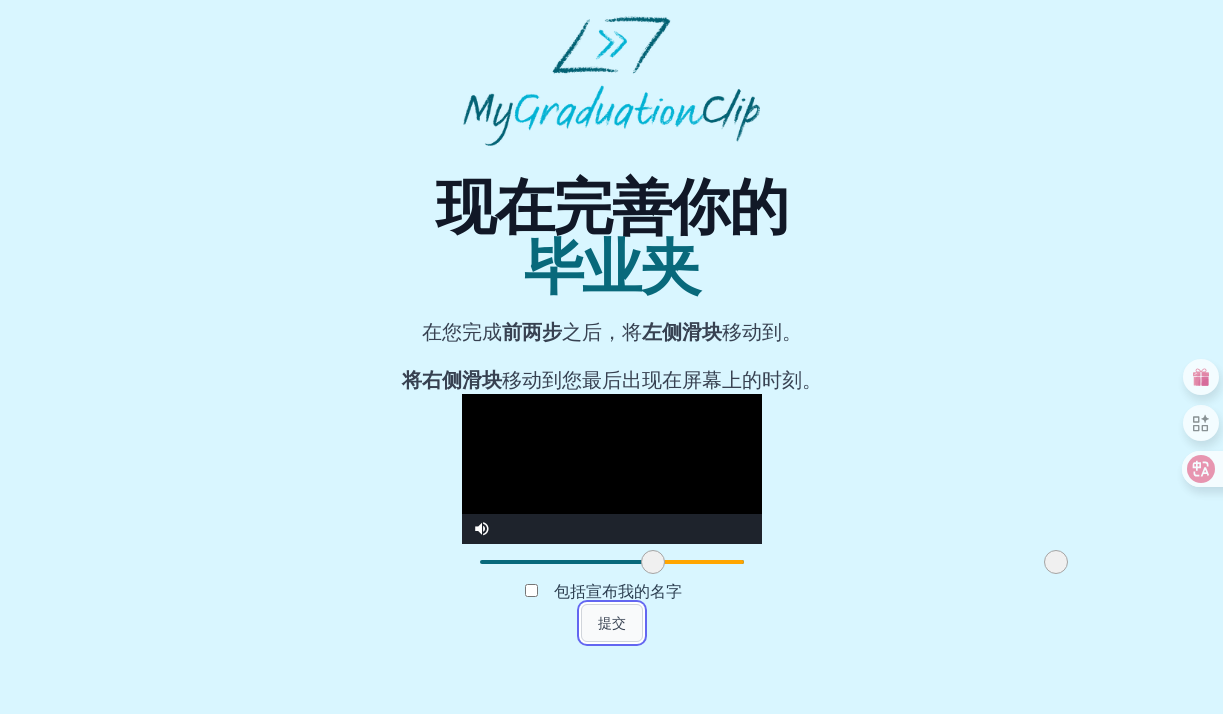 click on "提交" at bounding box center (612, 623) 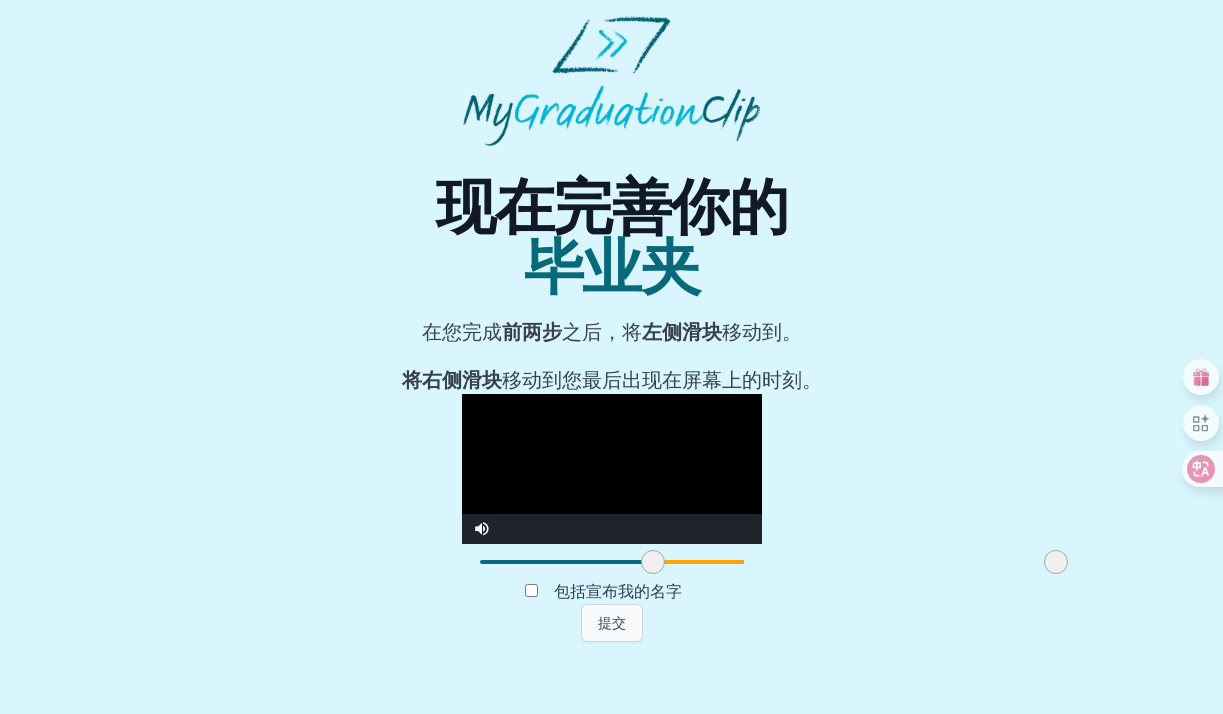 scroll, scrollTop: 0, scrollLeft: 0, axis: both 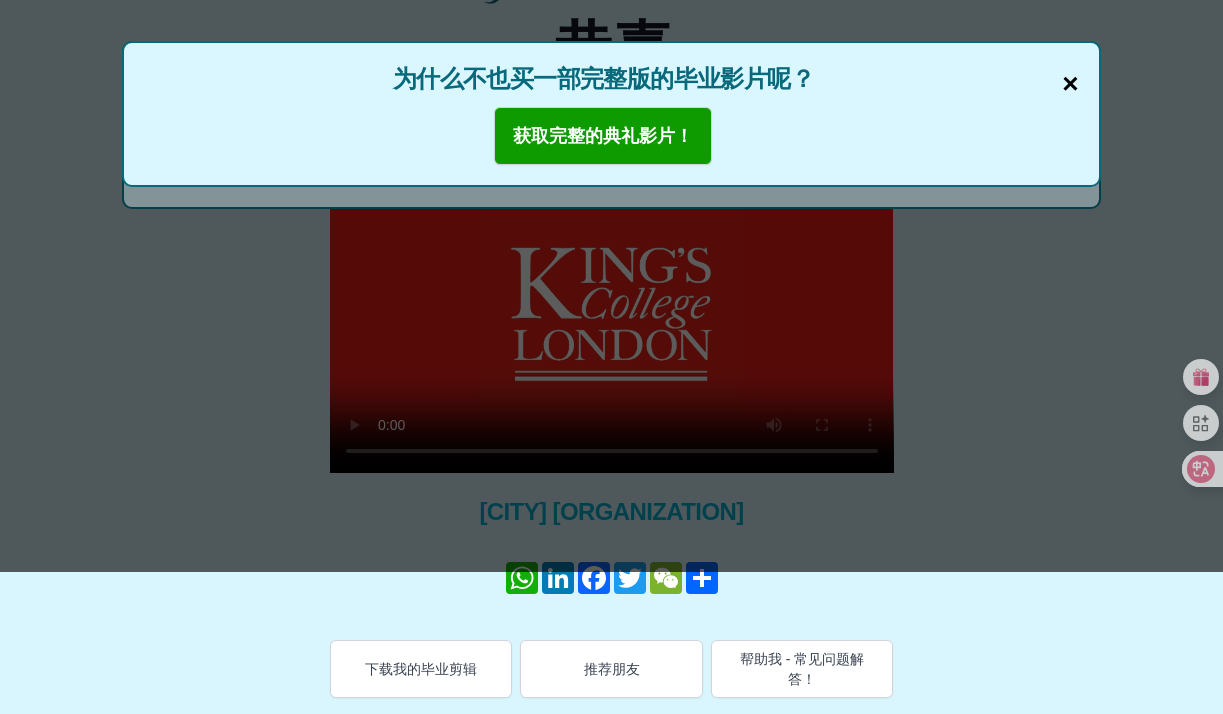 click on "×" at bounding box center [1070, 83] 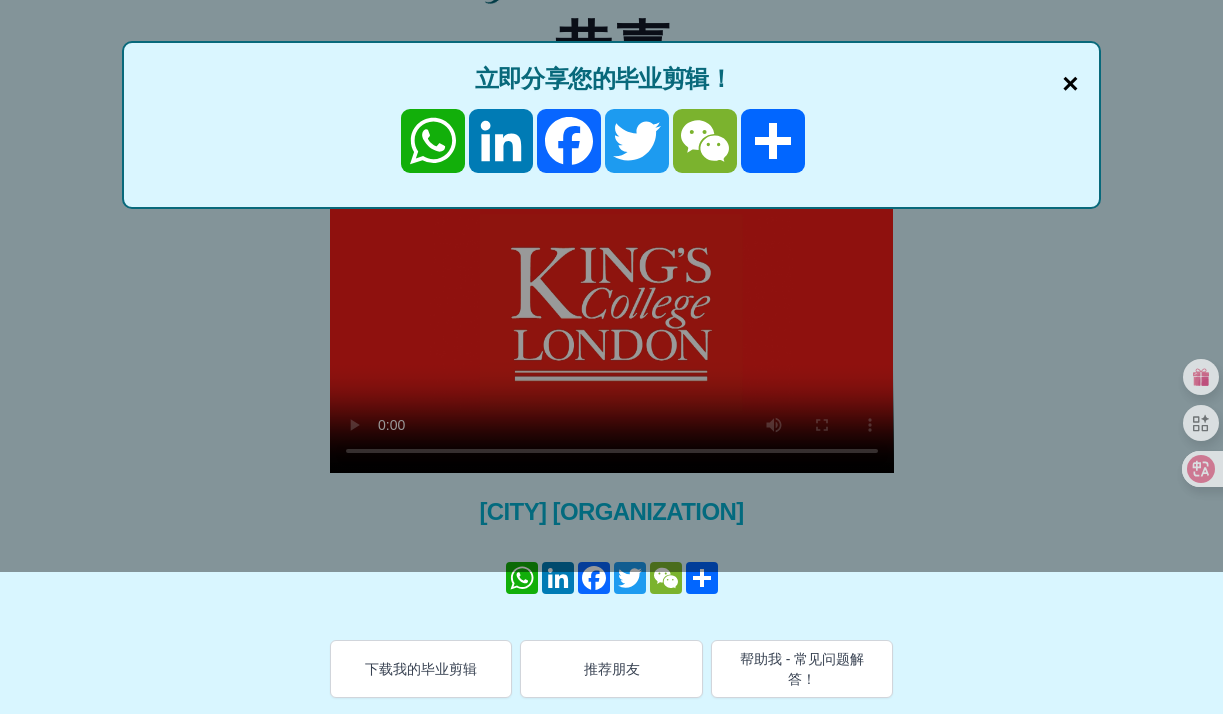 click on "×" at bounding box center (1070, 83) 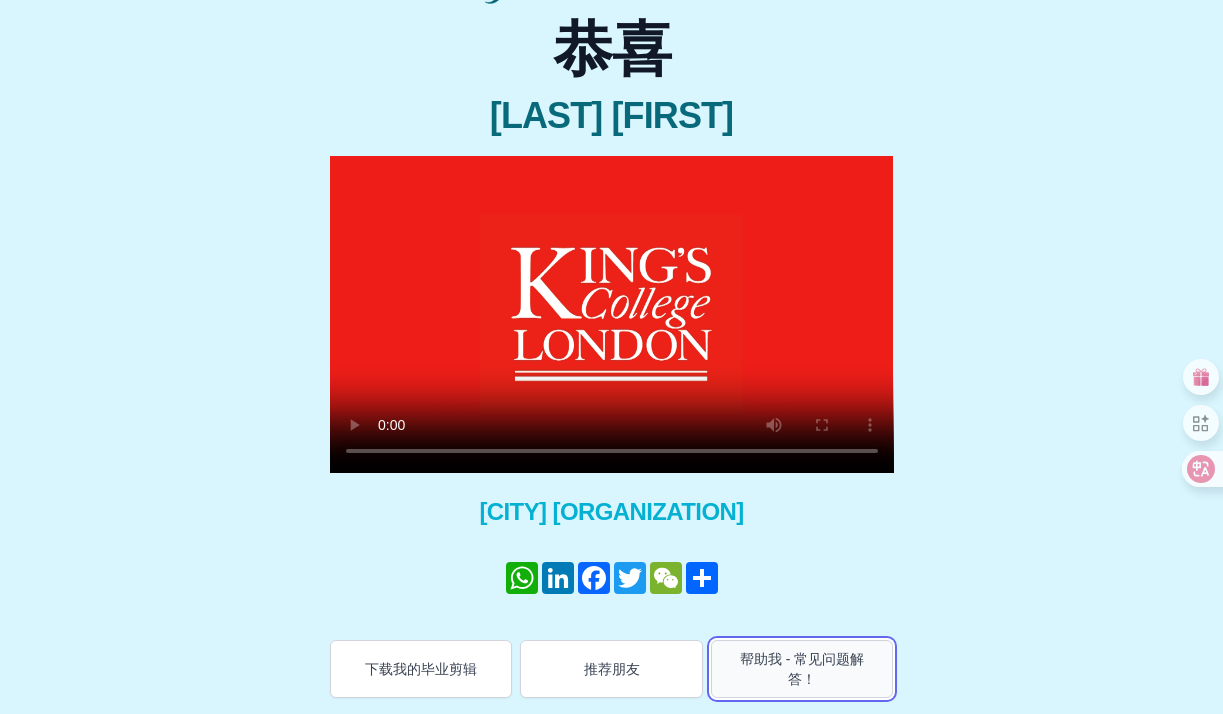 click on "帮助我 - 常见问题解答！" at bounding box center (802, 669) 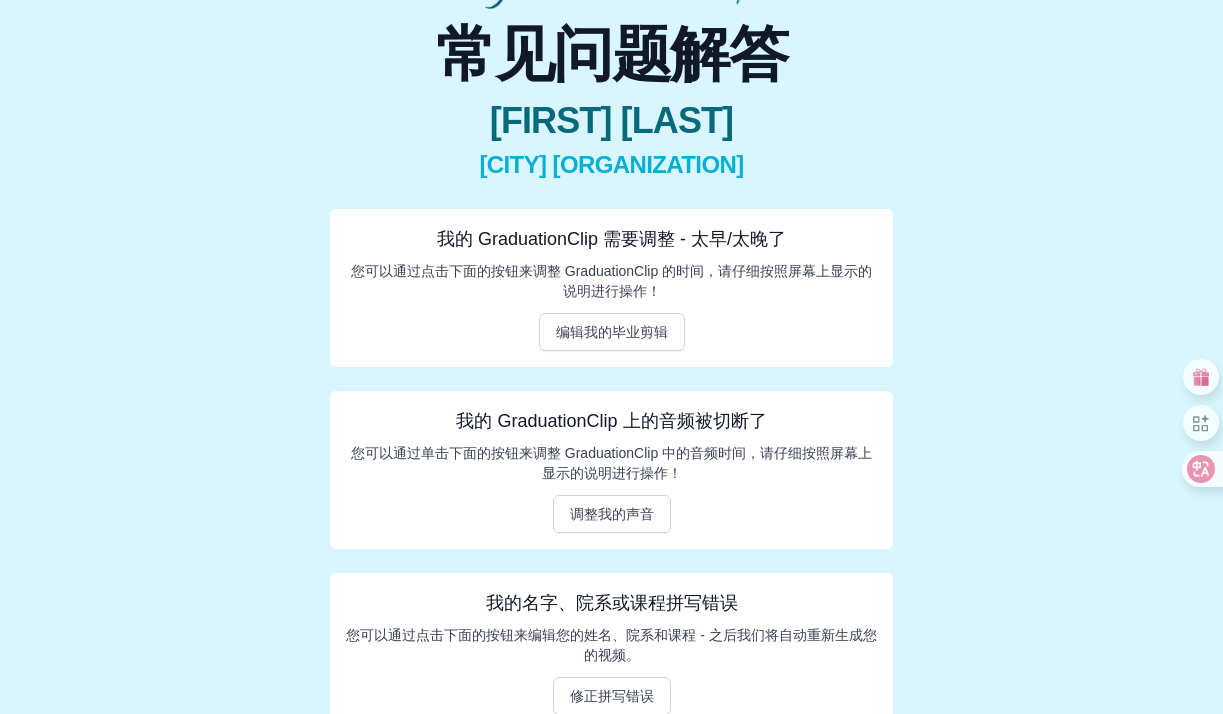 scroll, scrollTop: 169, scrollLeft: 0, axis: vertical 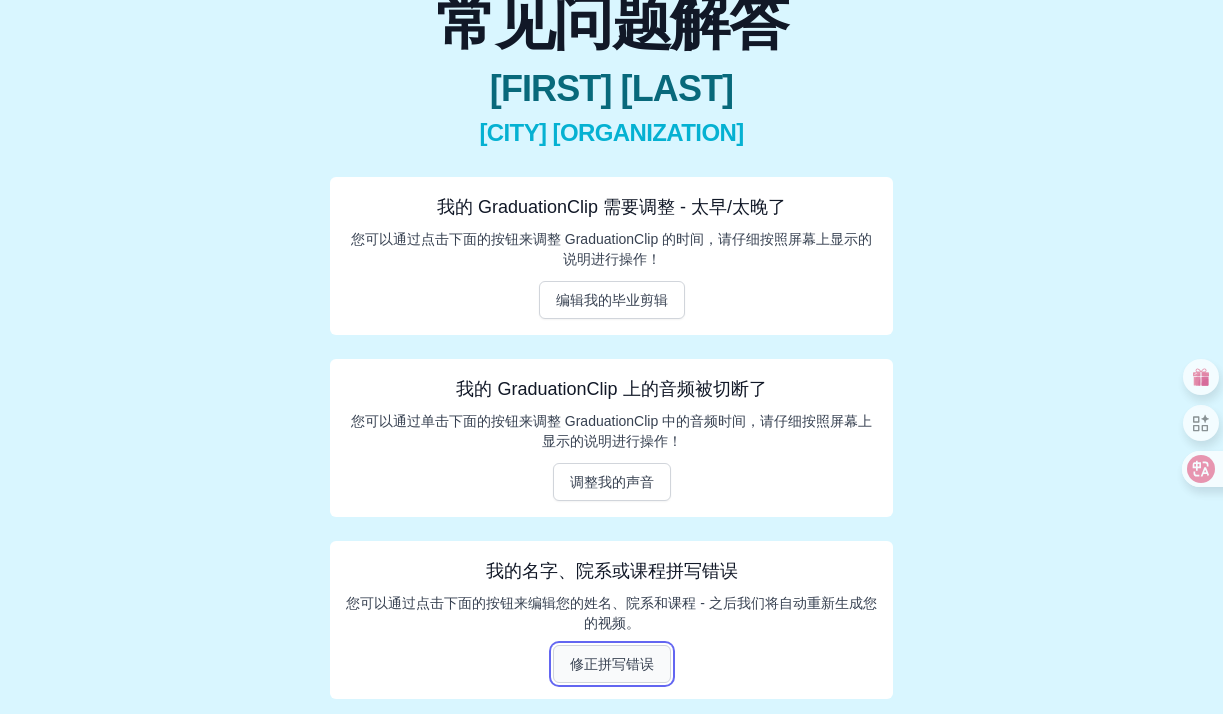 click on "修正拼写错误" at bounding box center (612, 664) 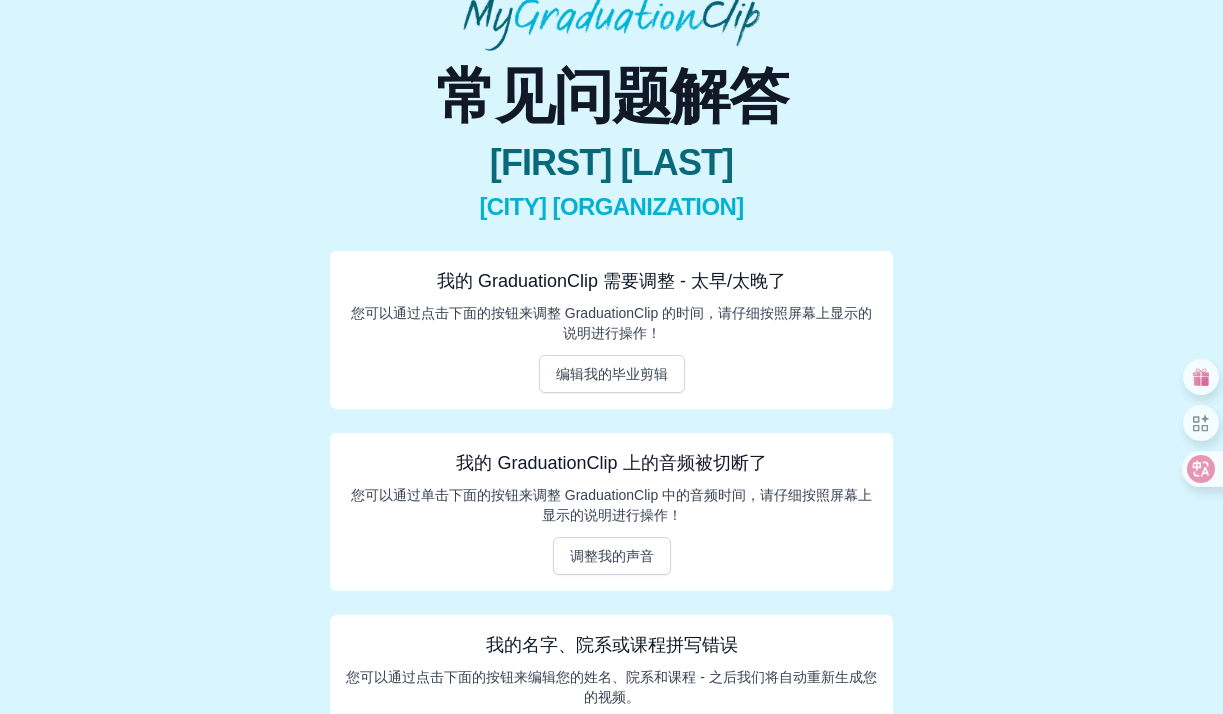 scroll, scrollTop: 0, scrollLeft: 0, axis: both 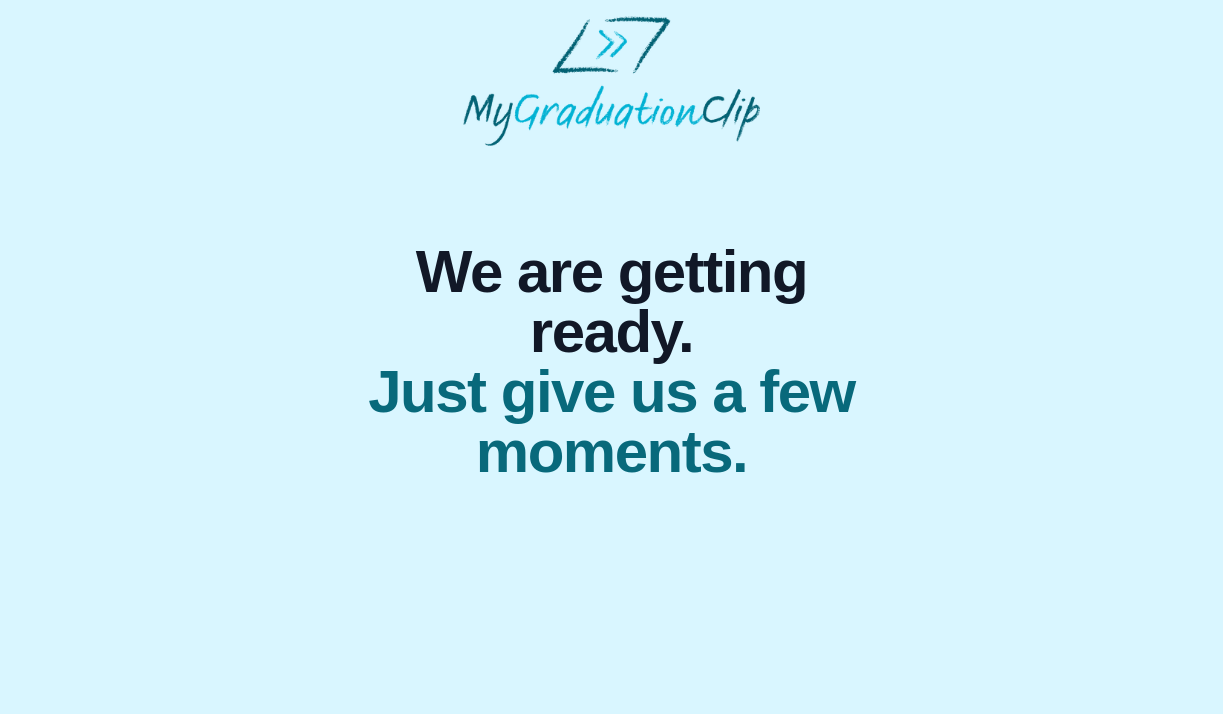 select on "**********" 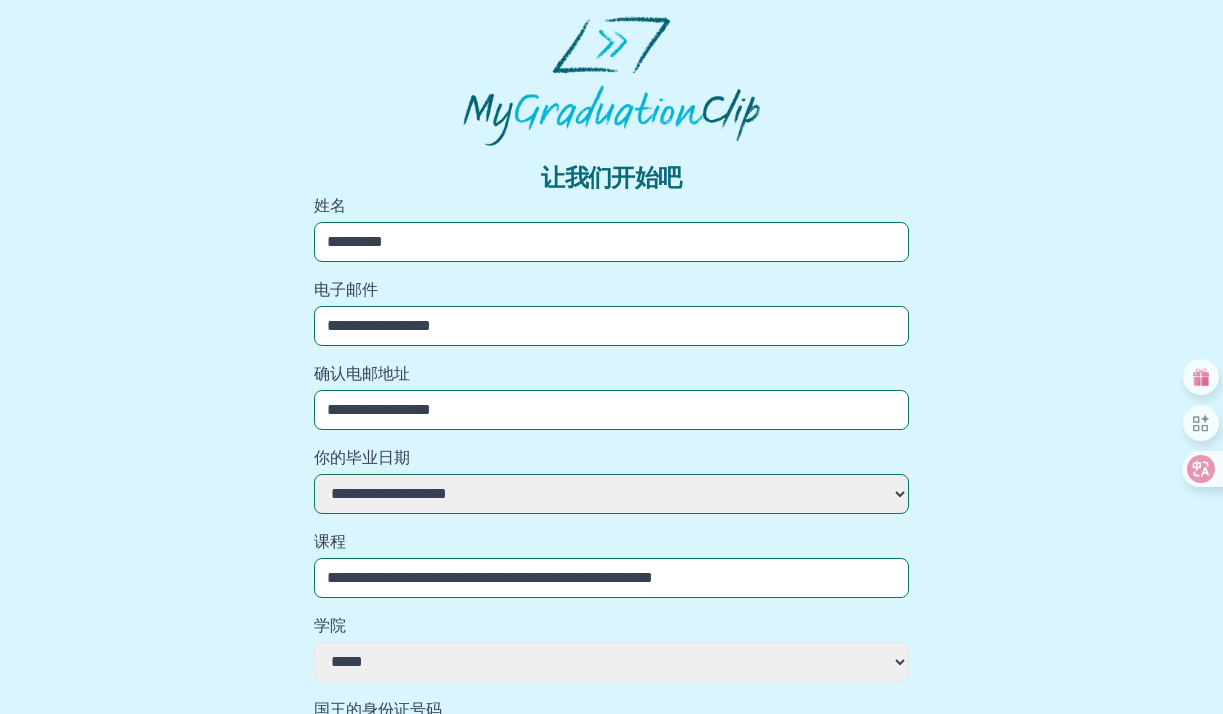 click on "*********" at bounding box center (612, 242) 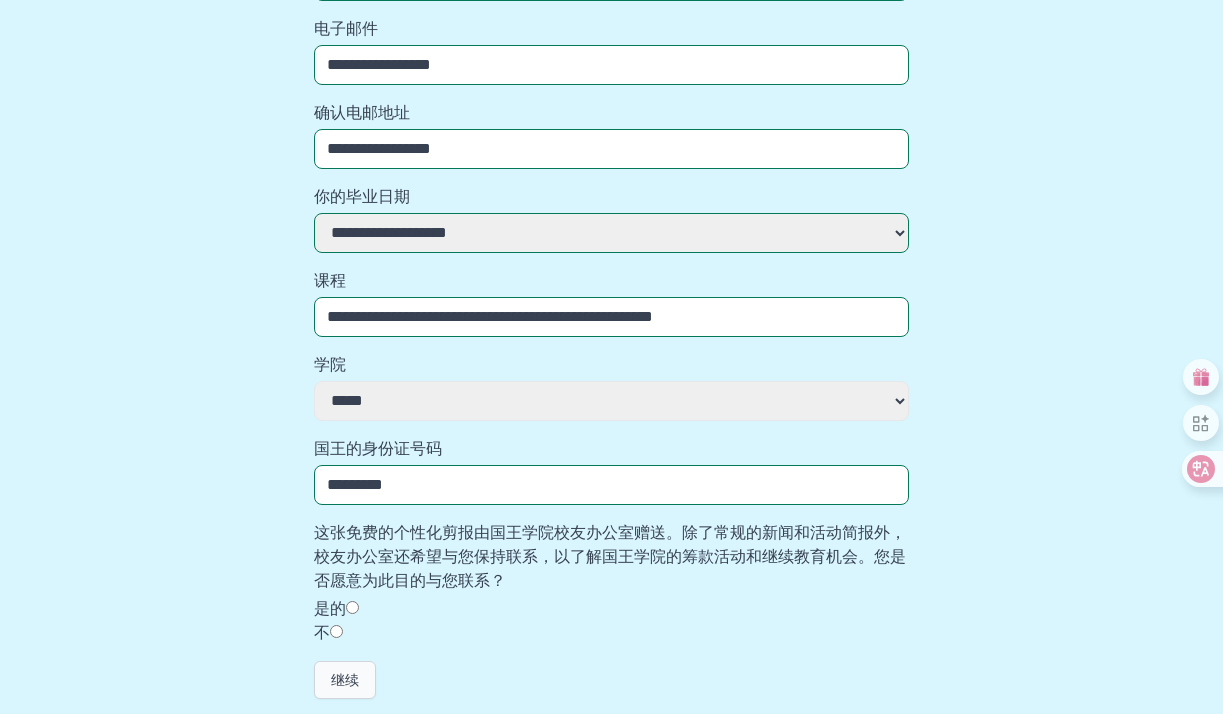 type on "*********" 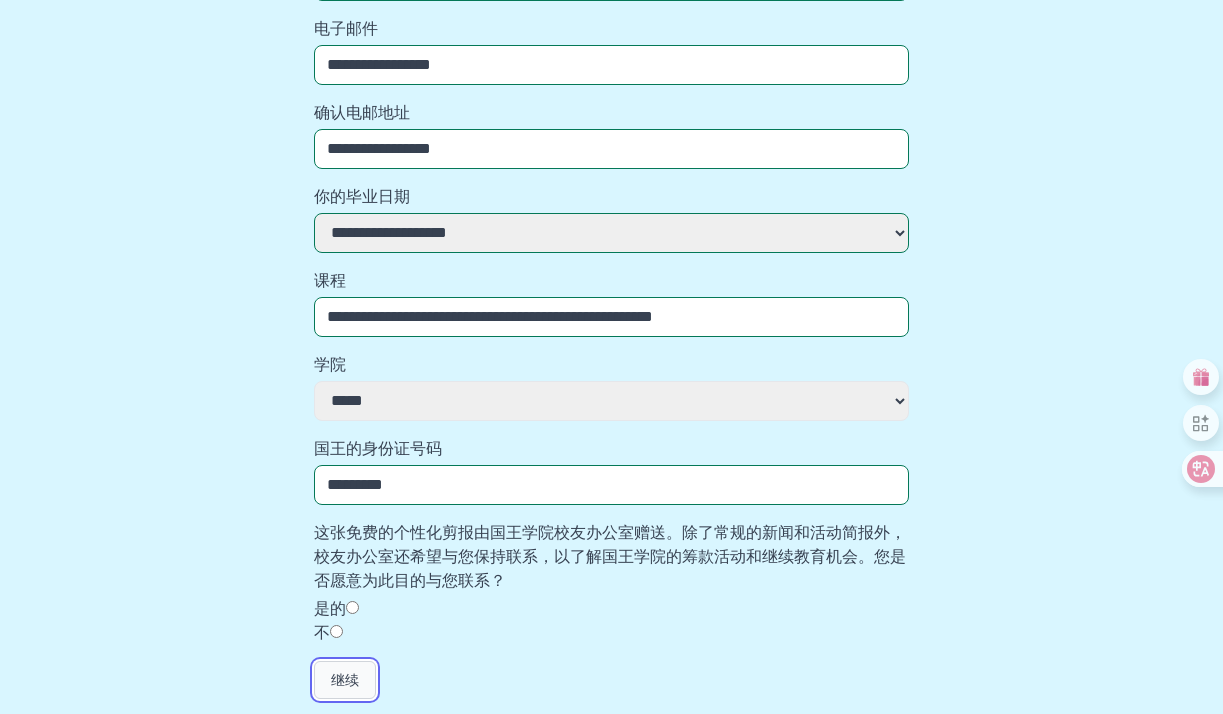 click on "继续" at bounding box center (345, 680) 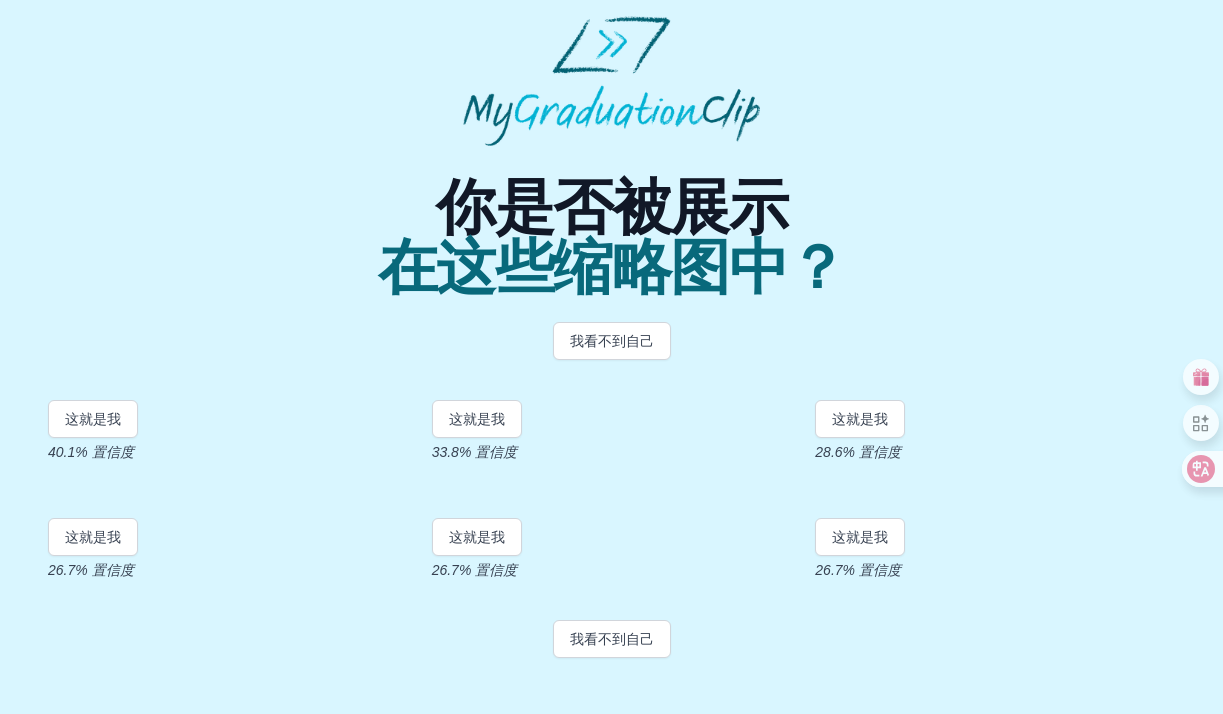scroll, scrollTop: 372, scrollLeft: 0, axis: vertical 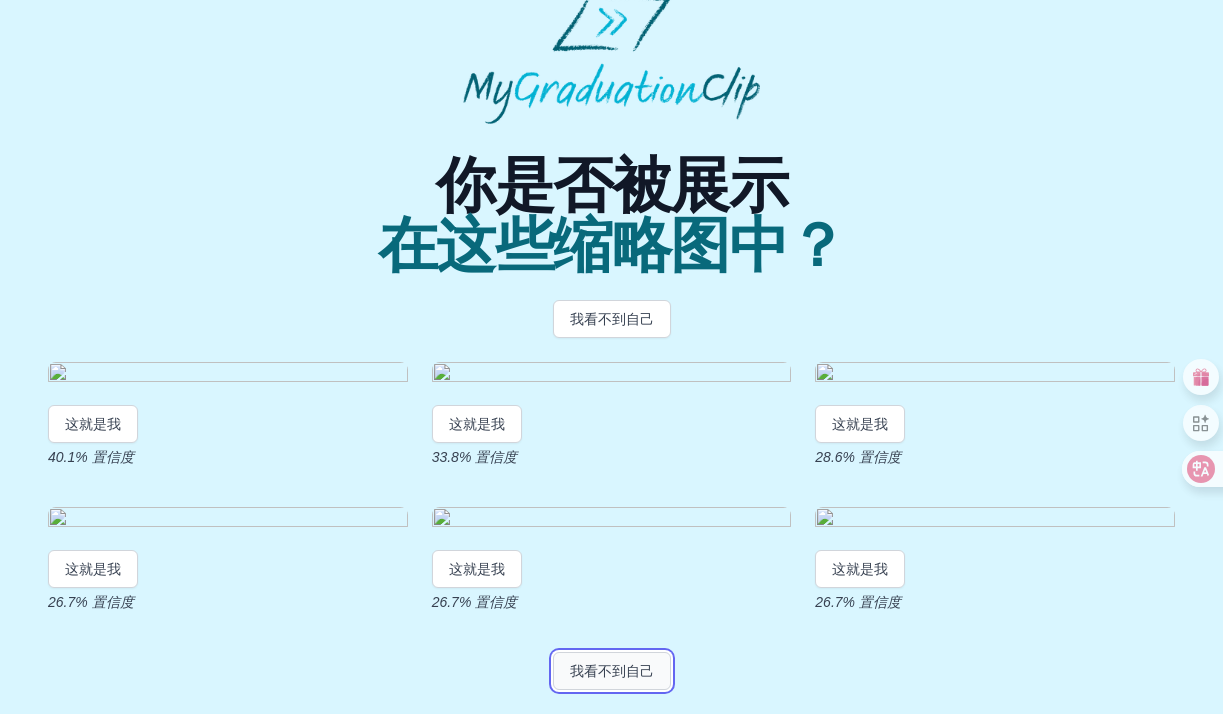 click on "我看不到自己" at bounding box center [612, 671] 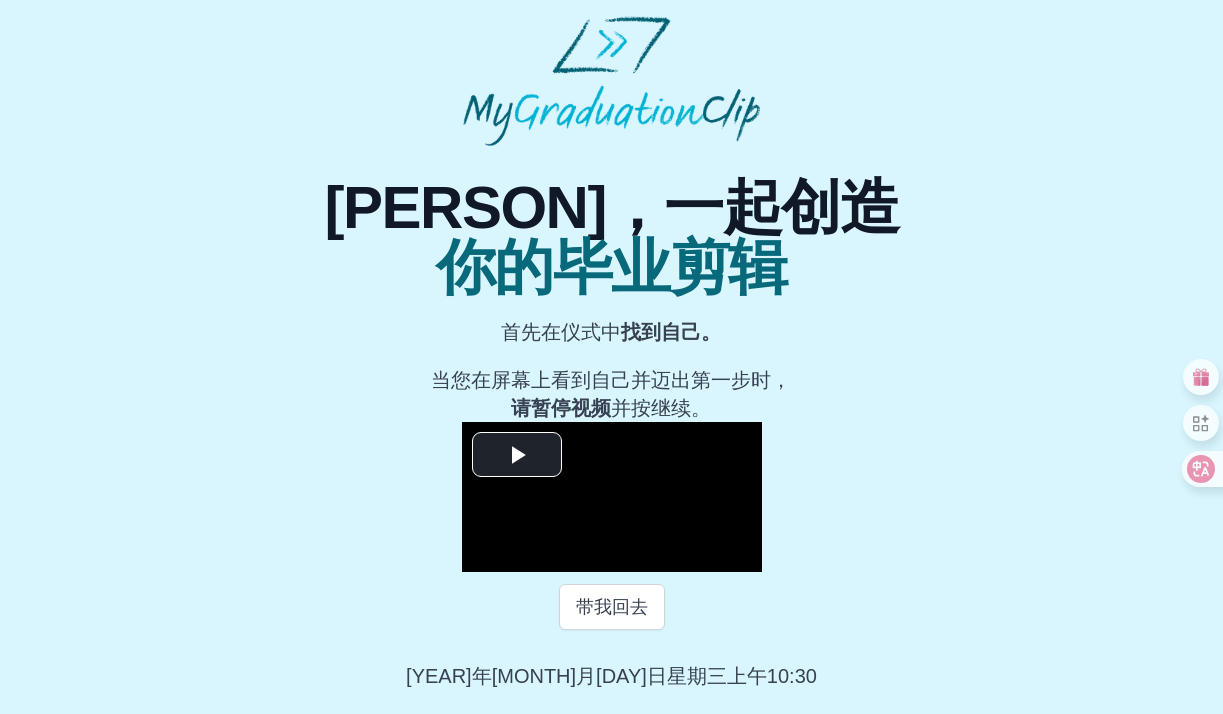 scroll, scrollTop: 186, scrollLeft: 0, axis: vertical 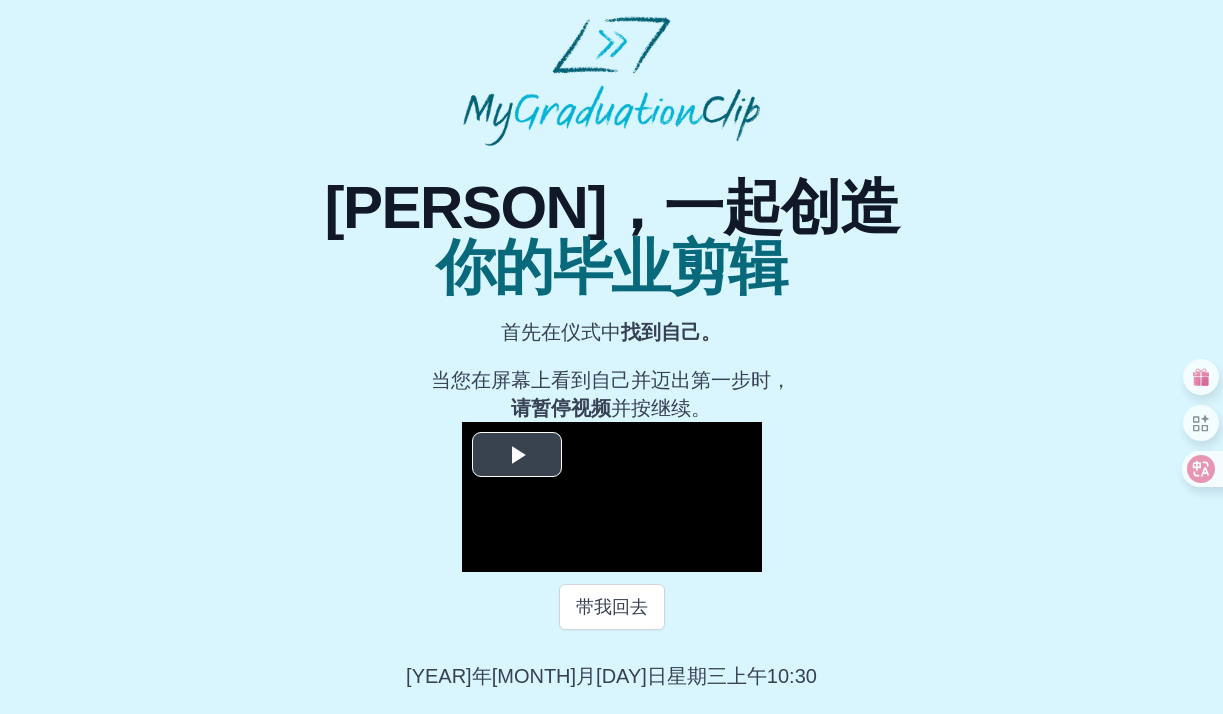 click at bounding box center [517, 454] 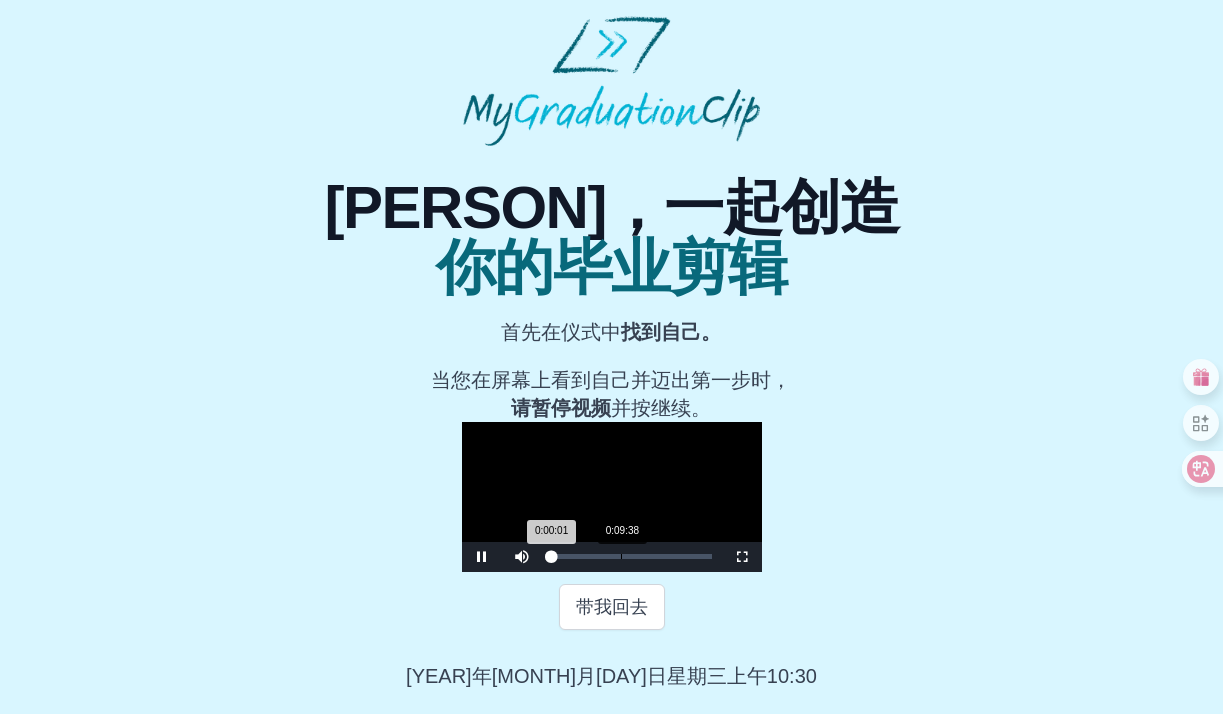 click on "已加载 ：0% 0:09:38 0:00:01 进度 ：0%" at bounding box center (632, 556) 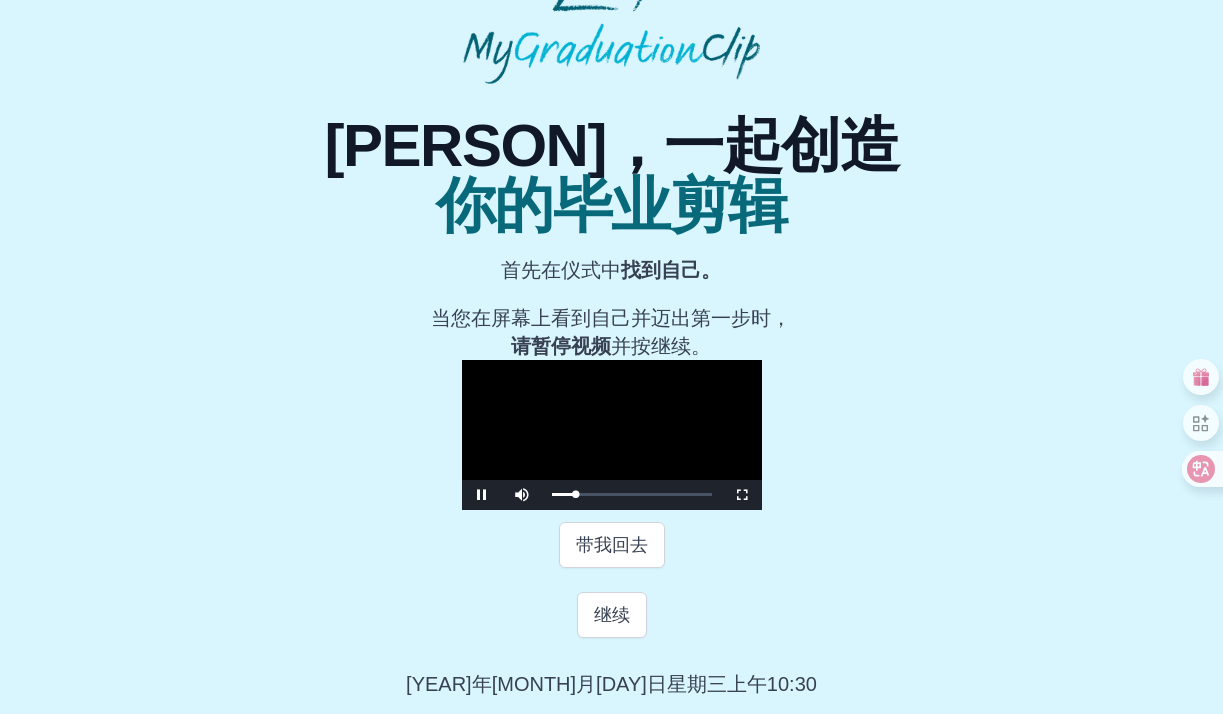 click on "带我回去" at bounding box center [612, 545] 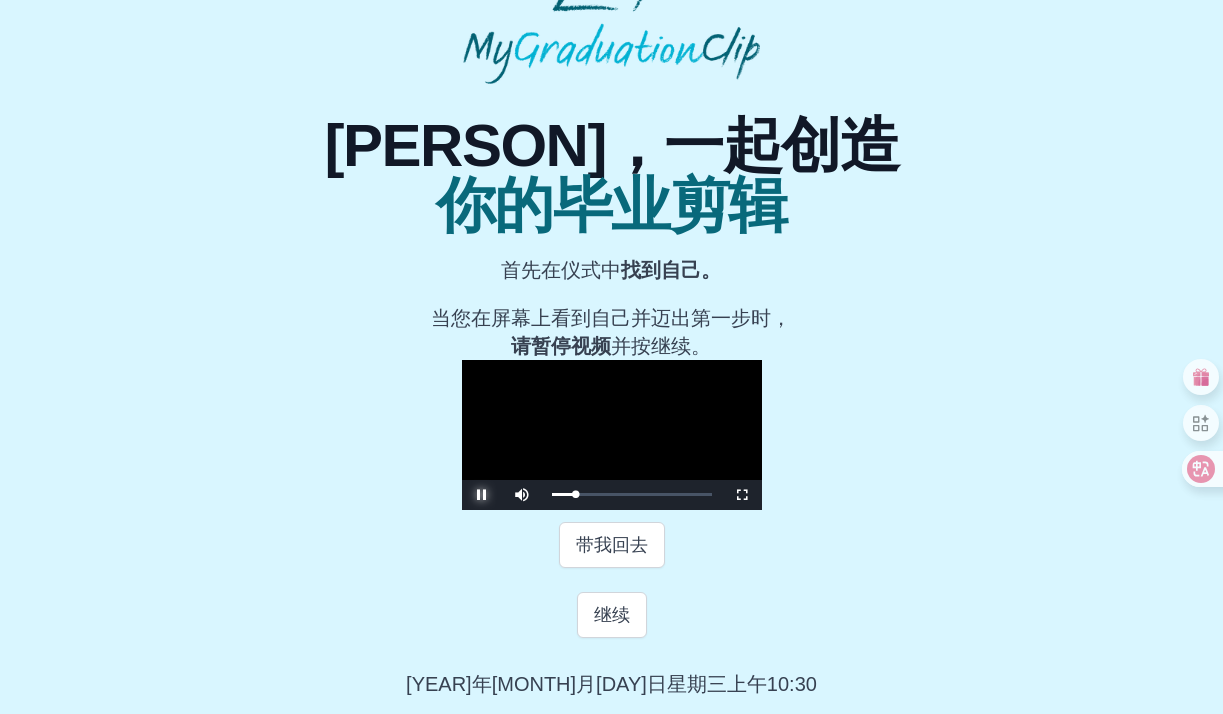 click at bounding box center (482, 495) 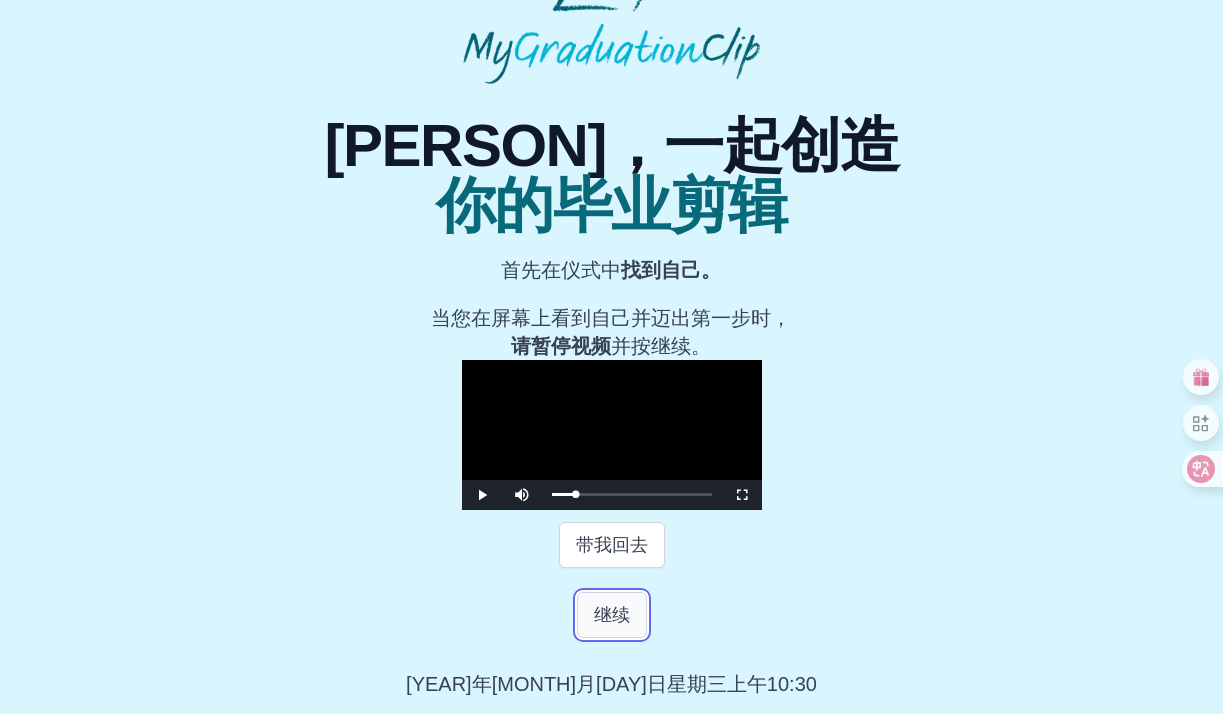 click on "继续" at bounding box center [612, 615] 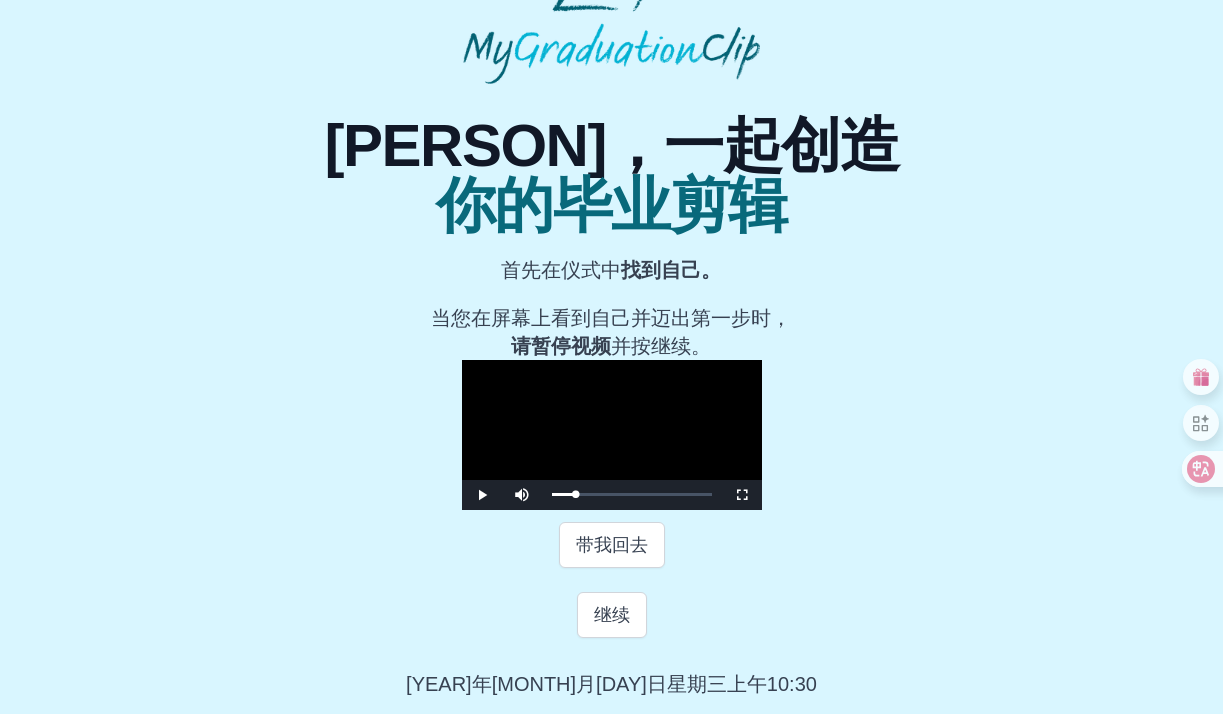 scroll, scrollTop: 0, scrollLeft: 0, axis: both 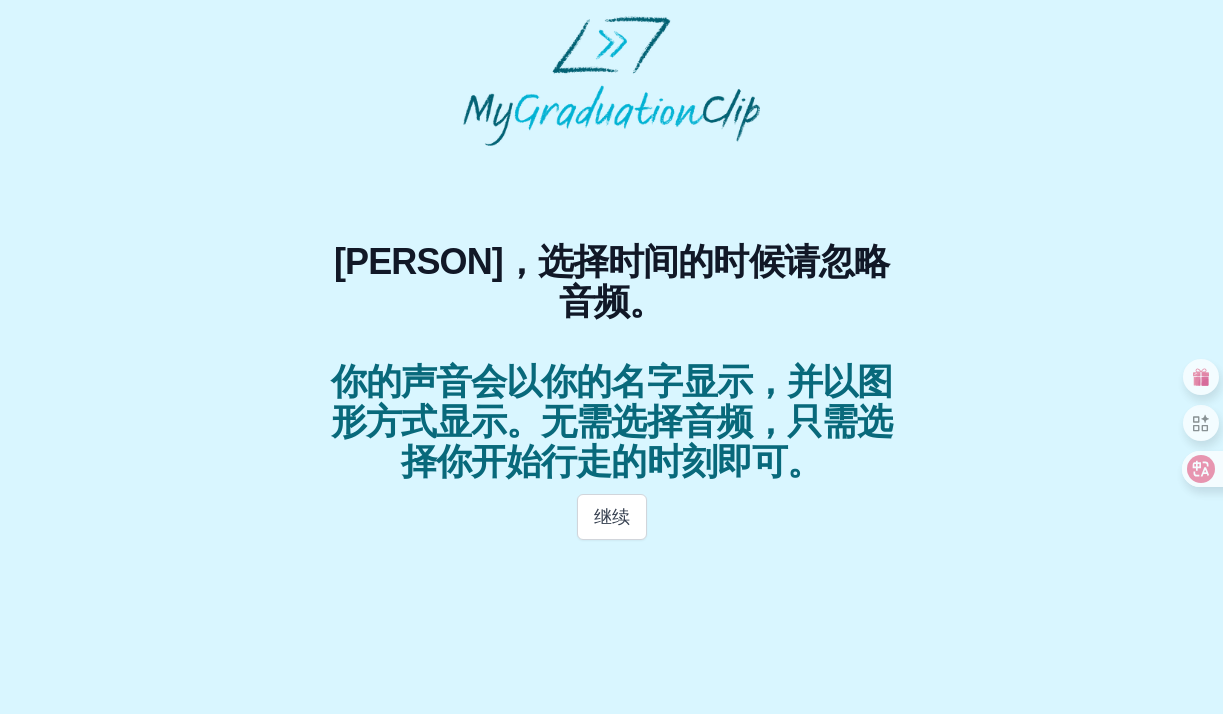 click on "心雨，选择时间的时候请忽略音频。 你的声音会以你的名字显示，并以图形方式显示。无需选择音频，只需选择你开始行走的时刻即可。 继续 原文 请对此翻译评分 您的反馈将用于改进谷歌翻译" at bounding box center [611, 284] 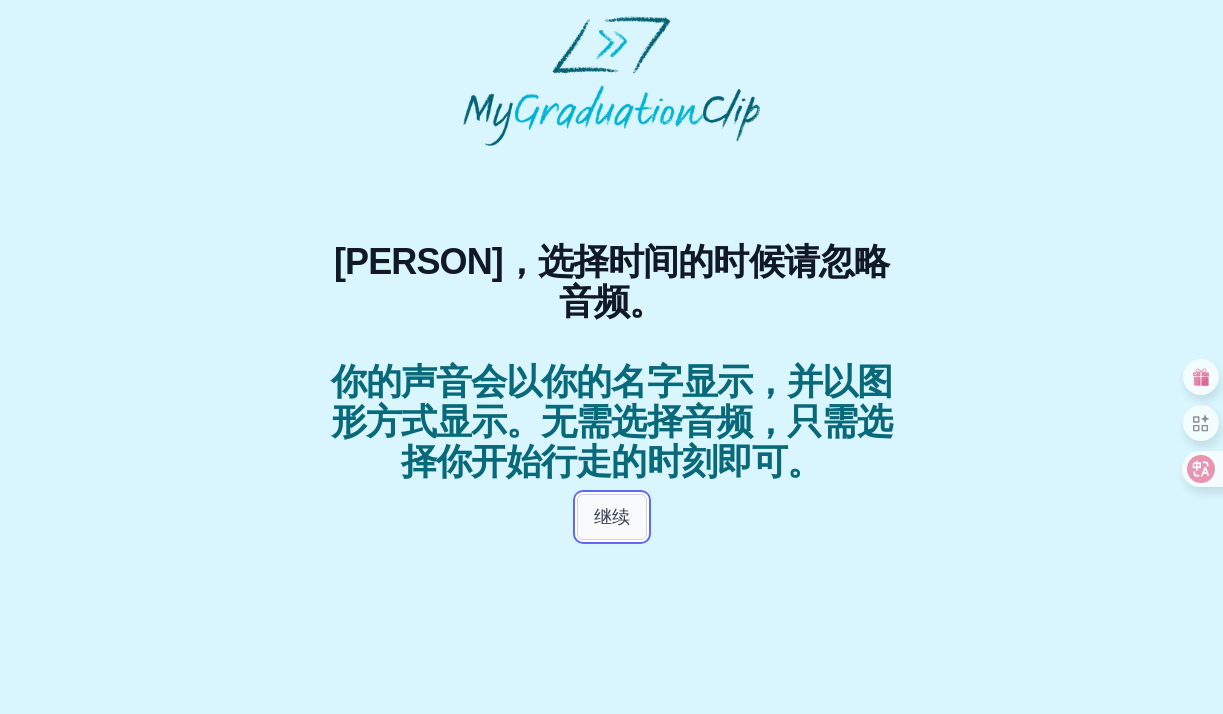 click on "继续" at bounding box center (612, 517) 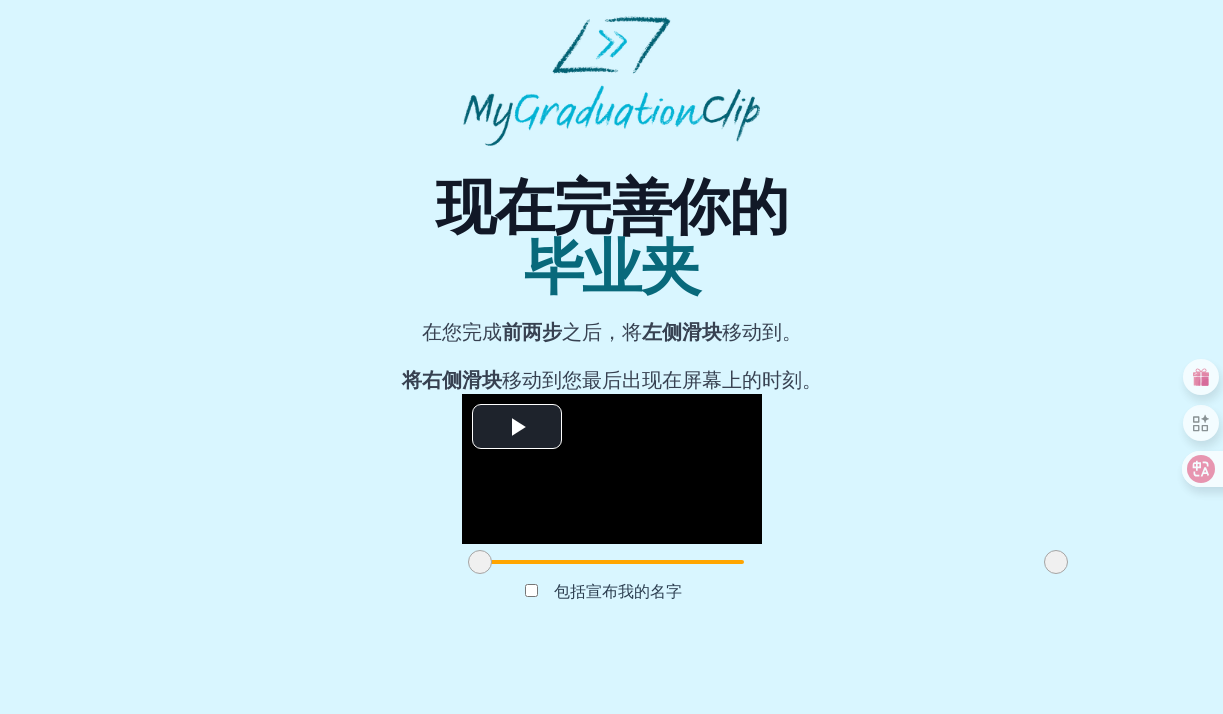 scroll, scrollTop: 138, scrollLeft: 0, axis: vertical 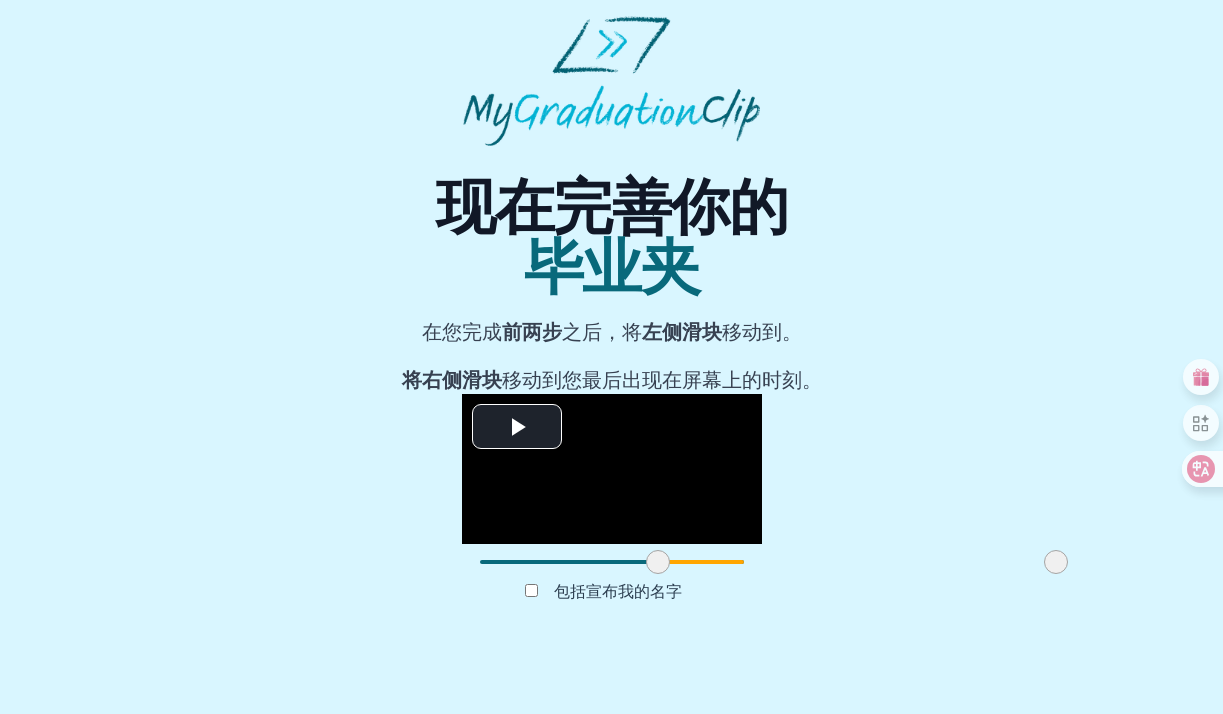drag, startPoint x: 325, startPoint y: 611, endPoint x: 504, endPoint y: 604, distance: 179.13683 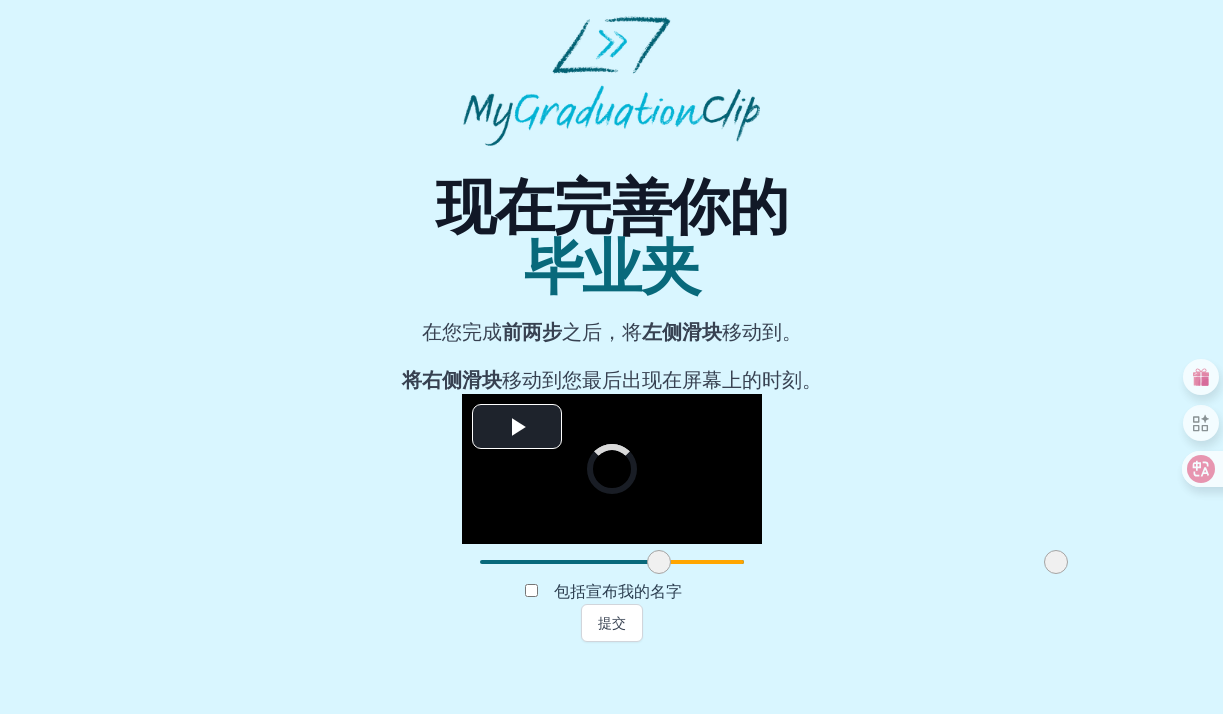drag, startPoint x: 899, startPoint y: 615, endPoint x: 949, endPoint y: 615, distance: 50 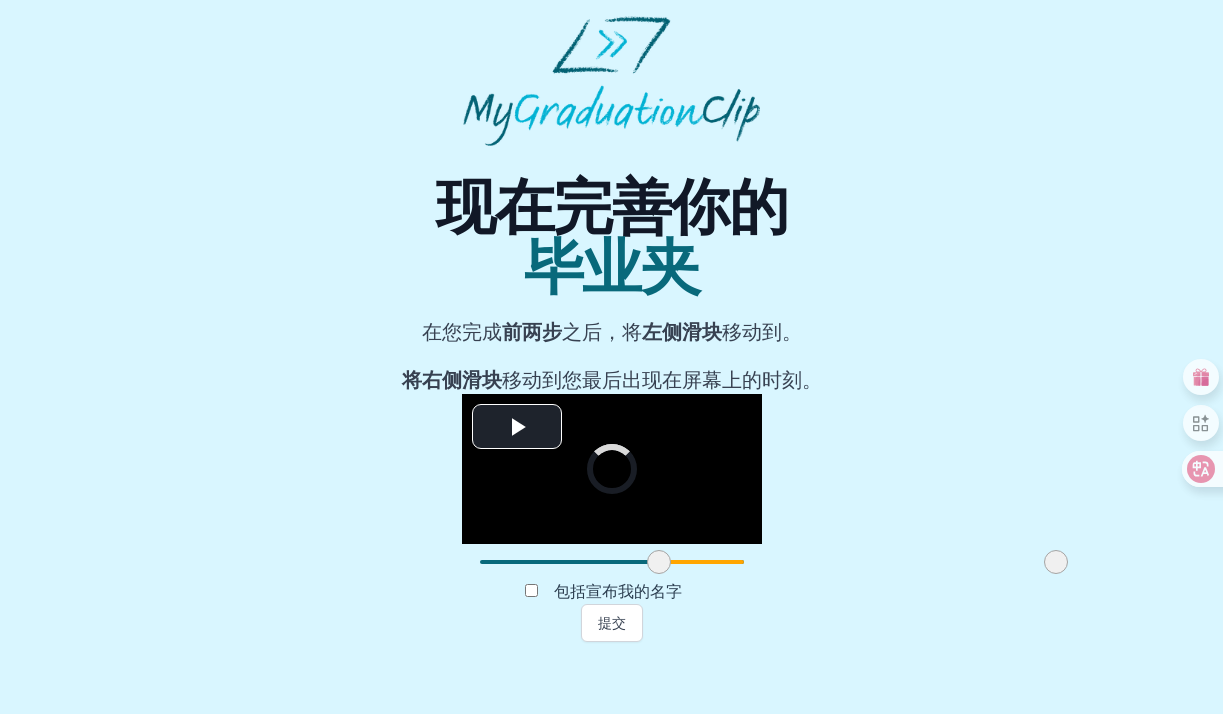 click on "现在完善你的 毕业夹 在您完成 前两步 之后，将 左侧滑块 移动到。 将右侧滑块 移动 到您最后出现在屏幕上的时刻。 视频播放器正在加载。 播放视频 沉默的 / 流类型  居住   章节 Chapters 描述 descriptions off , selected 字幕 subtitles settings , opens subtitles settings dialog subtitles off , selected 音轨 default , selected 这是一个模态窗口。 对话窗口的开始。按 Esc 键将取消并关闭该窗口。 文本 颜色 *** *** *** *** *** *** ** ** 透明度 *** *** 背景 颜色 *** *** *** *** *** *** ** ** 透明度 *** *** *** 窗户 颜色 *** *** *** *** *** *** ** ** 透明度 *** *** *** 字体大小 *** *** **** **** **** **** **** **** **** 文本边缘样式 **** *** ** ** ** 字体系列 ******* ******* **** ****** *** ** ****** 重置 将所有设置恢复为默认值 完毕 关闭模式对话框 对话窗口结束。 包括宣布我的名字 提交" at bounding box center (611, 394) 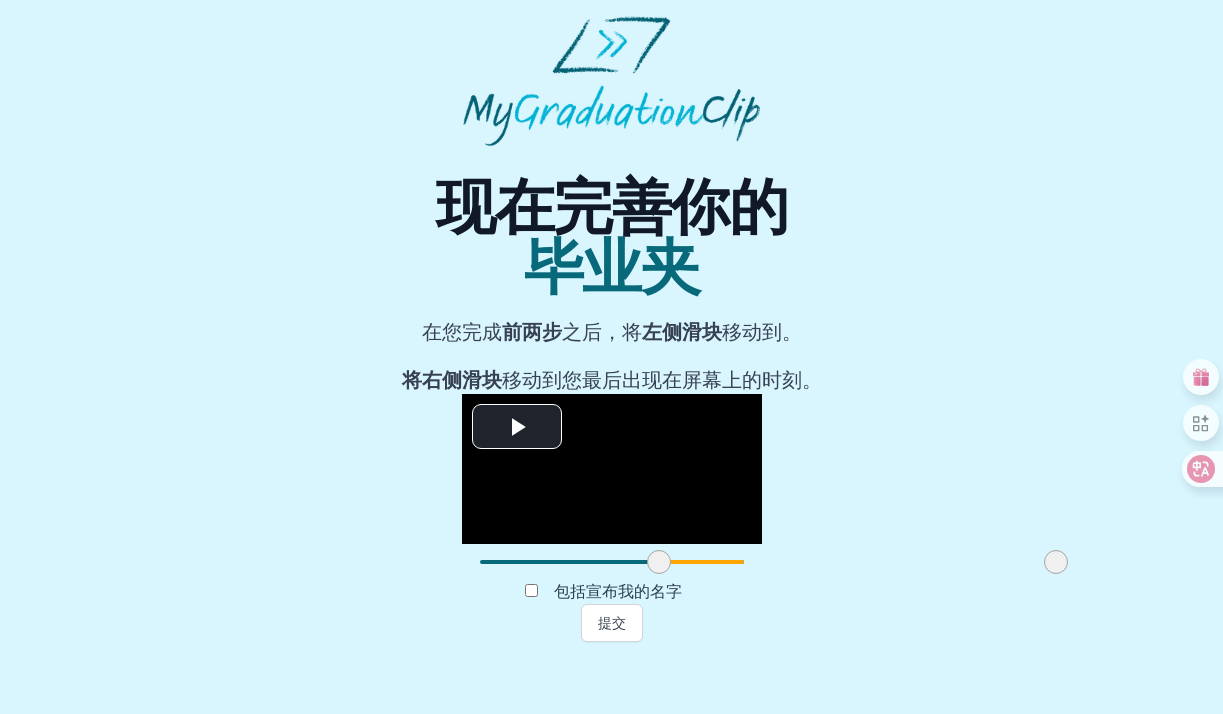 drag, startPoint x: 897, startPoint y: 609, endPoint x: 984, endPoint y: 594, distance: 88.28363 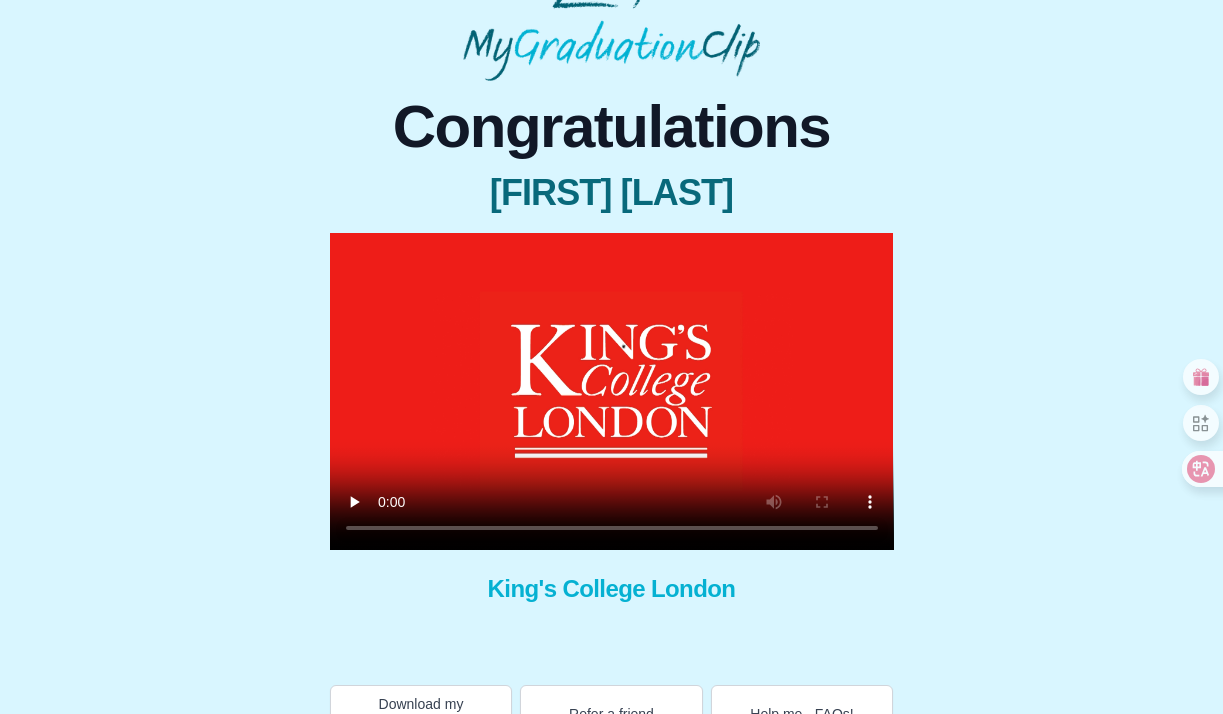 scroll, scrollTop: 110, scrollLeft: 0, axis: vertical 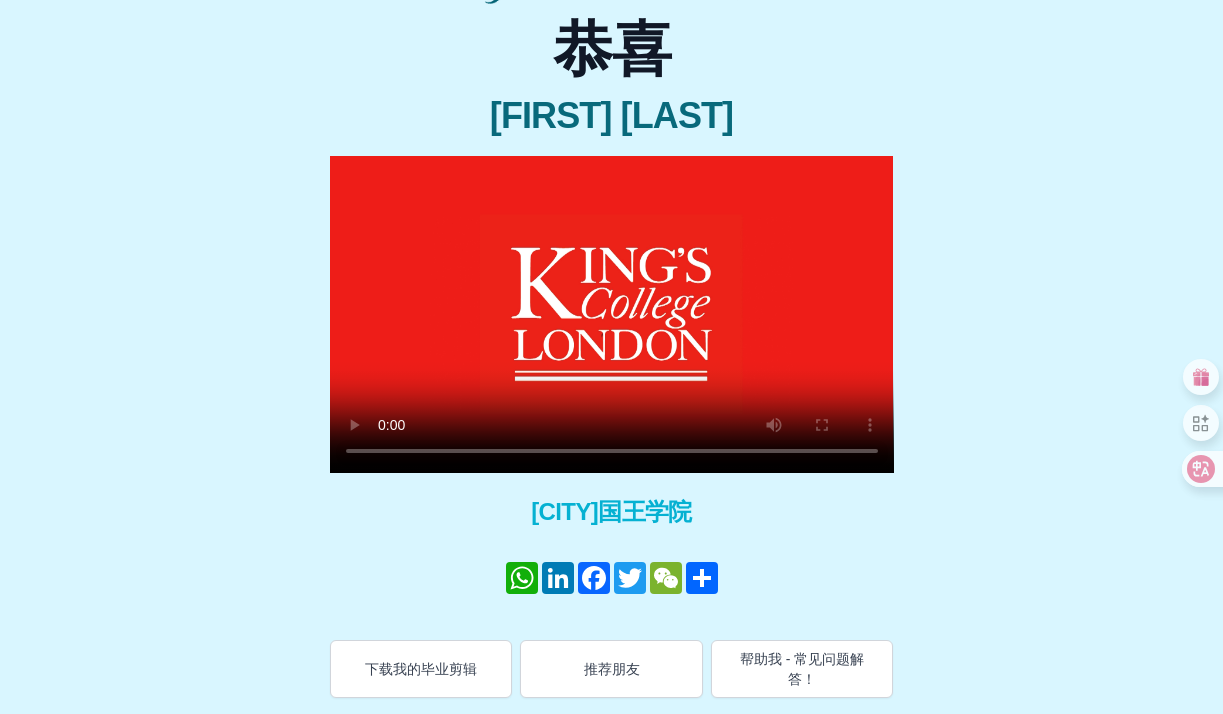 type 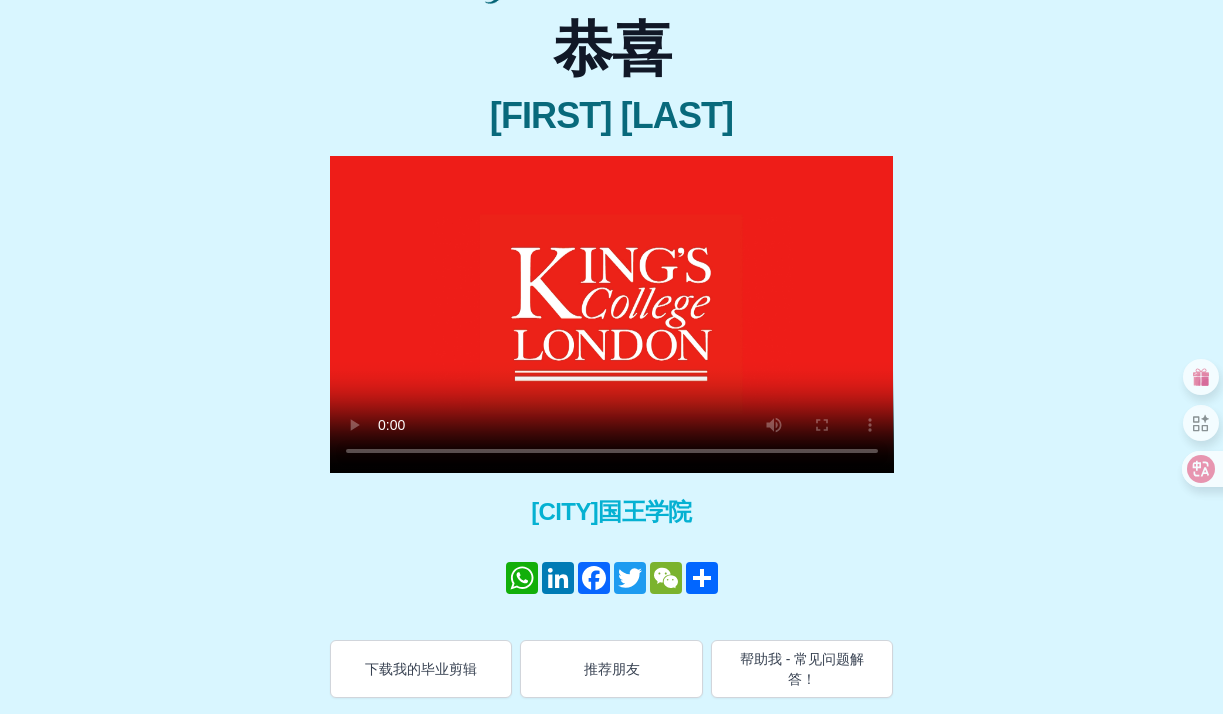 click at bounding box center (612, 314) 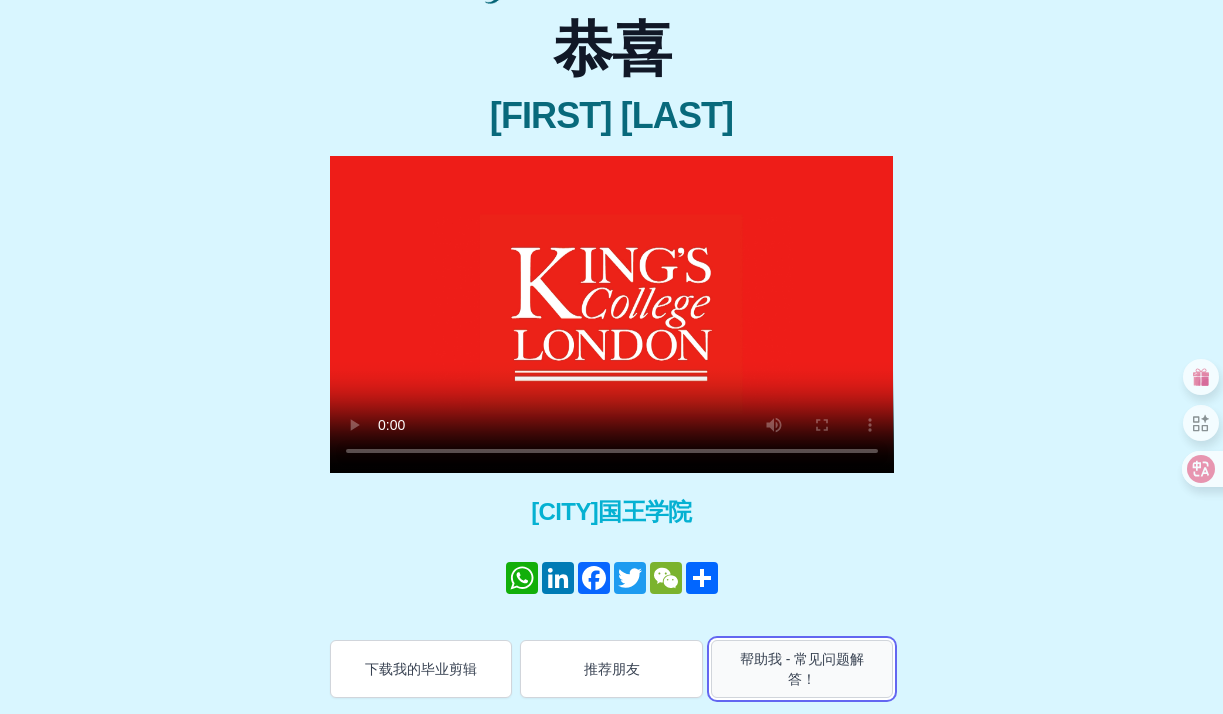 click on "帮助我 - 常见问题解答！" at bounding box center (802, 669) 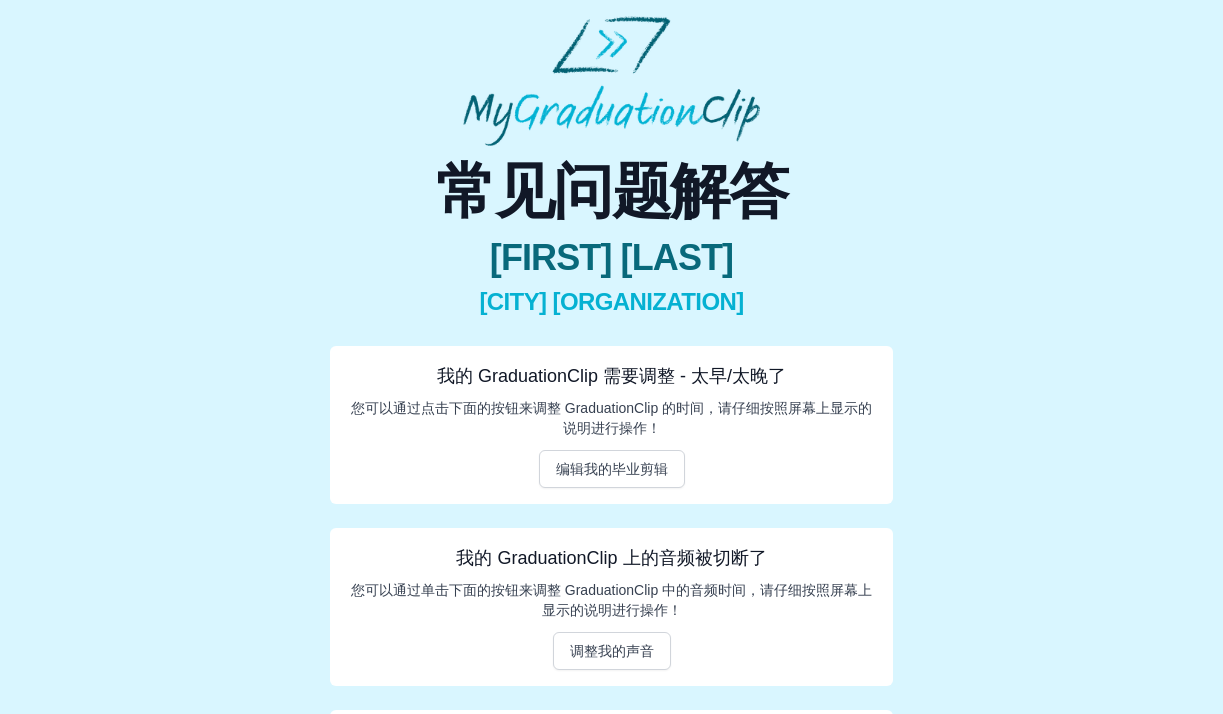 scroll, scrollTop: 169, scrollLeft: 0, axis: vertical 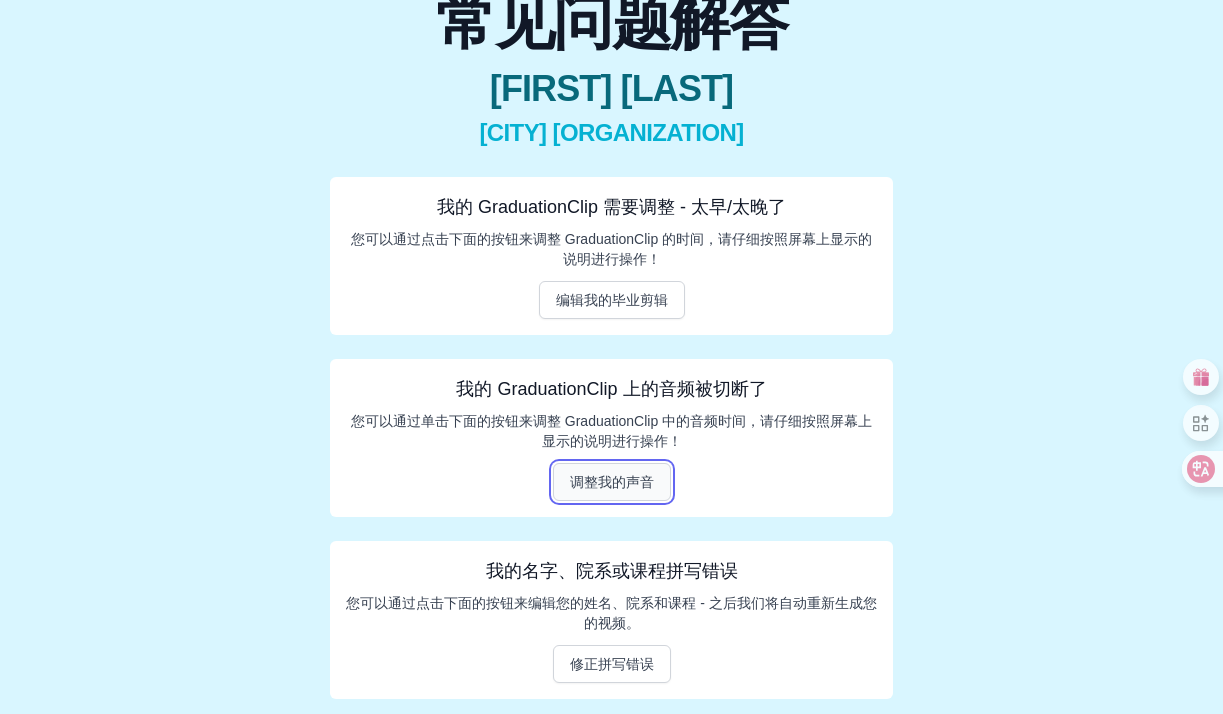 click on "调整我的声音" at bounding box center (612, 482) 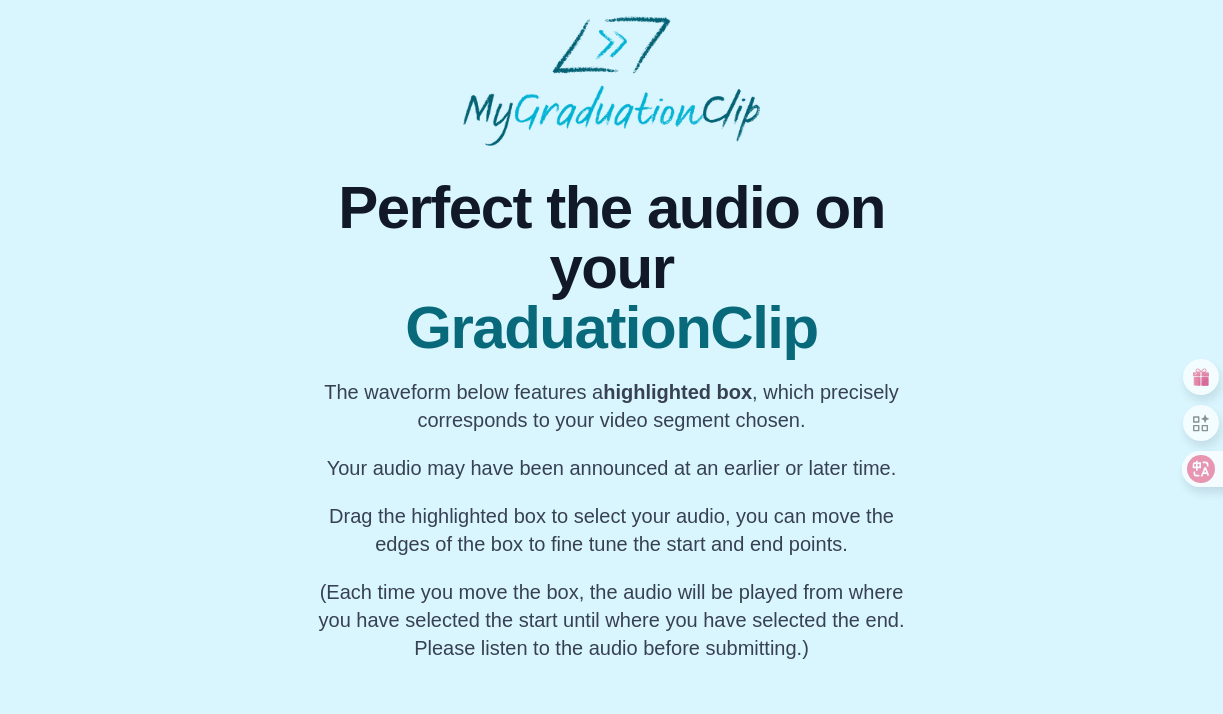 scroll, scrollTop: 13, scrollLeft: 0, axis: vertical 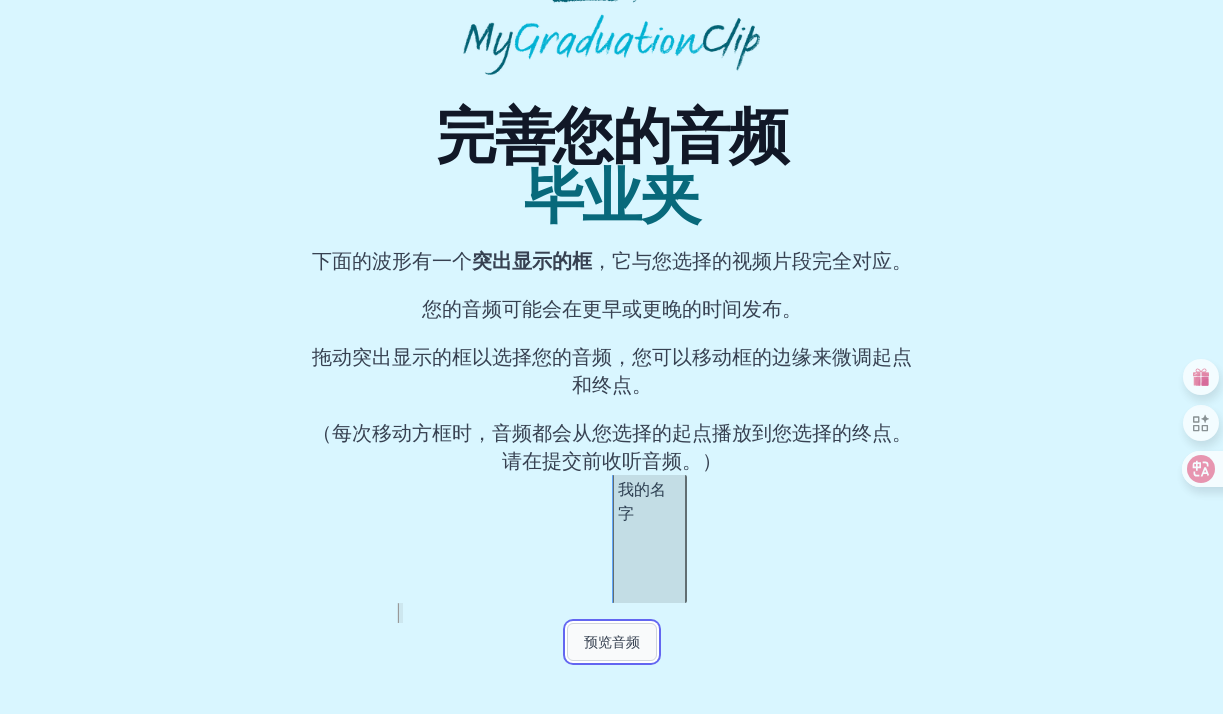 click on "预览音频" at bounding box center [612, 642] 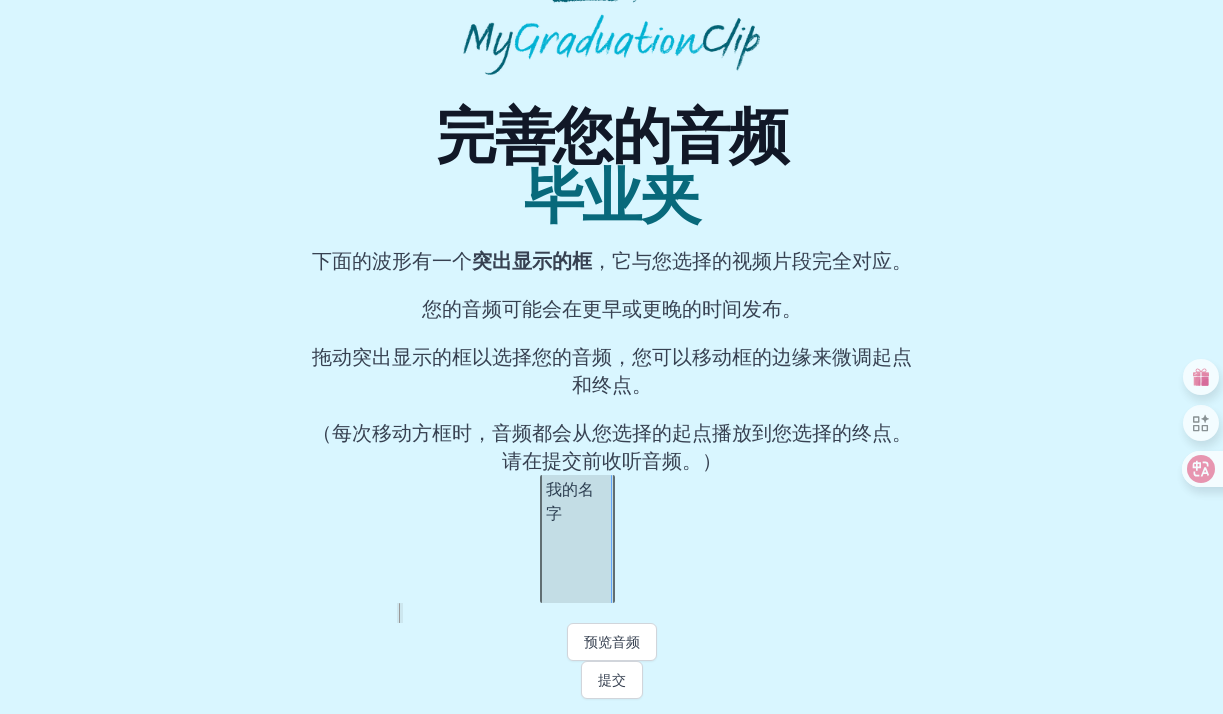scroll, scrollTop: 0, scrollLeft: 14552, axis: horizontal 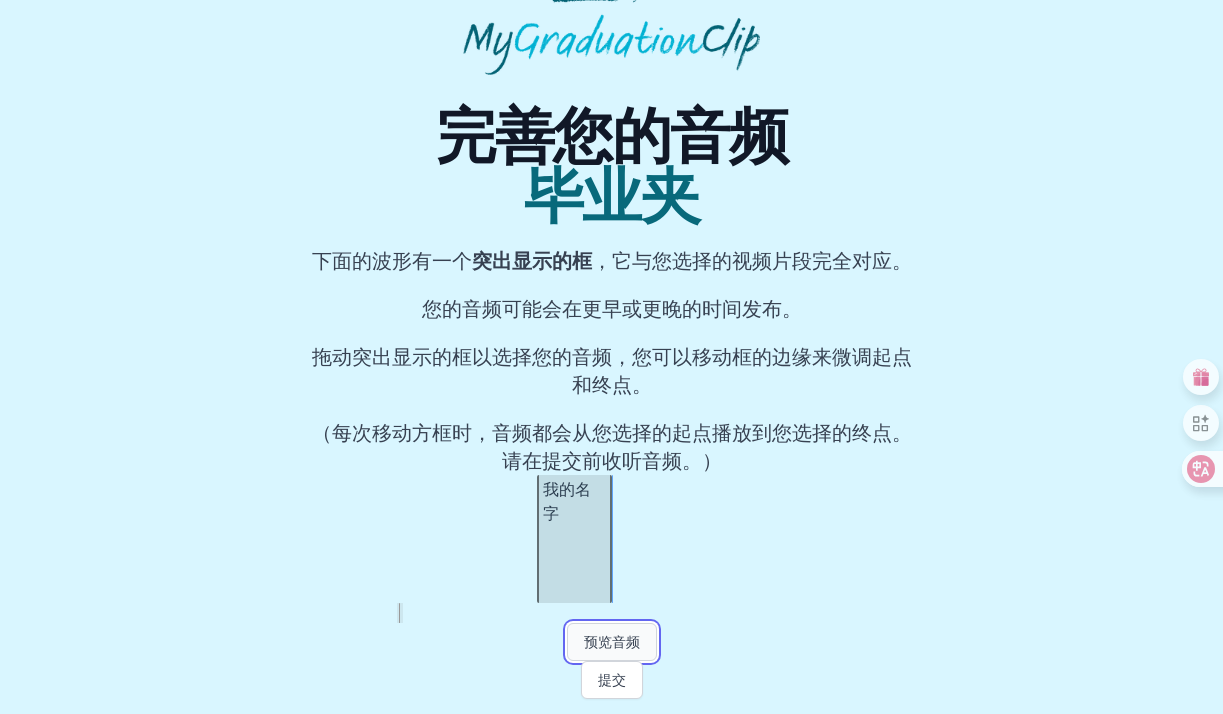 click on "预览音频" at bounding box center (612, 642) 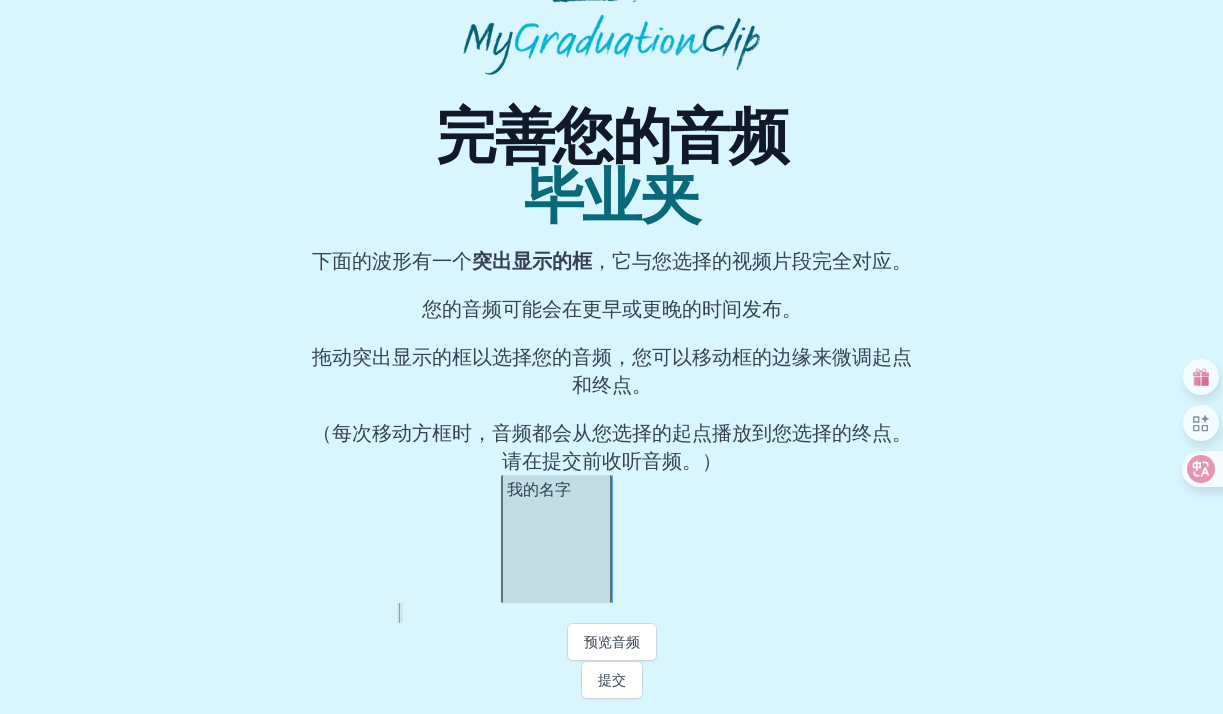scroll, scrollTop: 0, scrollLeft: 14552, axis: horizontal 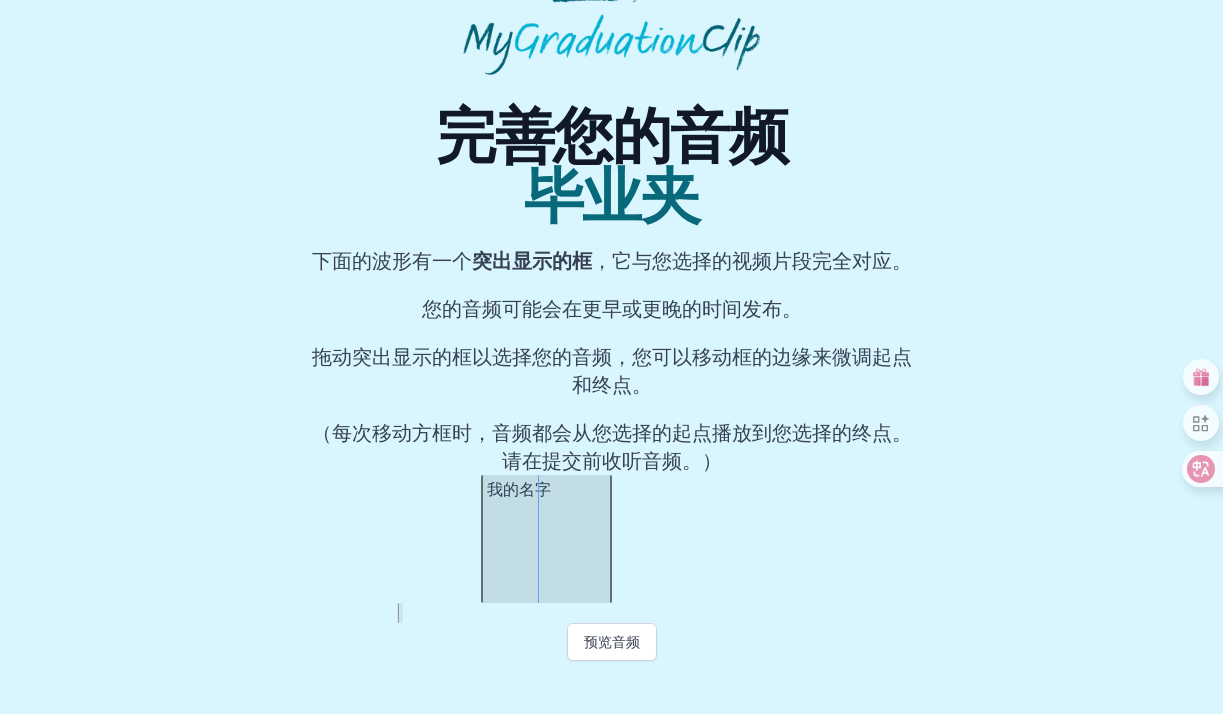 click at bounding box center (485, 539) 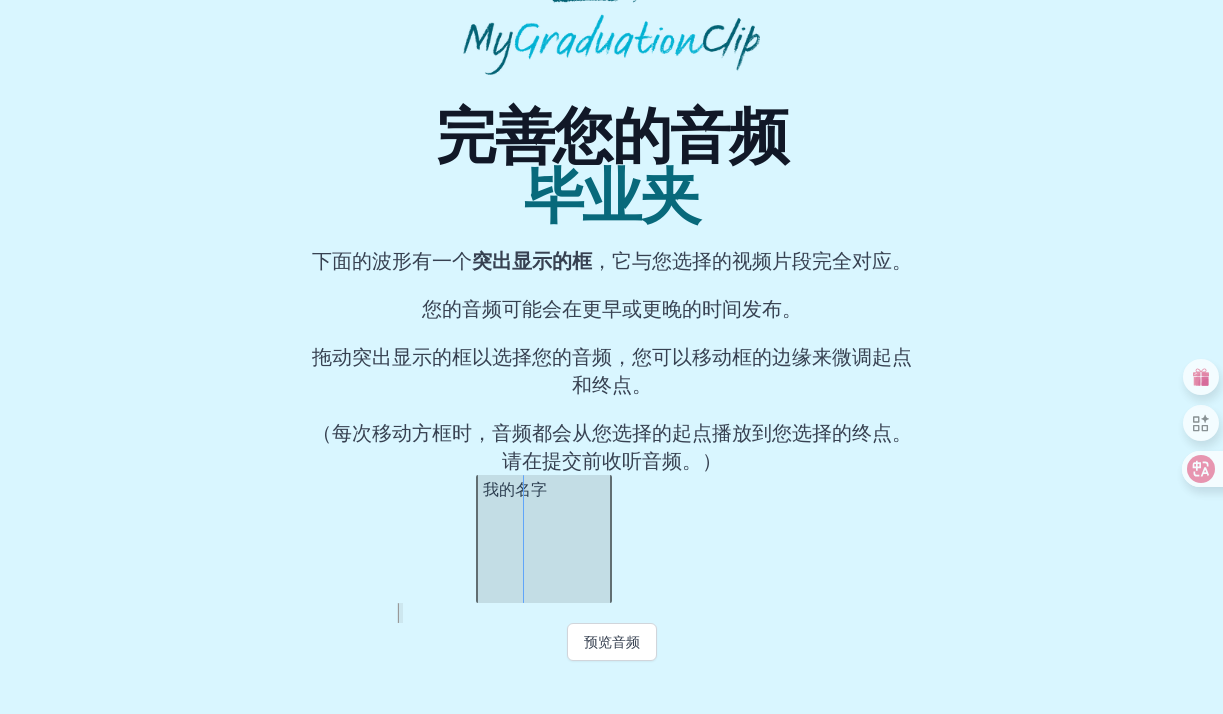 click at bounding box center (480, 539) 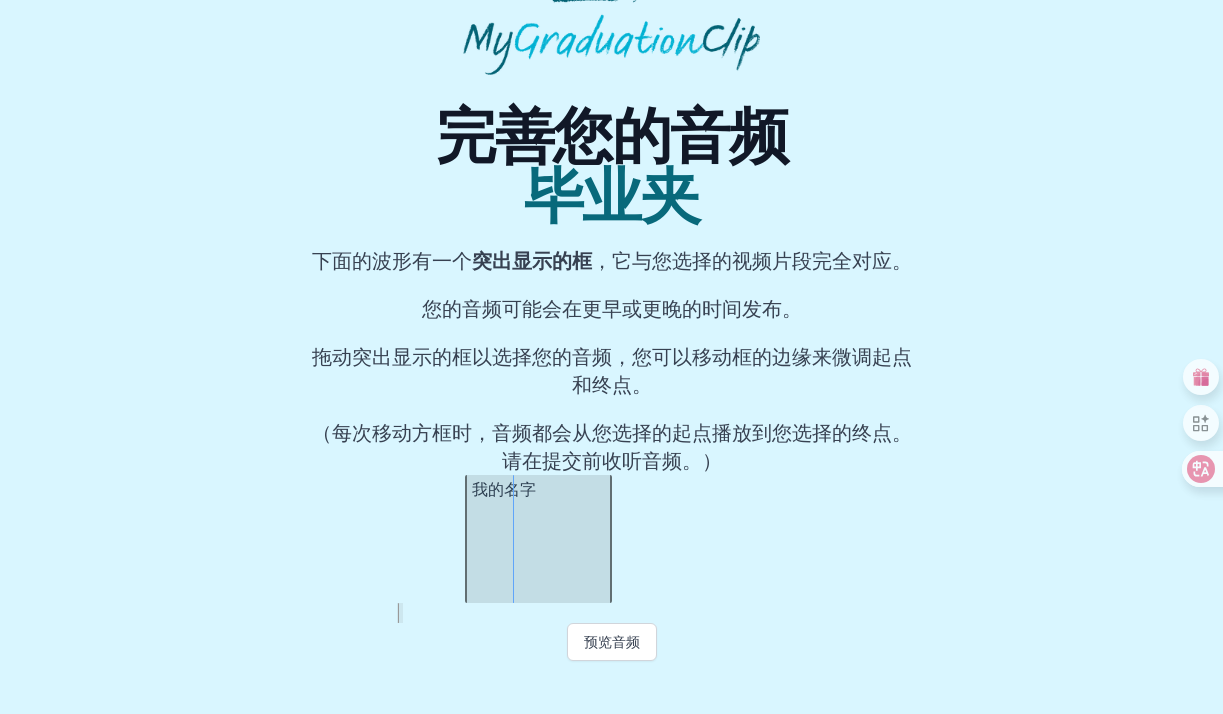 click at bounding box center [469, 539] 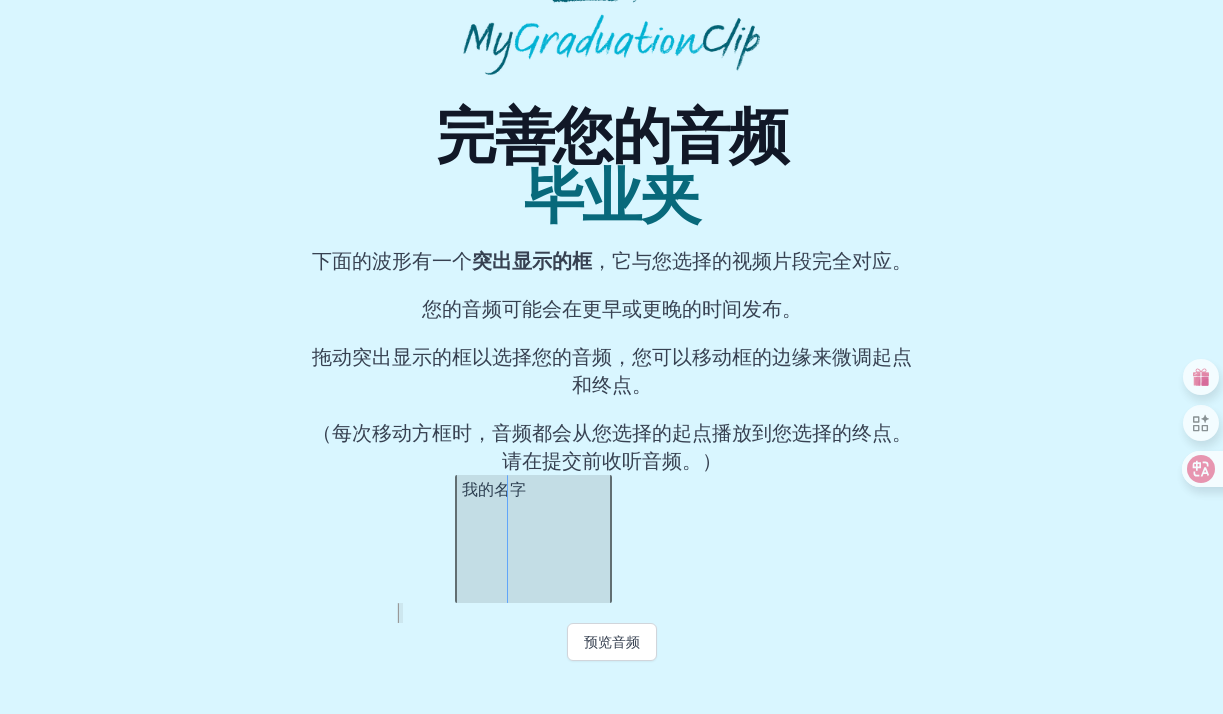 click at bounding box center [459, 539] 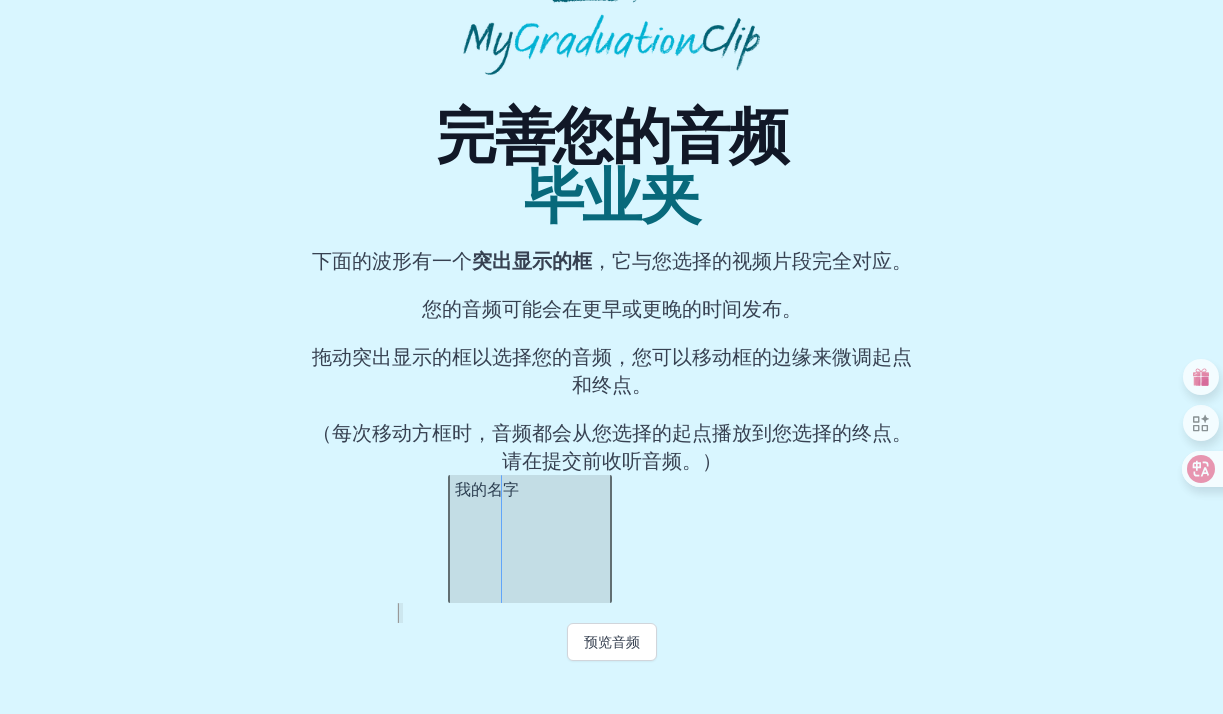 click at bounding box center [452, 539] 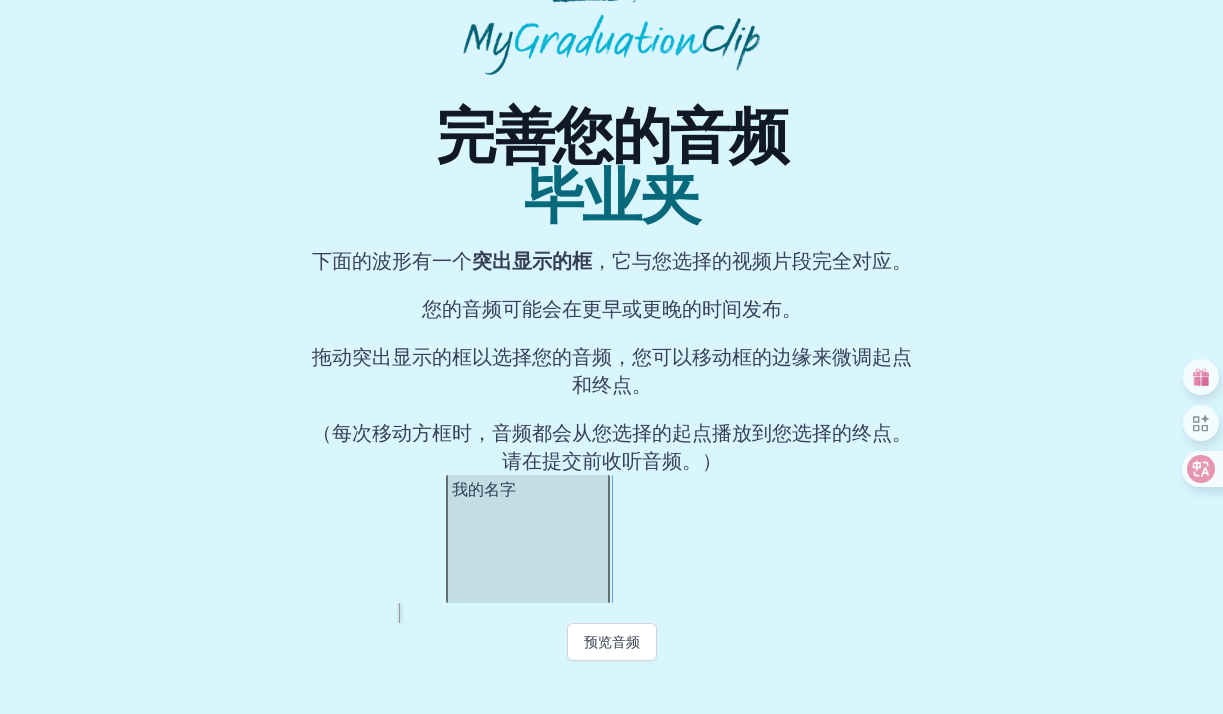 click on "我的名字" at bounding box center [528, 539] 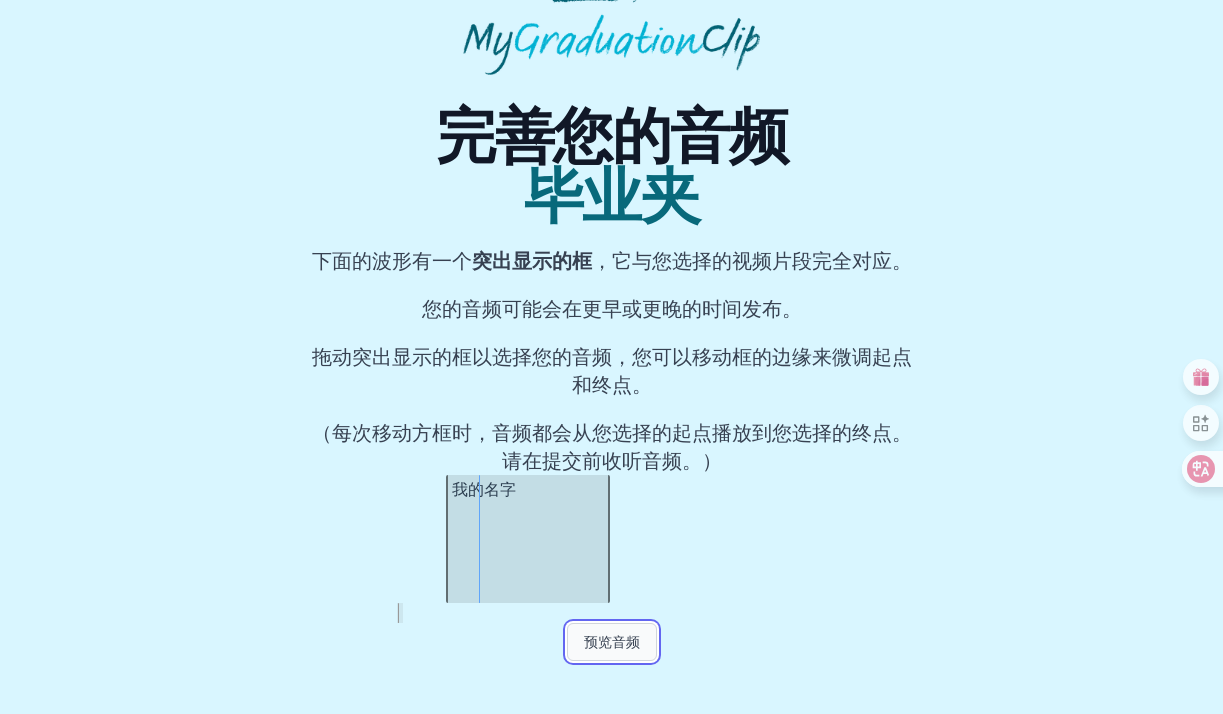 click on "预览音频" at bounding box center (612, 642) 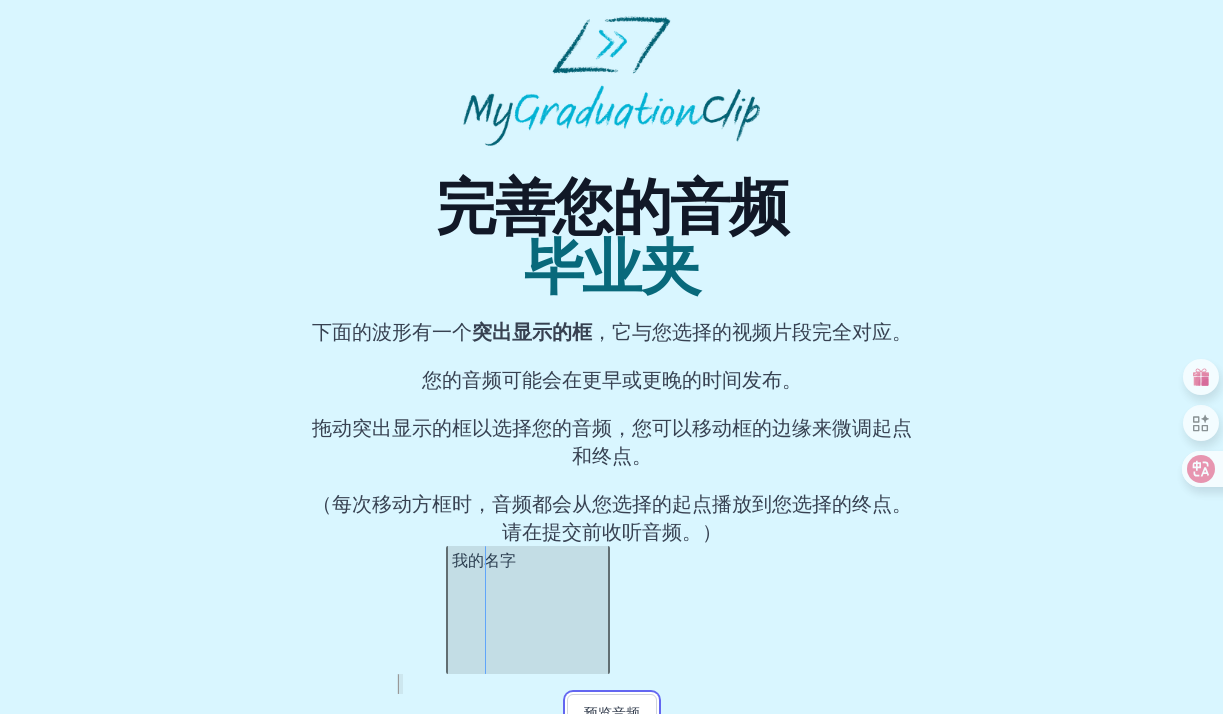 scroll, scrollTop: 71, scrollLeft: 0, axis: vertical 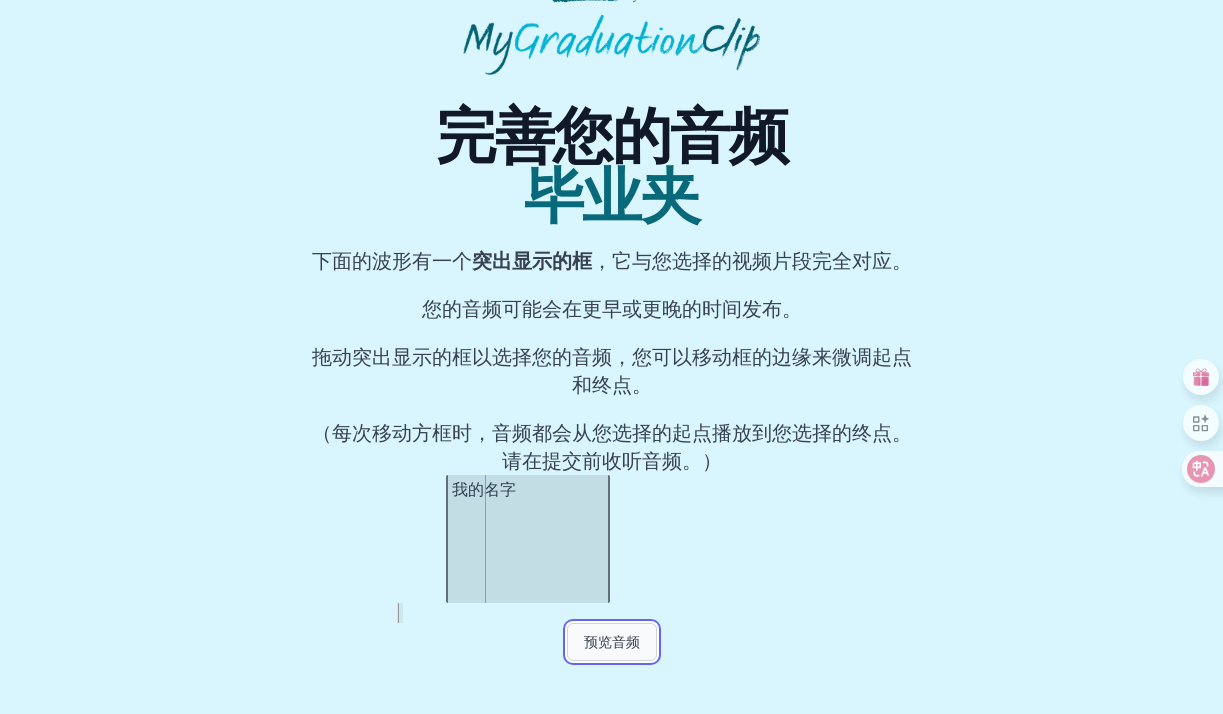 click on "预览音频" at bounding box center [612, 642] 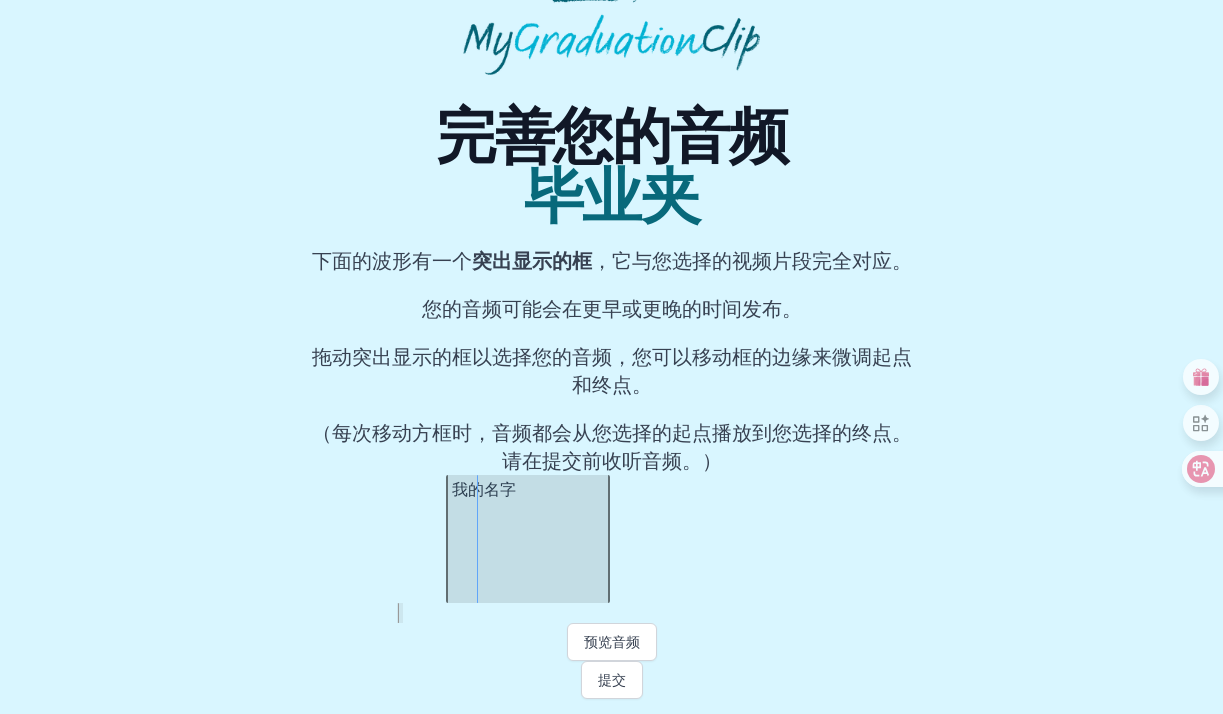 click on "，它与您选择的视频片段完全对应。" at bounding box center (752, 261) 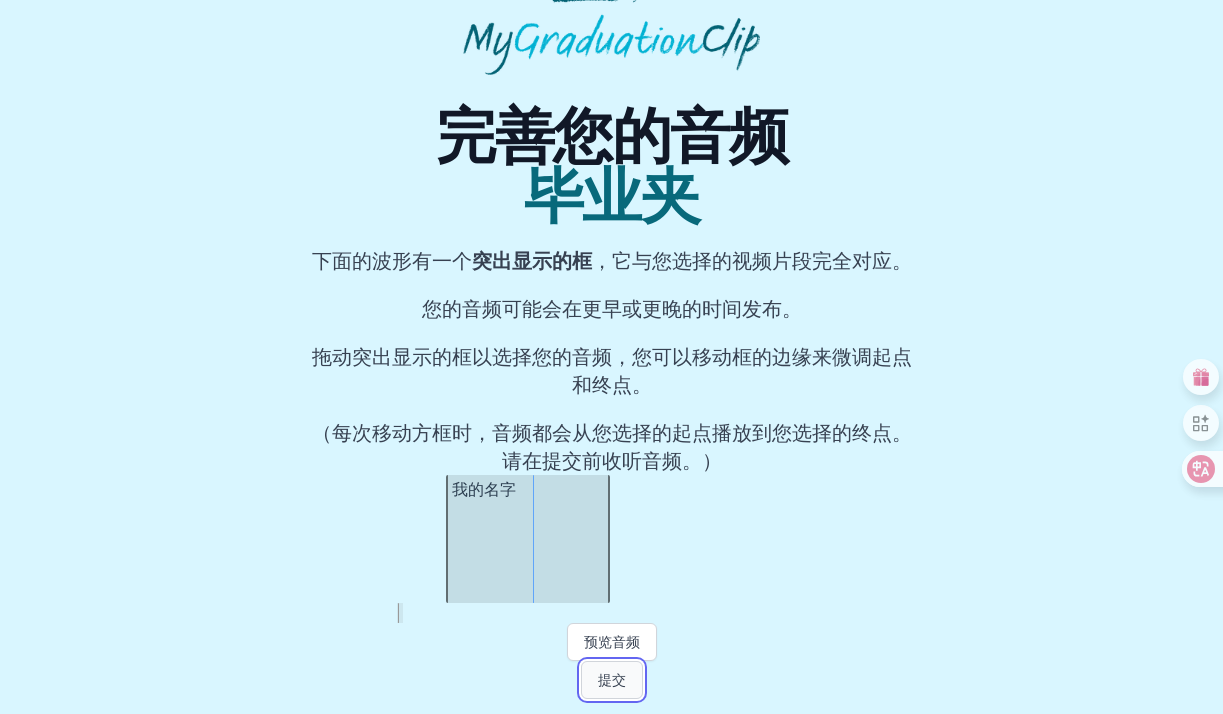 click on "提交" at bounding box center (612, 680) 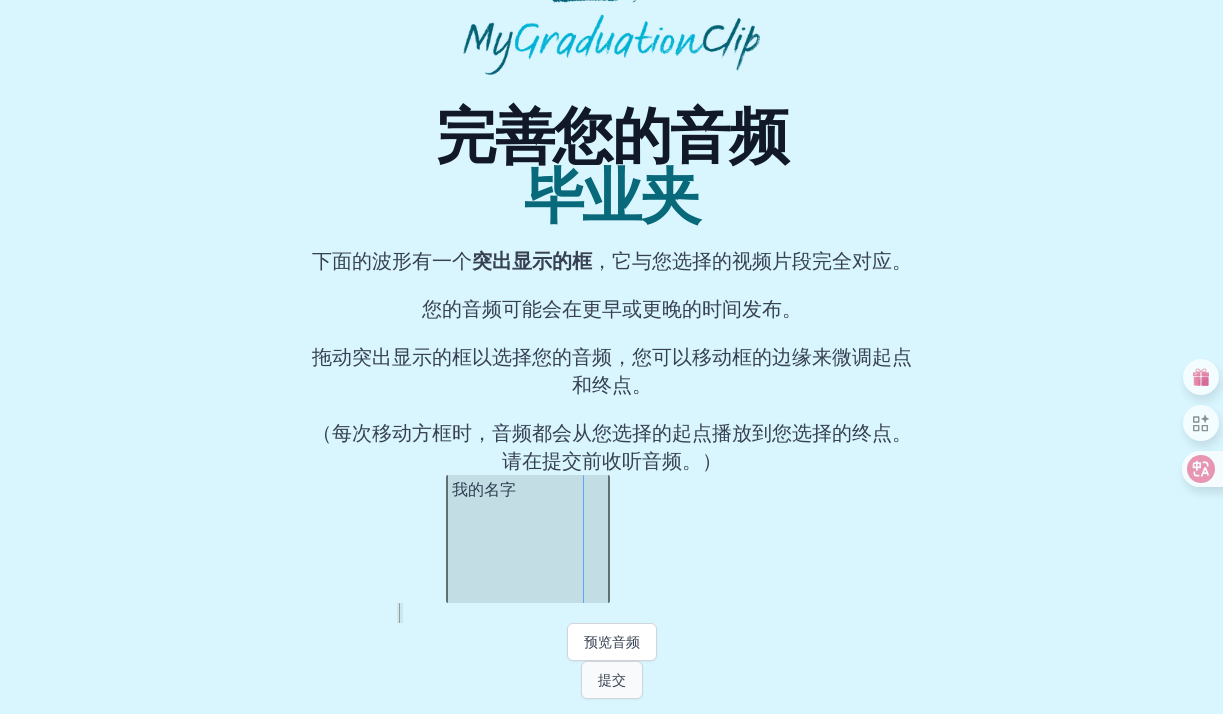 scroll, scrollTop: 0, scrollLeft: 0, axis: both 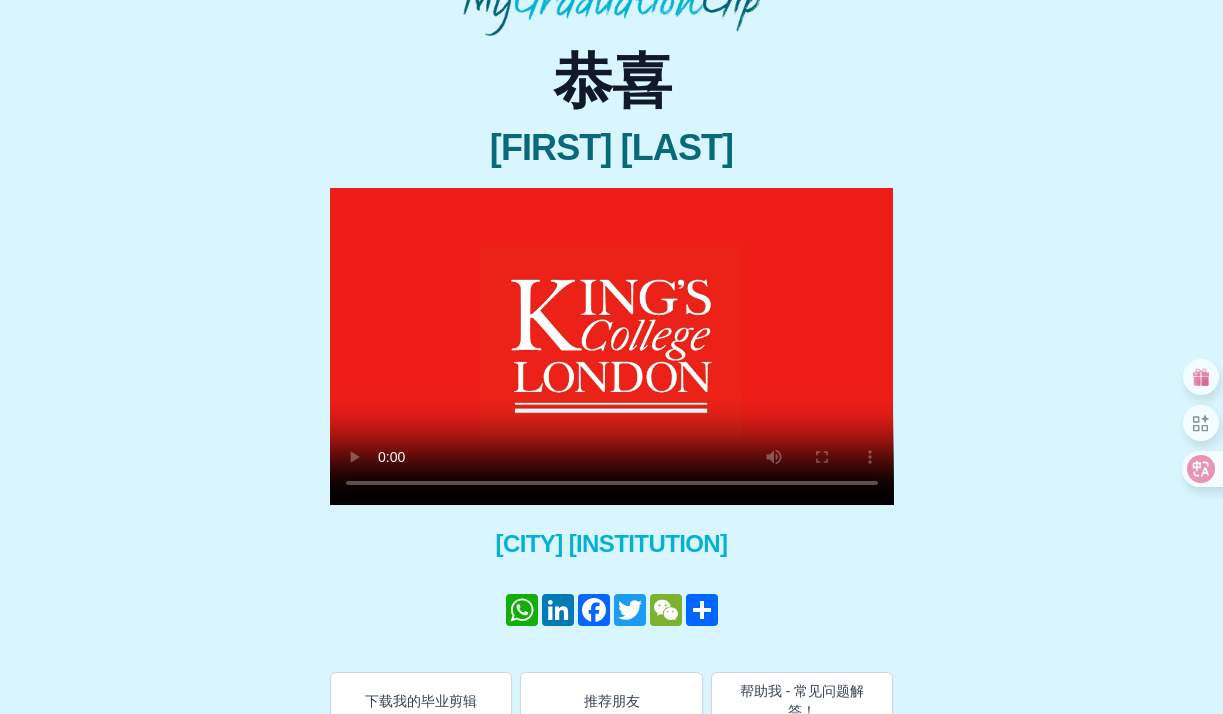 type 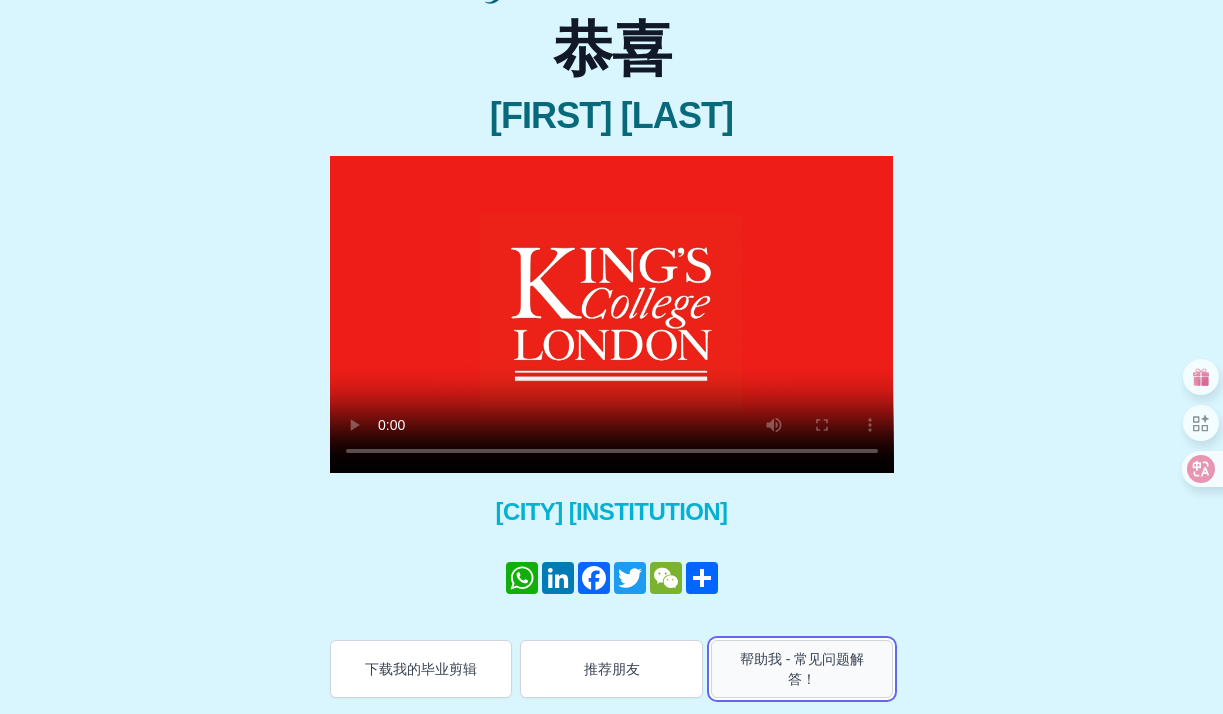 click on "帮助我 - 常见问题解答！" at bounding box center (802, 669) 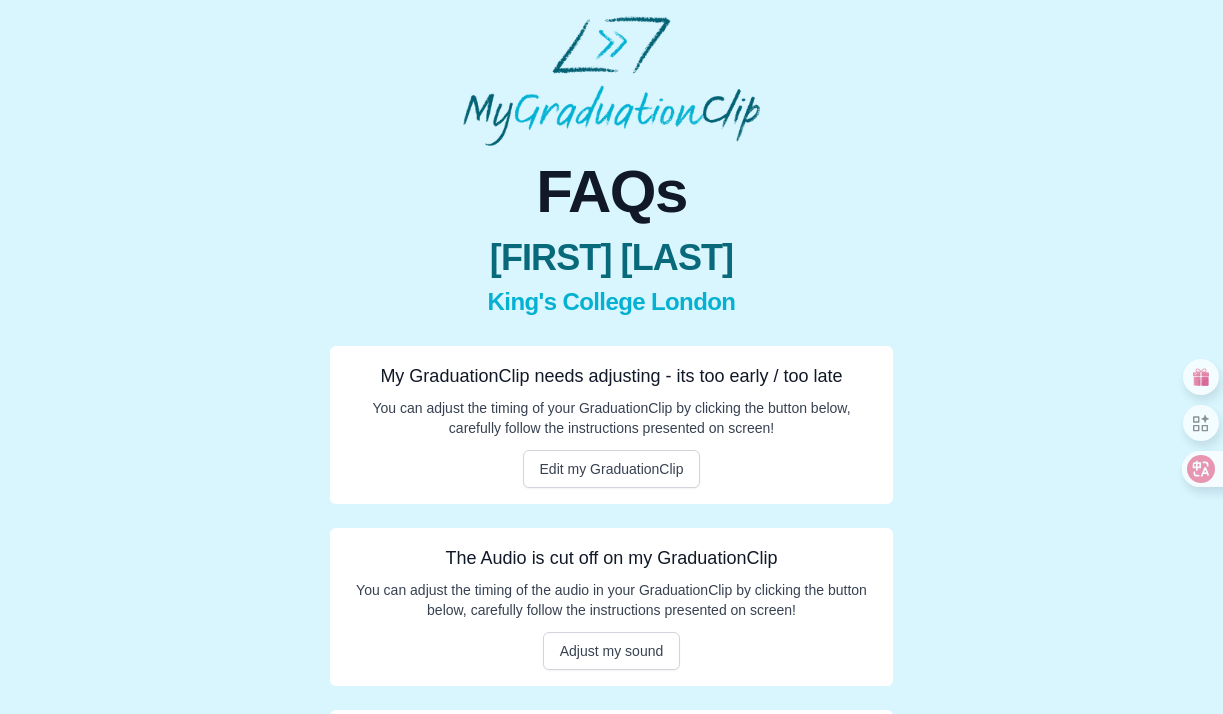 scroll, scrollTop: 169, scrollLeft: 0, axis: vertical 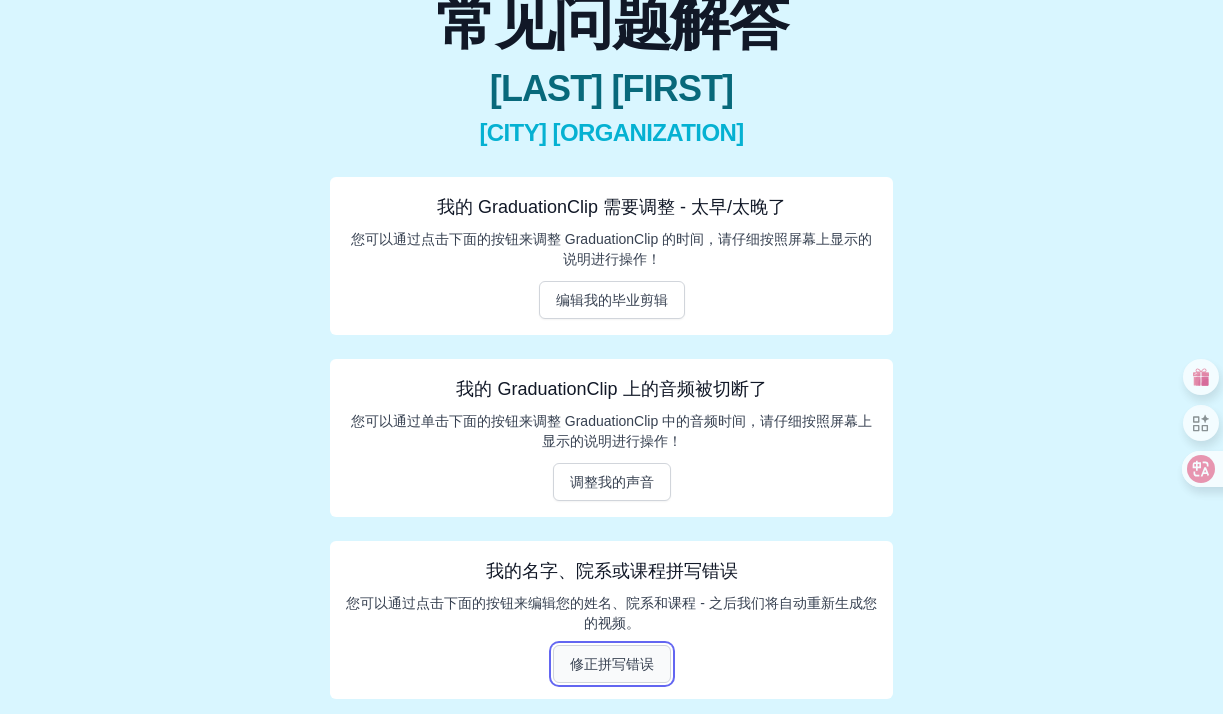 click on "修正拼写错误" at bounding box center [612, 664] 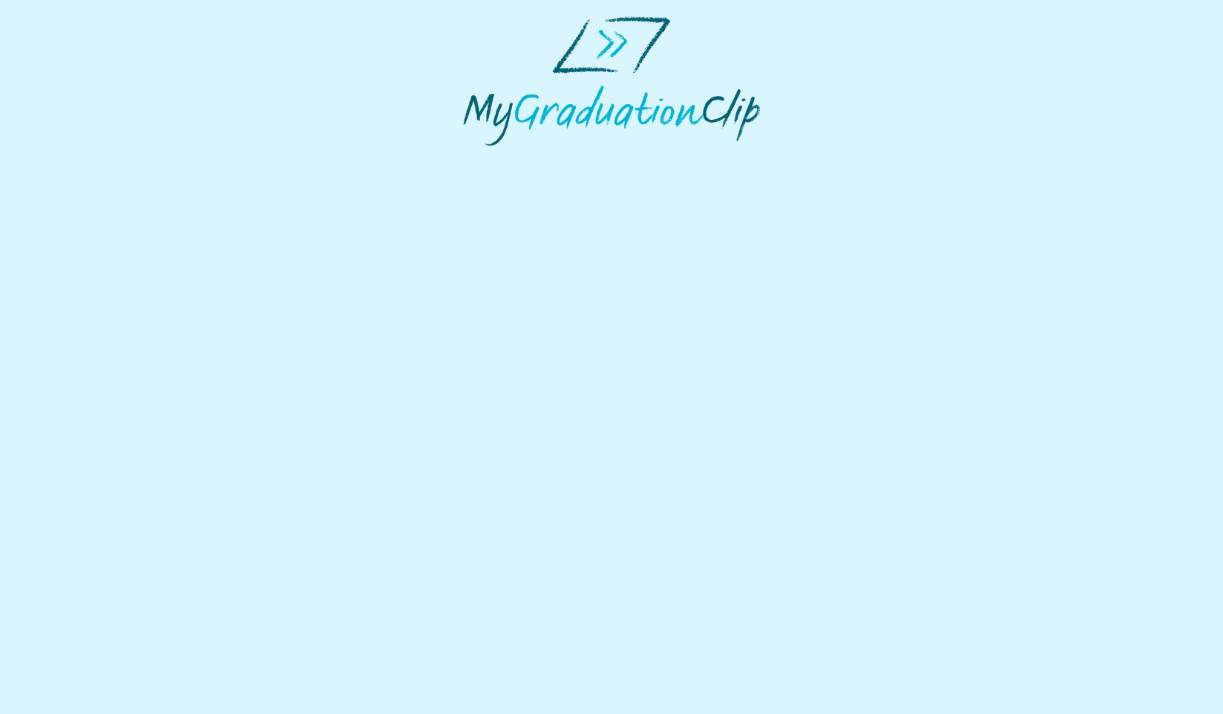 scroll, scrollTop: 0, scrollLeft: 0, axis: both 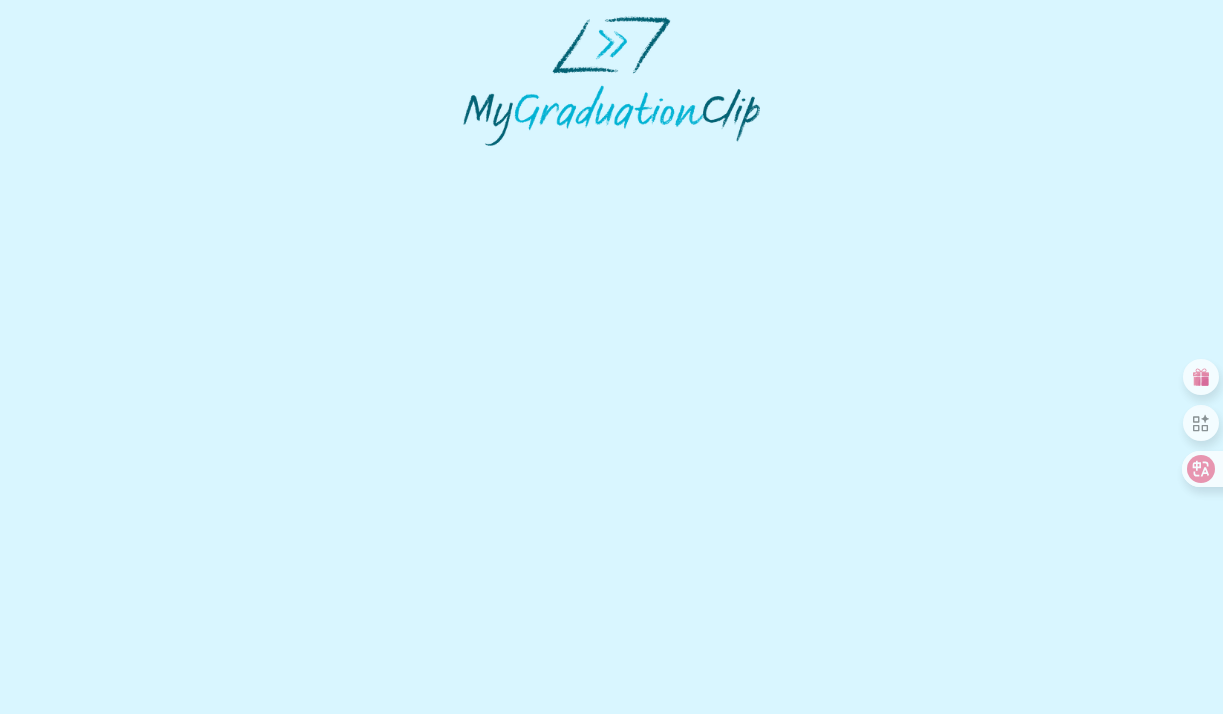 select on "**********" 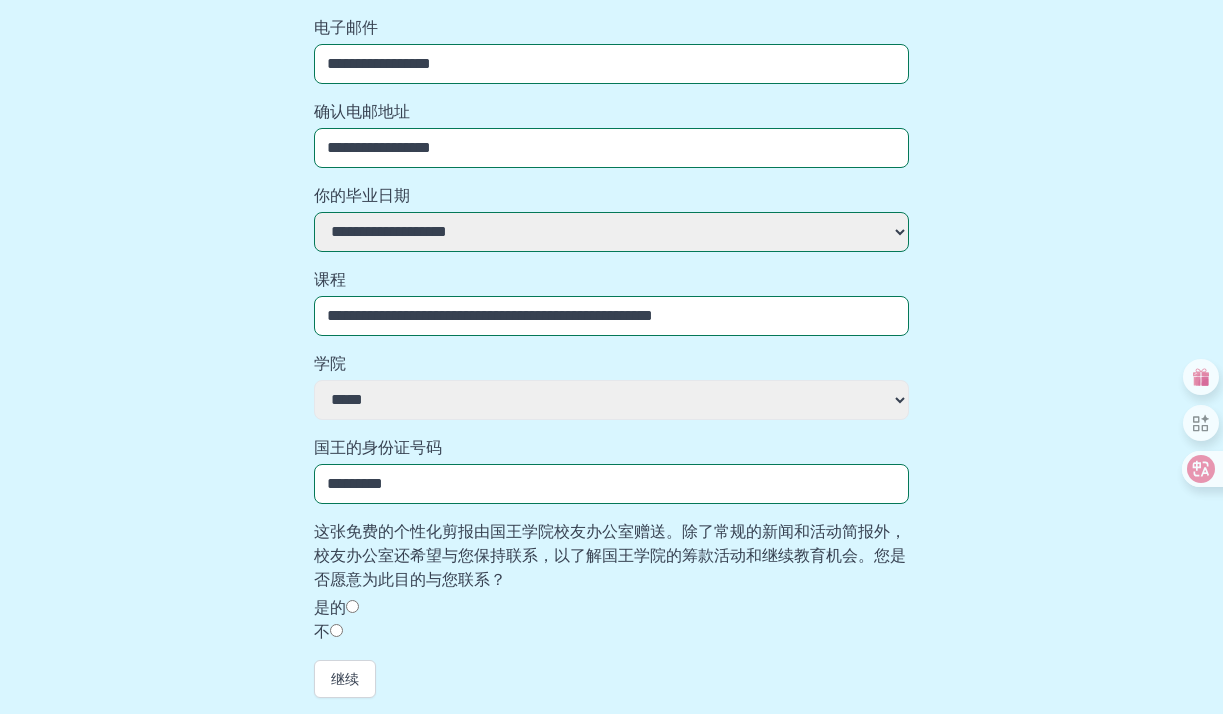 scroll, scrollTop: 261, scrollLeft: 0, axis: vertical 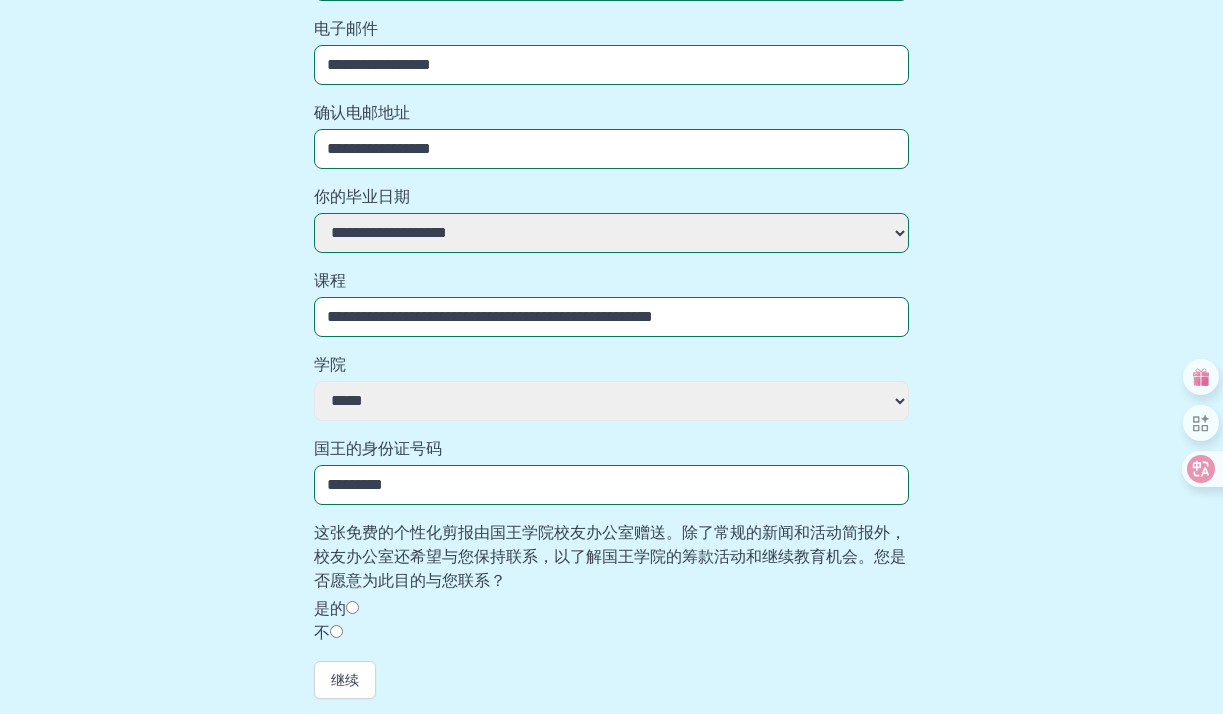 click on "**********" at bounding box center (612, 317) 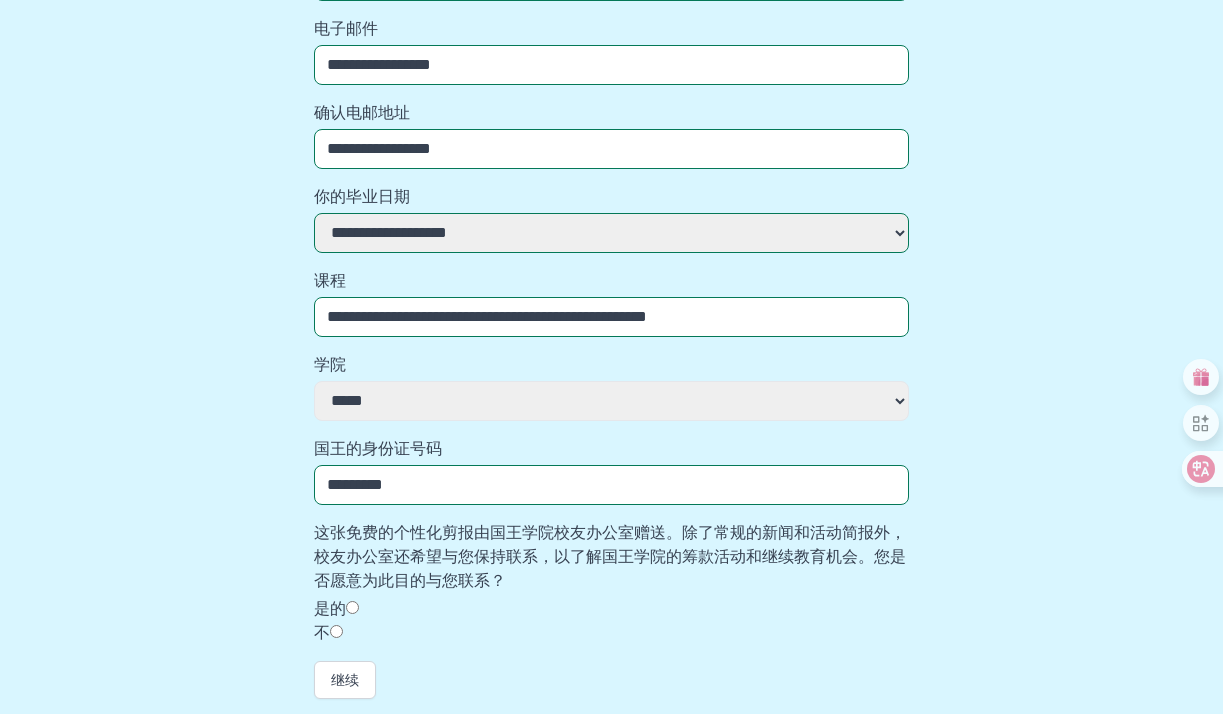 drag, startPoint x: 786, startPoint y: 318, endPoint x: 226, endPoint y: 317, distance: 560.0009 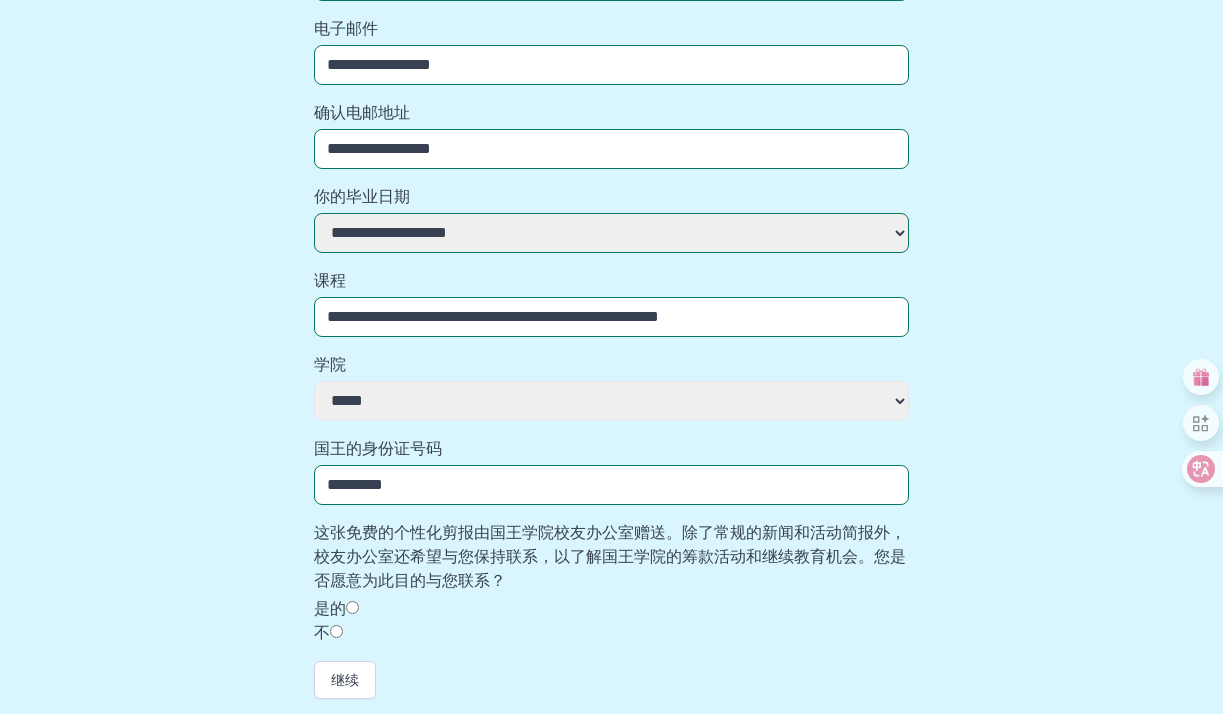 click on "**********" at bounding box center [612, 317] 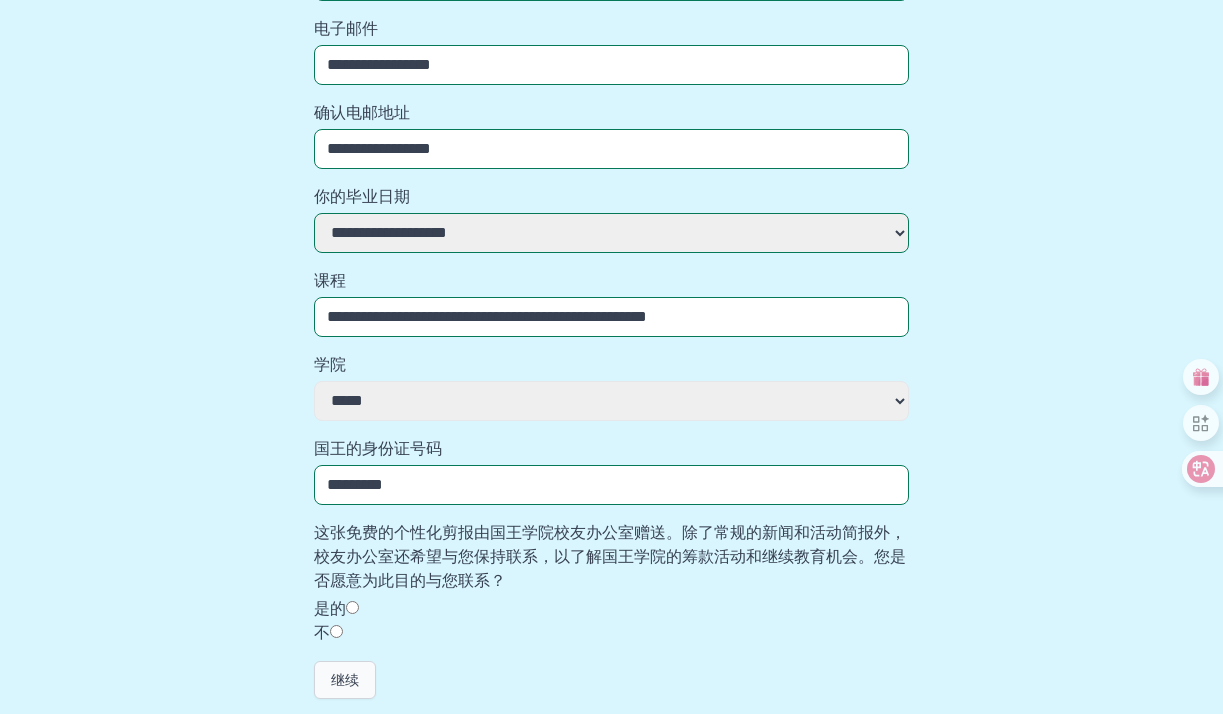 type on "**********" 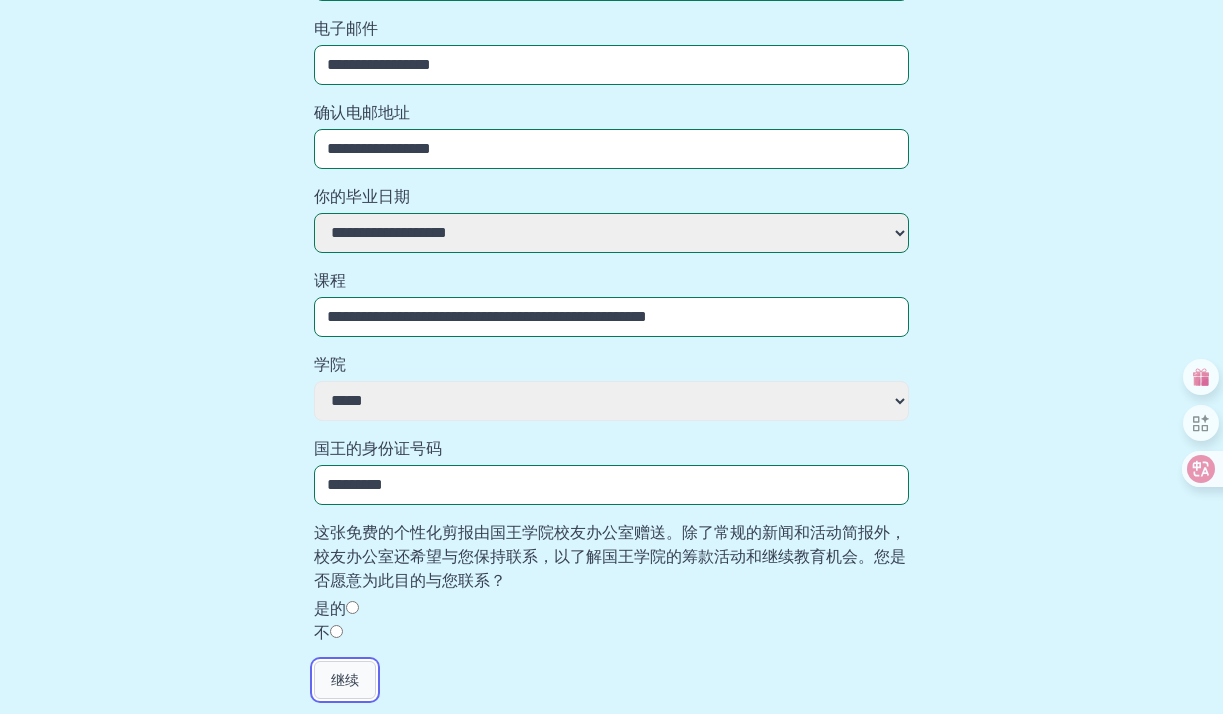 click on "继续" at bounding box center (345, 680) 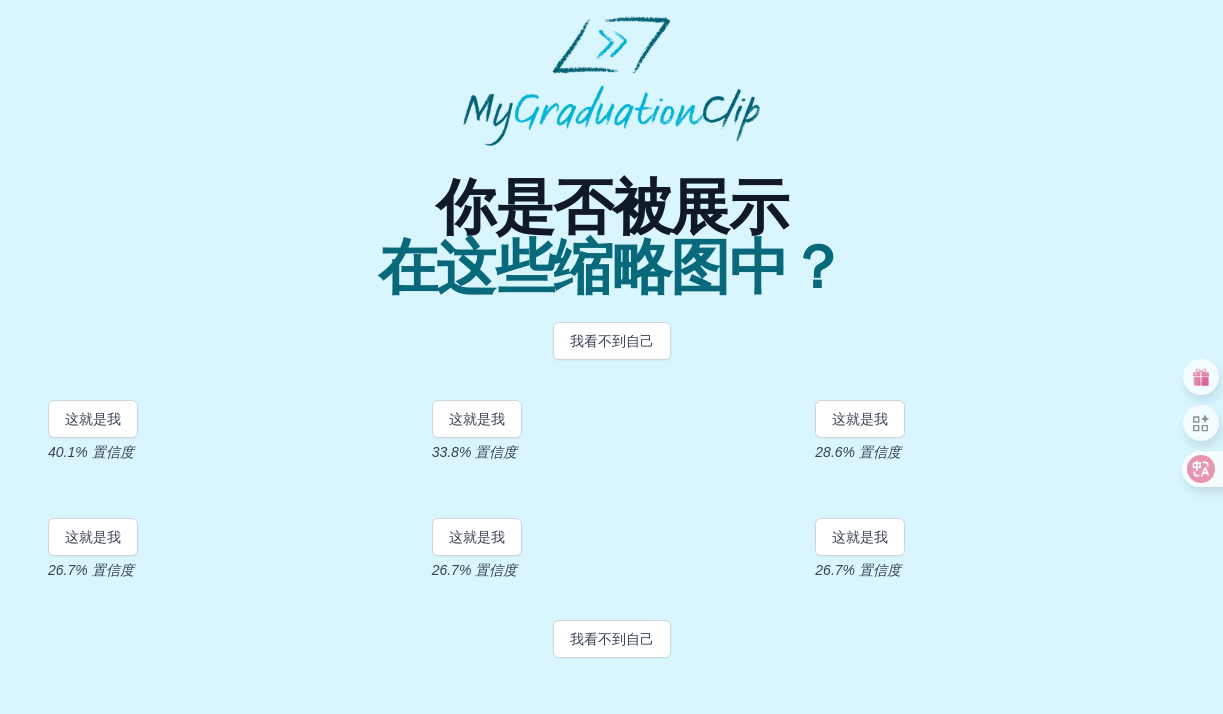 scroll, scrollTop: 0, scrollLeft: 0, axis: both 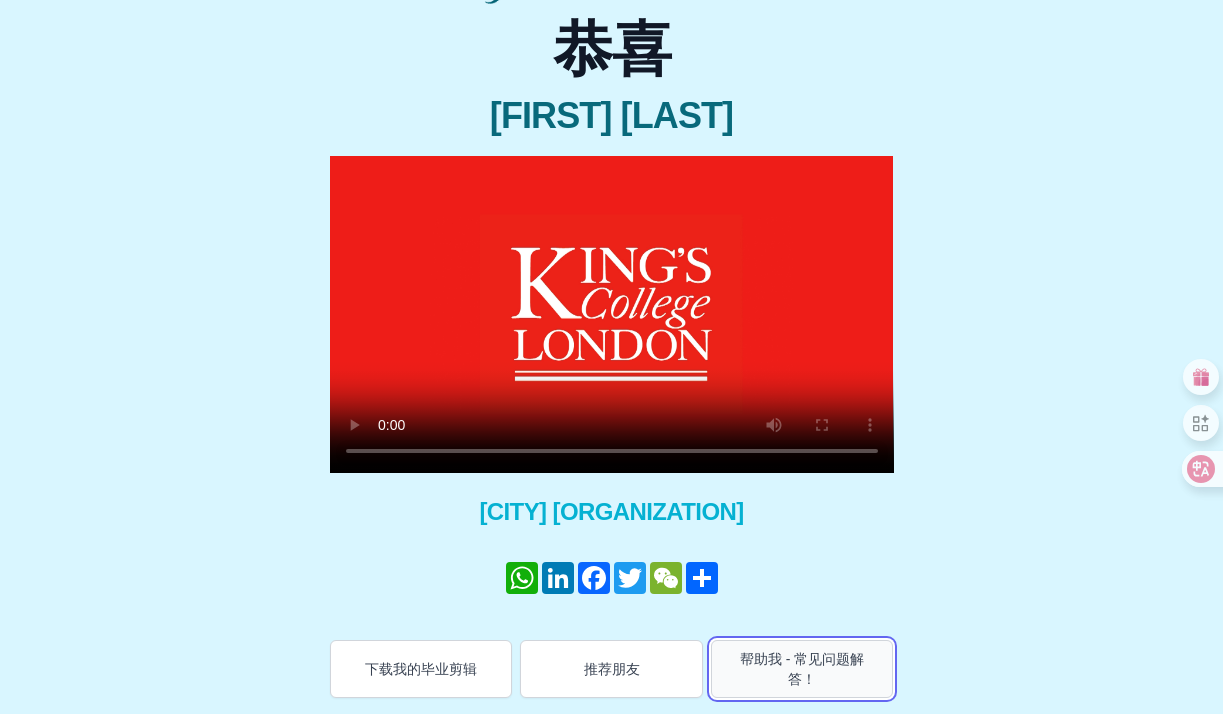 click on "帮助我 - 常见问题解答！" at bounding box center (802, 669) 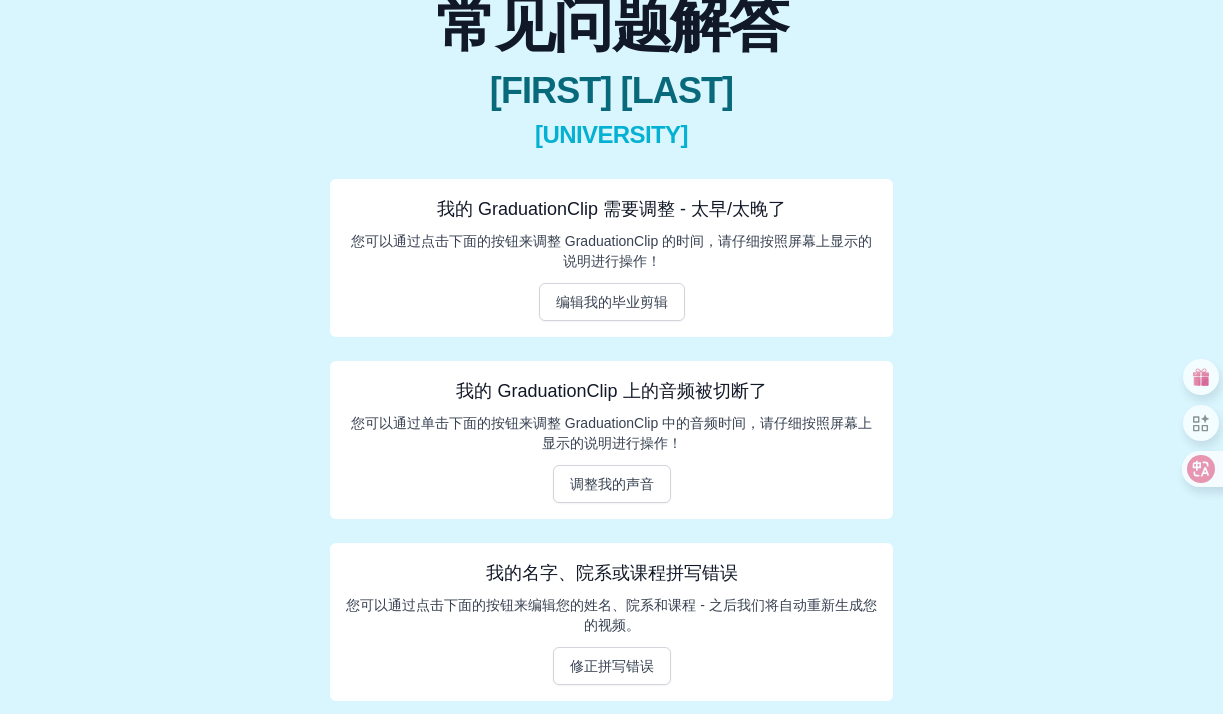 scroll, scrollTop: 169, scrollLeft: 0, axis: vertical 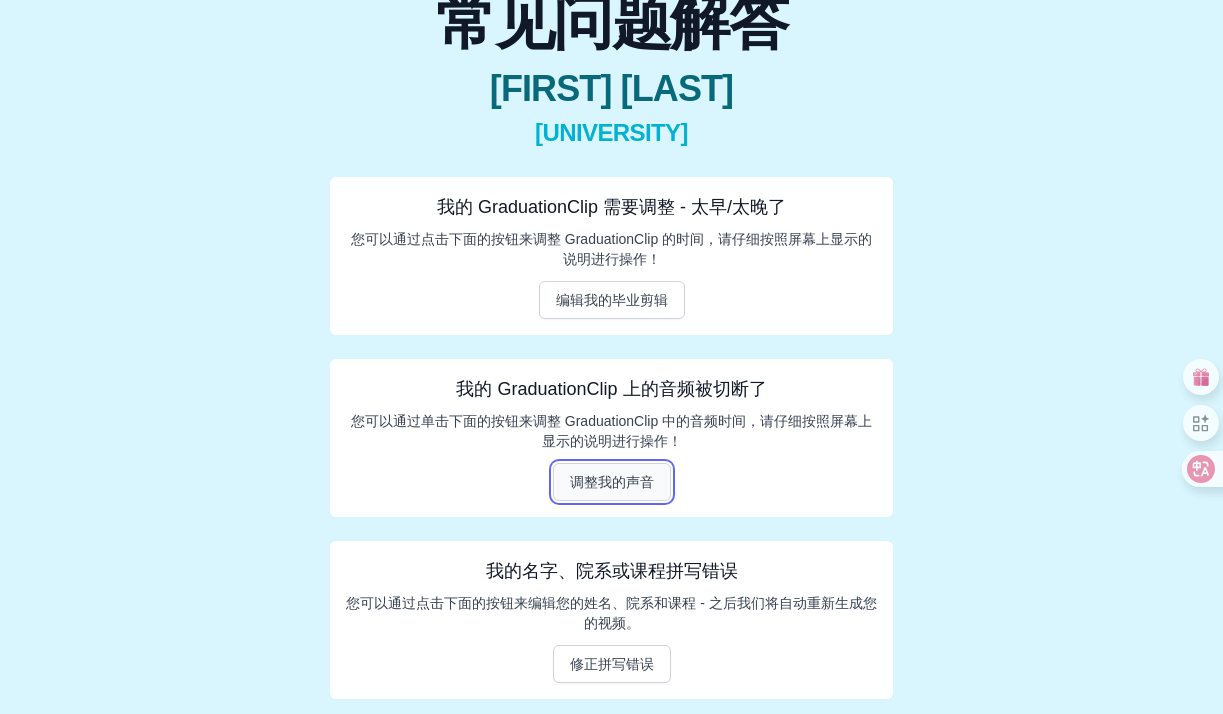 click on "调整我的声音" at bounding box center (612, 482) 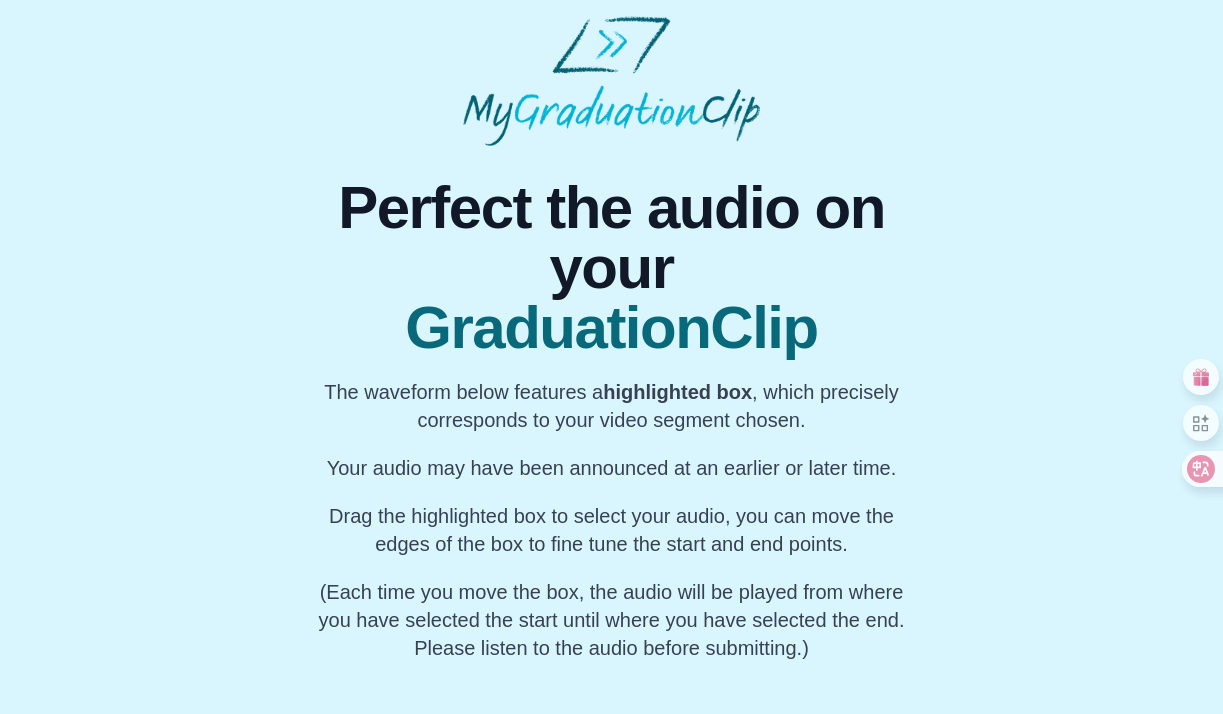 scroll, scrollTop: 71, scrollLeft: 0, axis: vertical 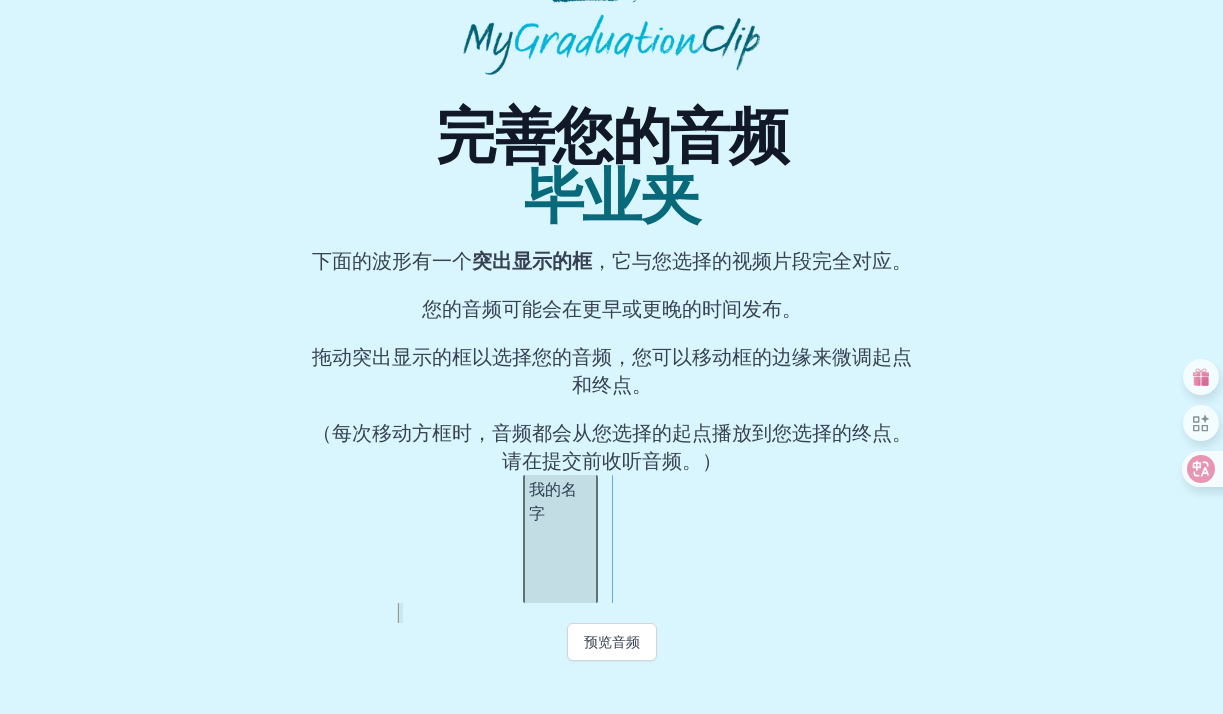 click on "我的名字" at bounding box center [560, 502] 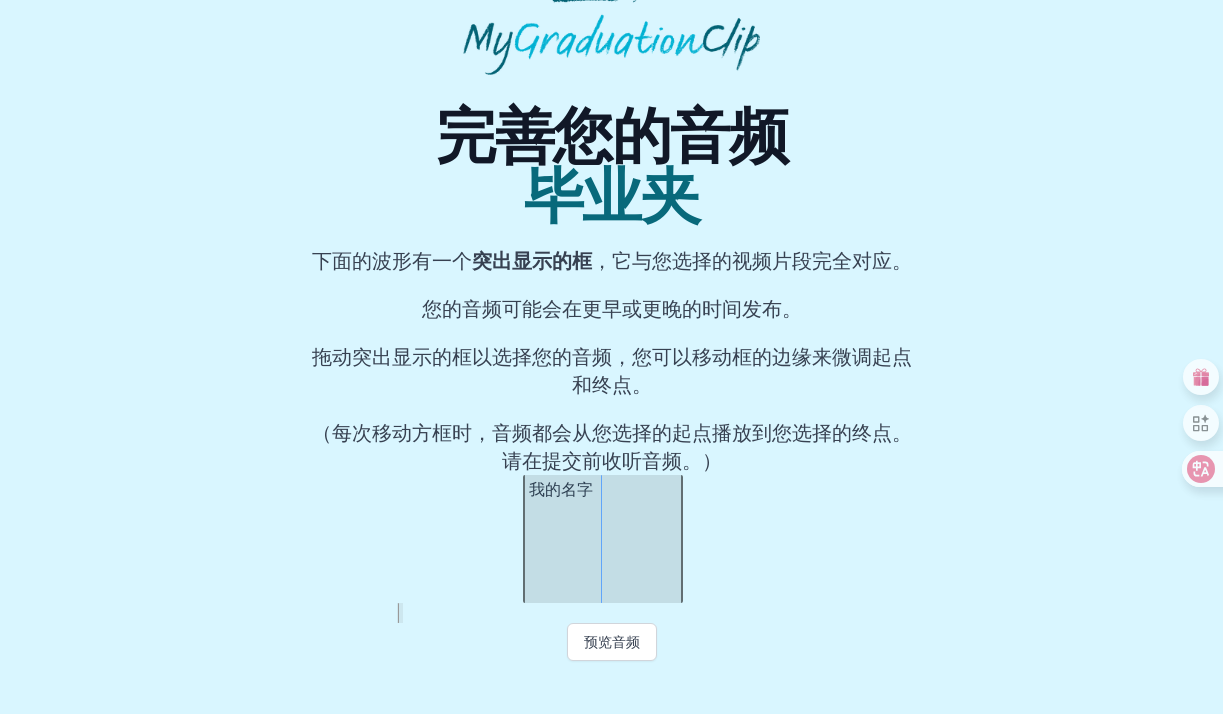 click at bounding box center [679, 539] 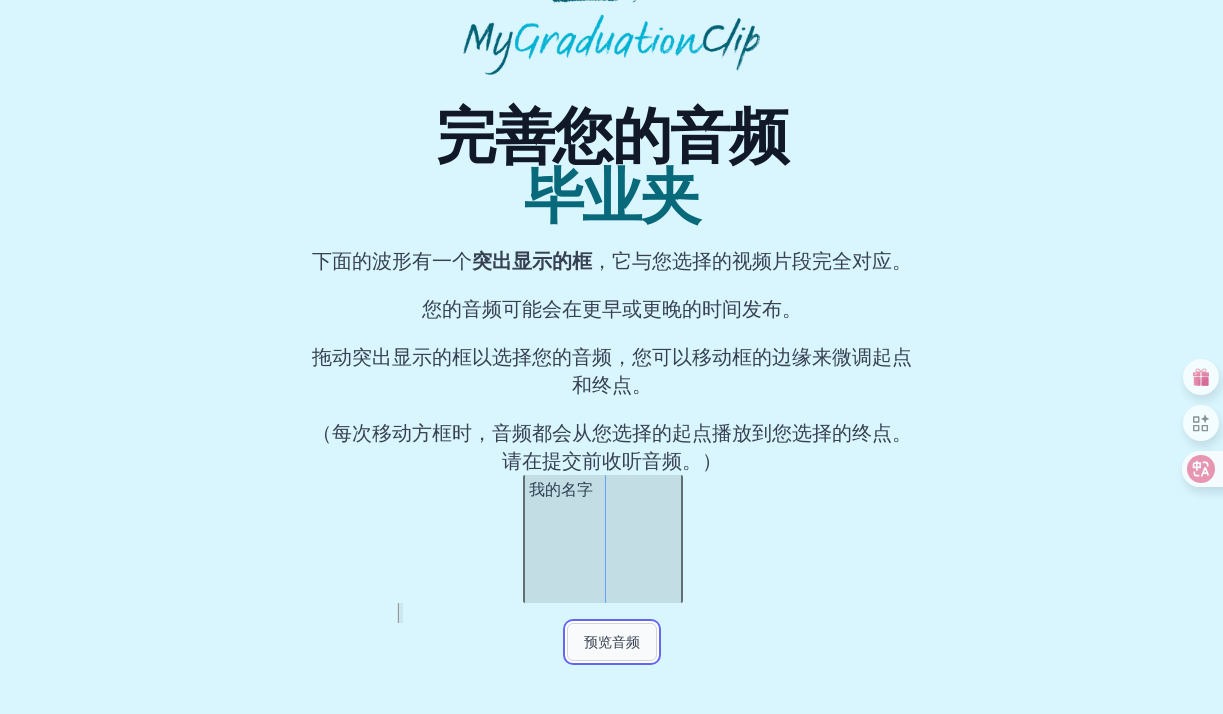 click on "预览音频" at bounding box center [612, 642] 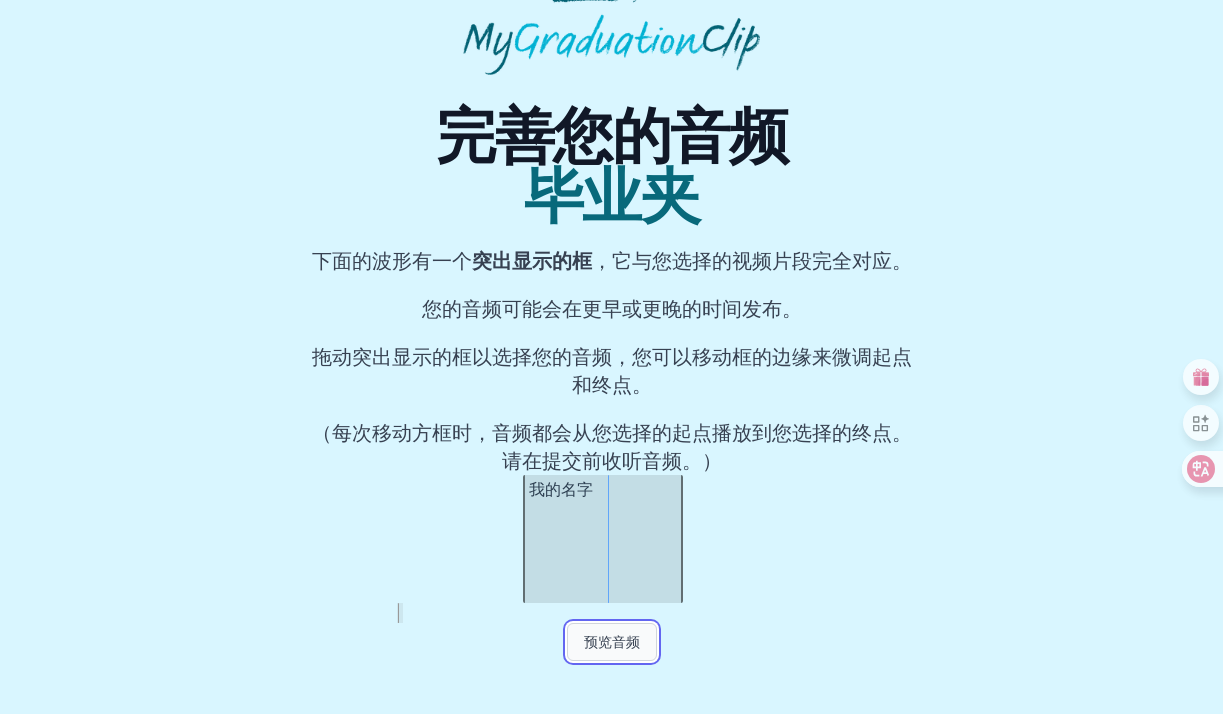 click on "预览音频" at bounding box center [612, 642] 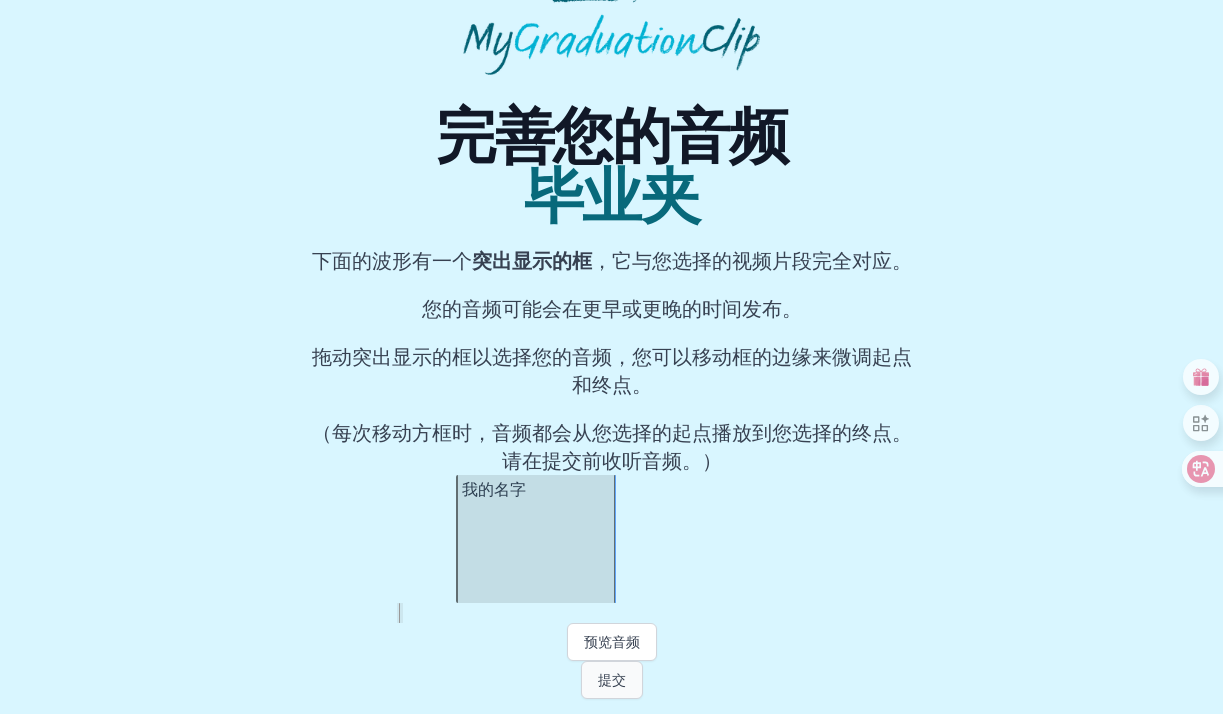 scroll, scrollTop: 0, scrollLeft: 14548, axis: horizontal 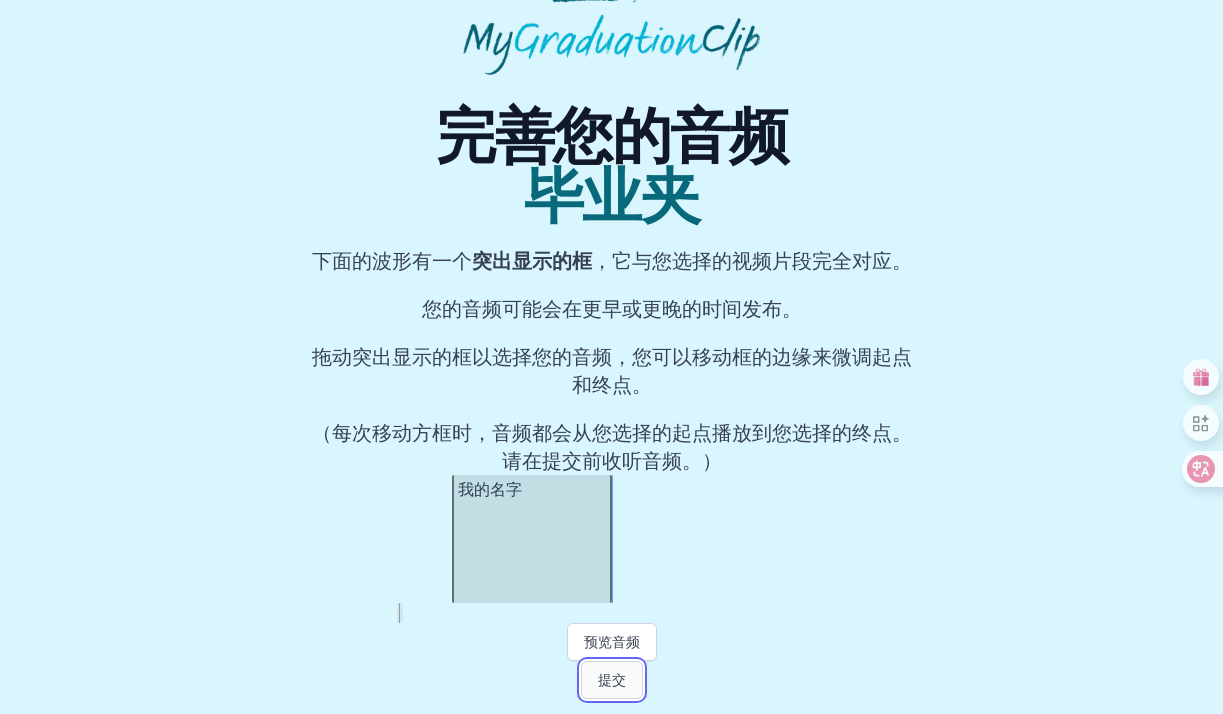 click on "提交" at bounding box center [612, 680] 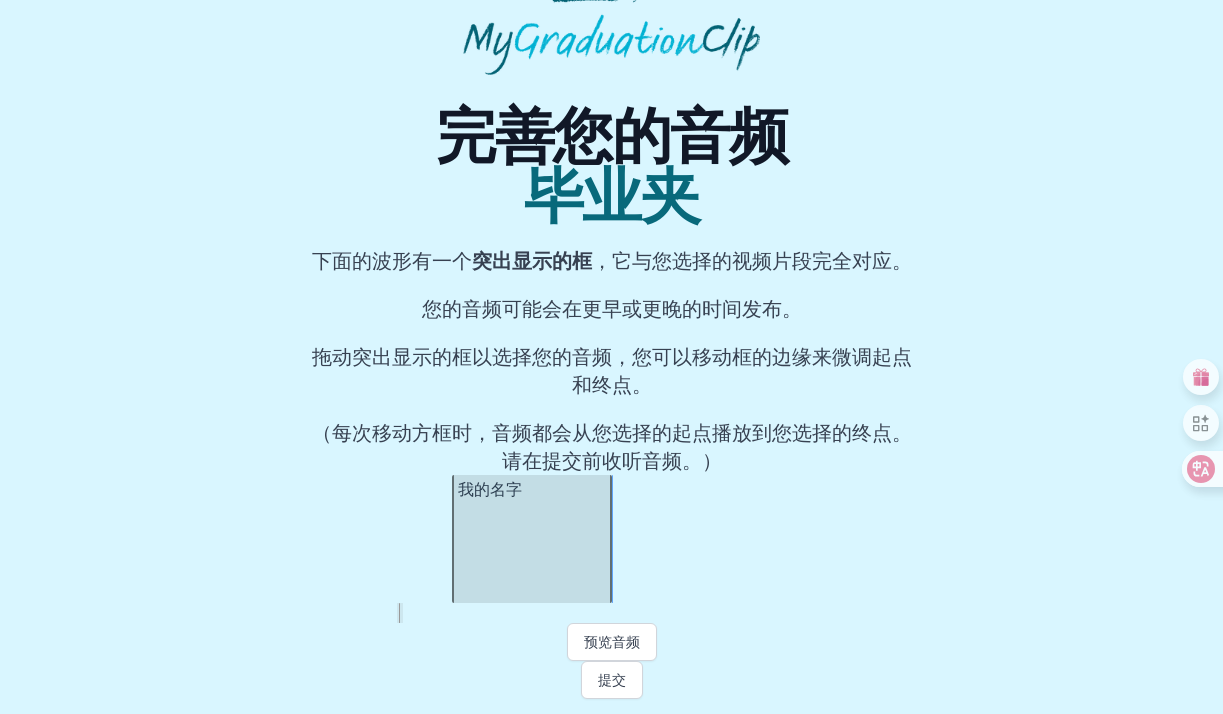 scroll, scrollTop: 0, scrollLeft: 0, axis: both 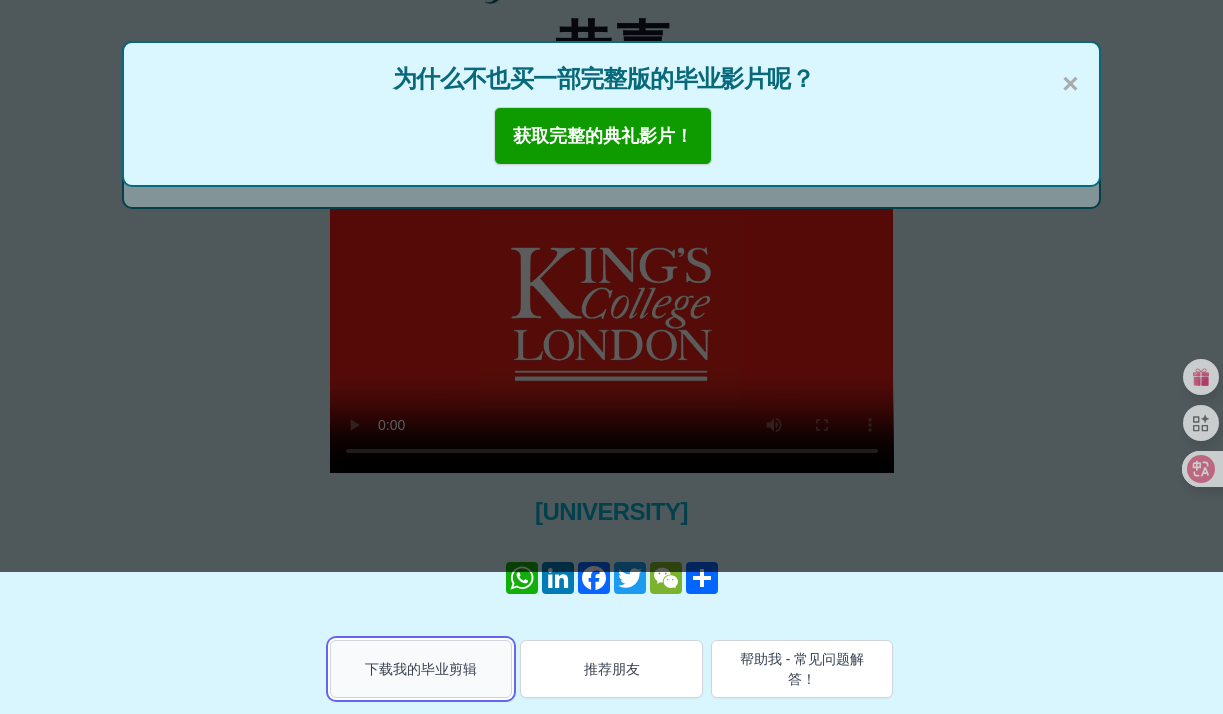 click on "下载我的毕业剪辑" at bounding box center (421, 669) 